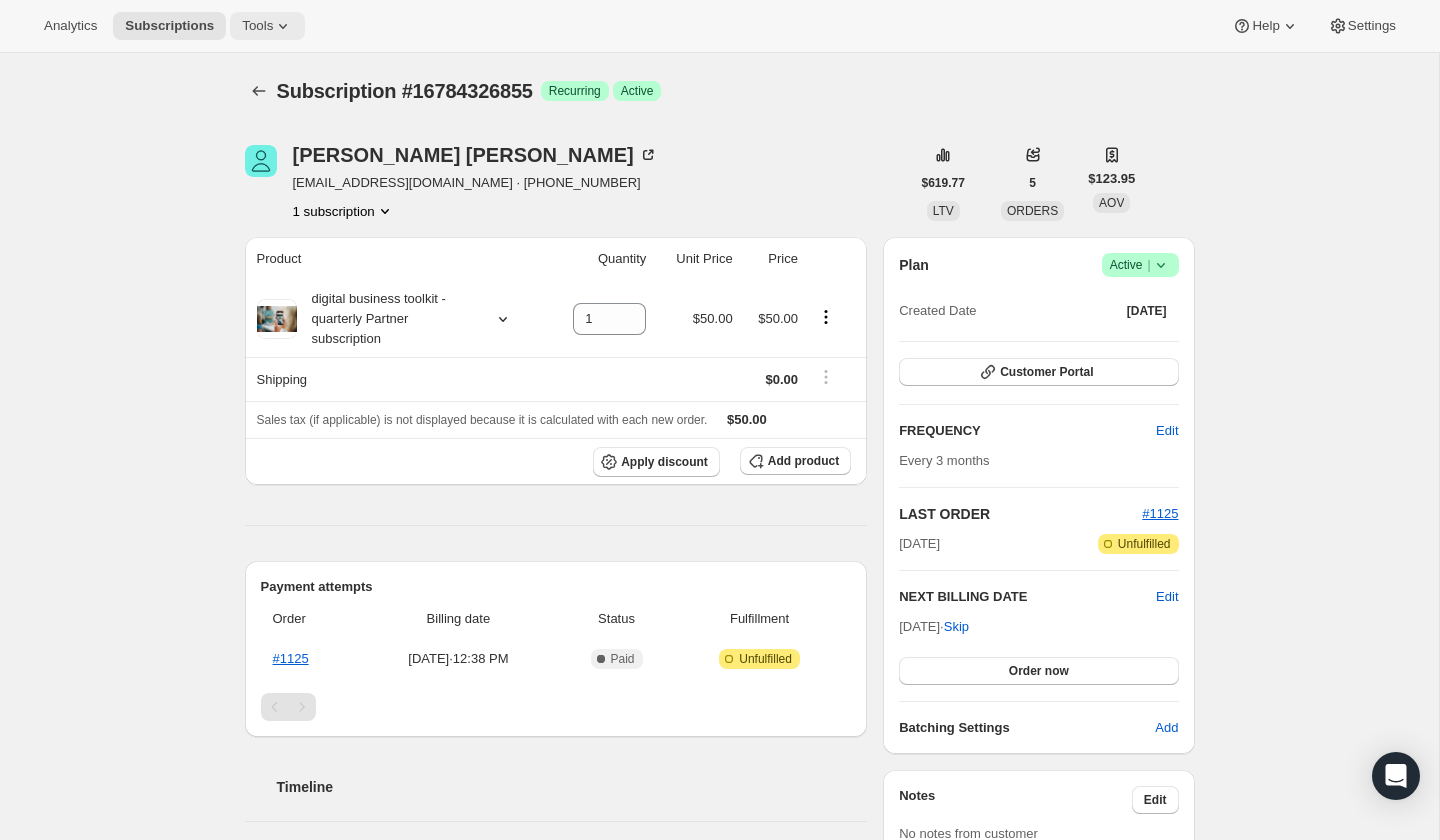 scroll, scrollTop: 455, scrollLeft: 0, axis: vertical 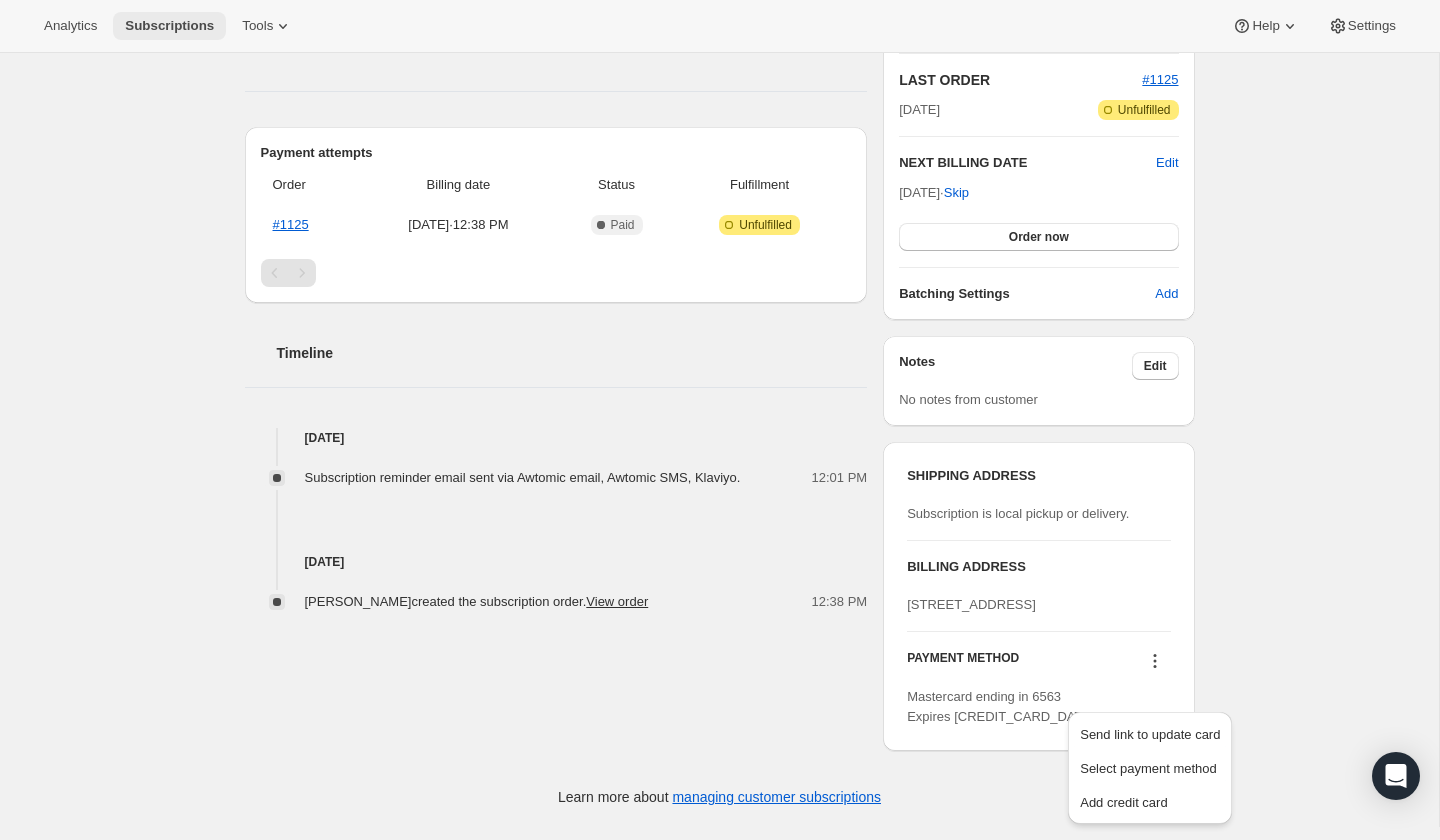 click on "Subscriptions" at bounding box center [169, 26] 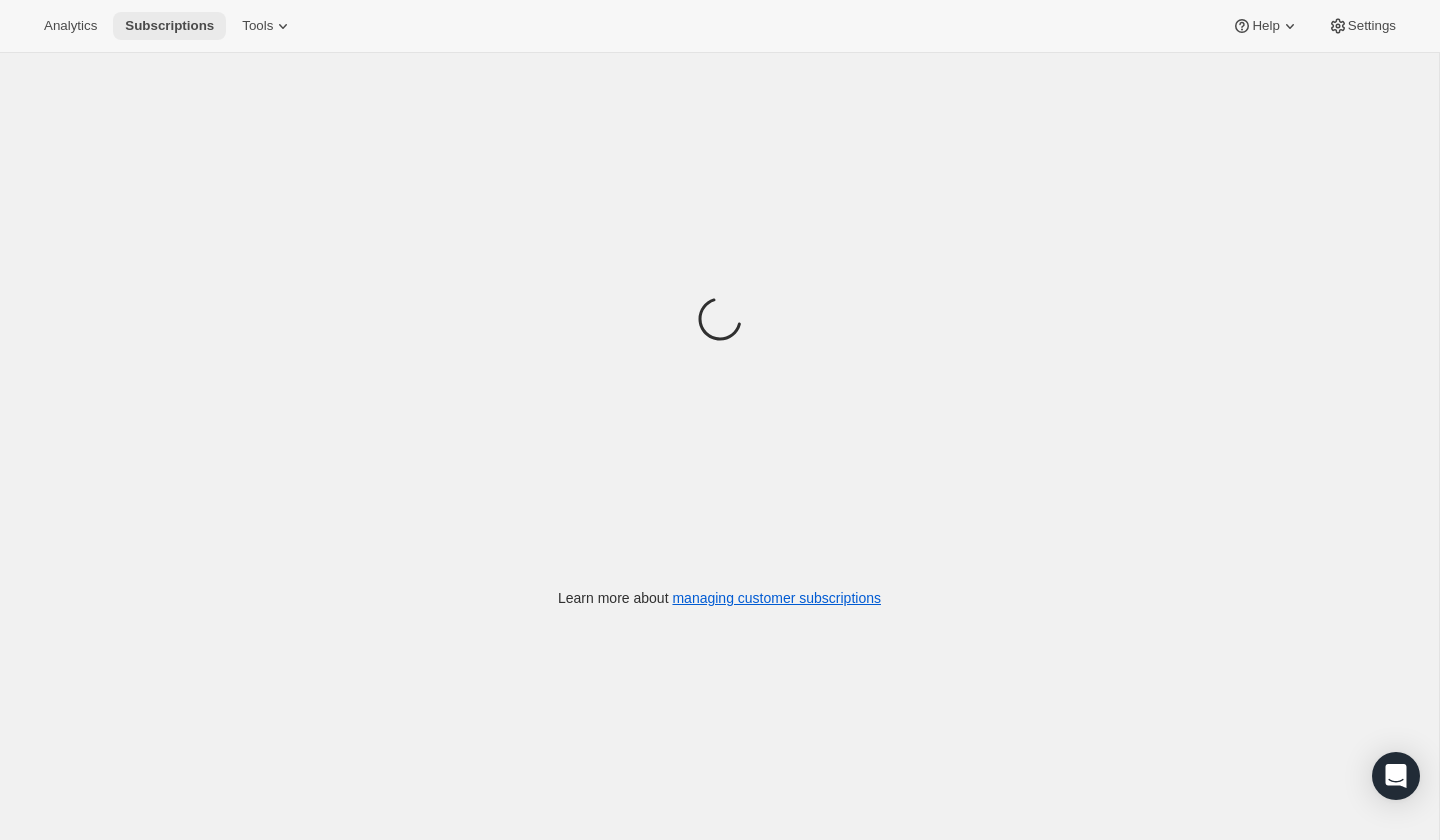 scroll, scrollTop: 0, scrollLeft: 0, axis: both 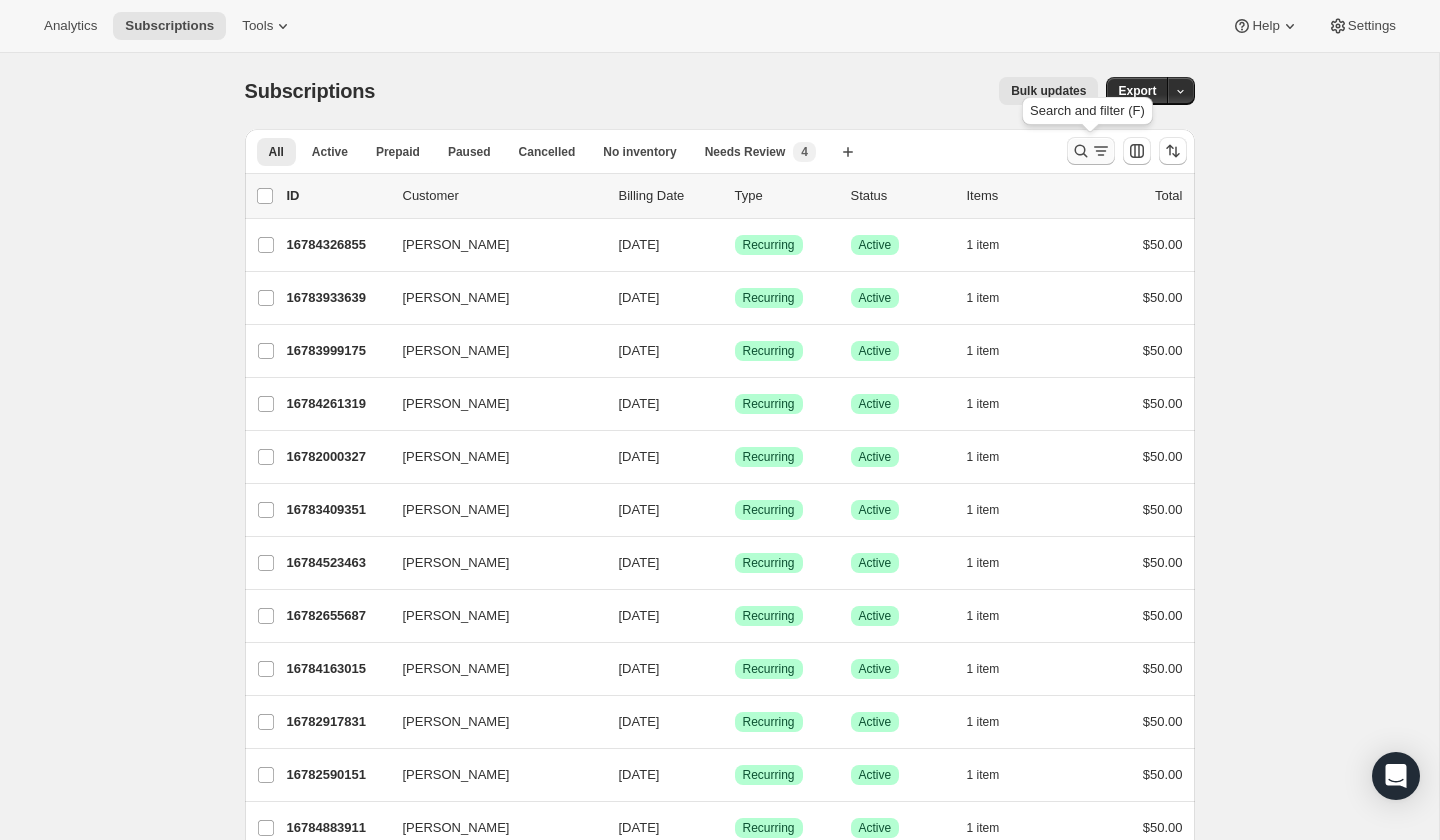 click 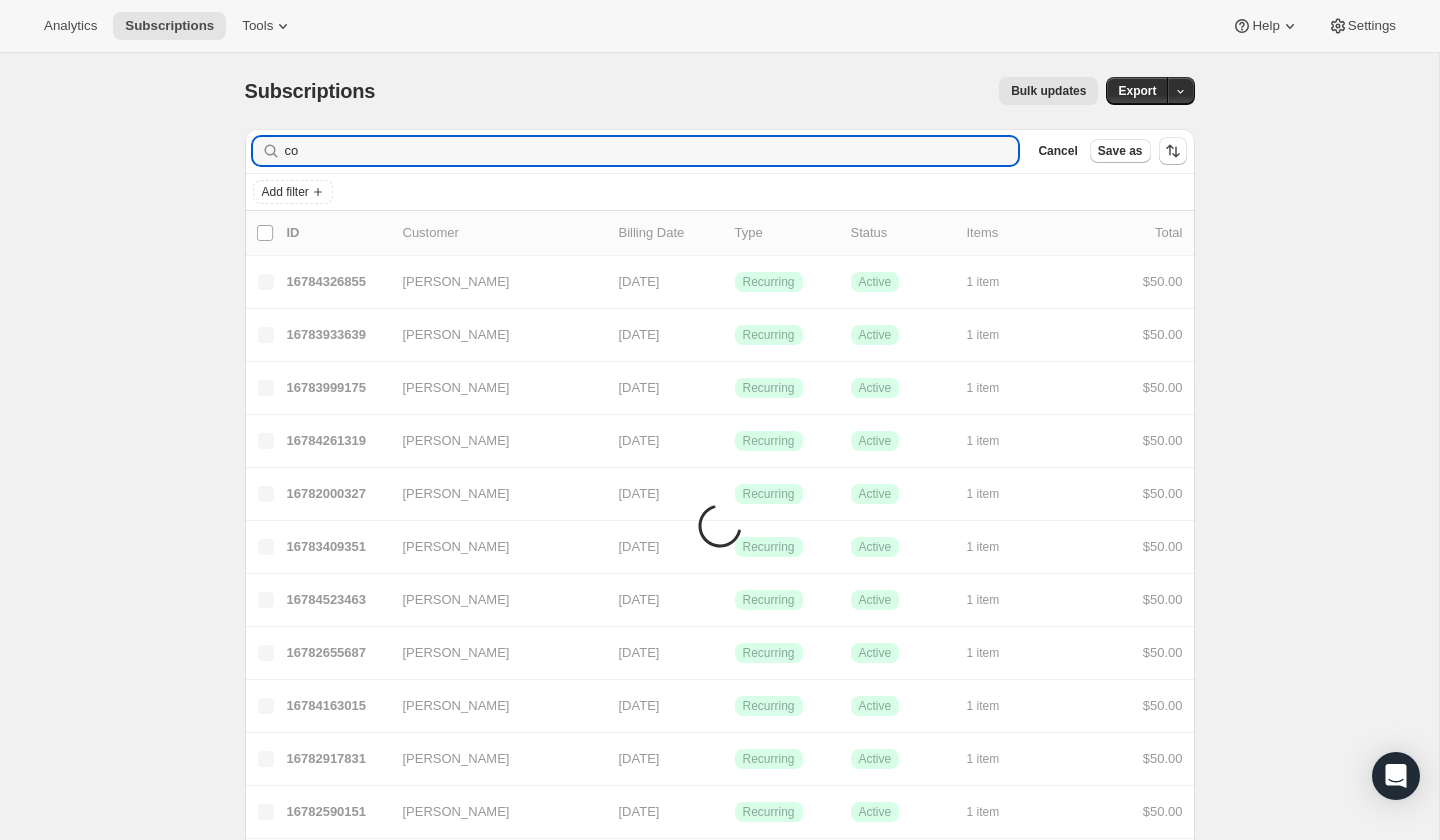 type on "c" 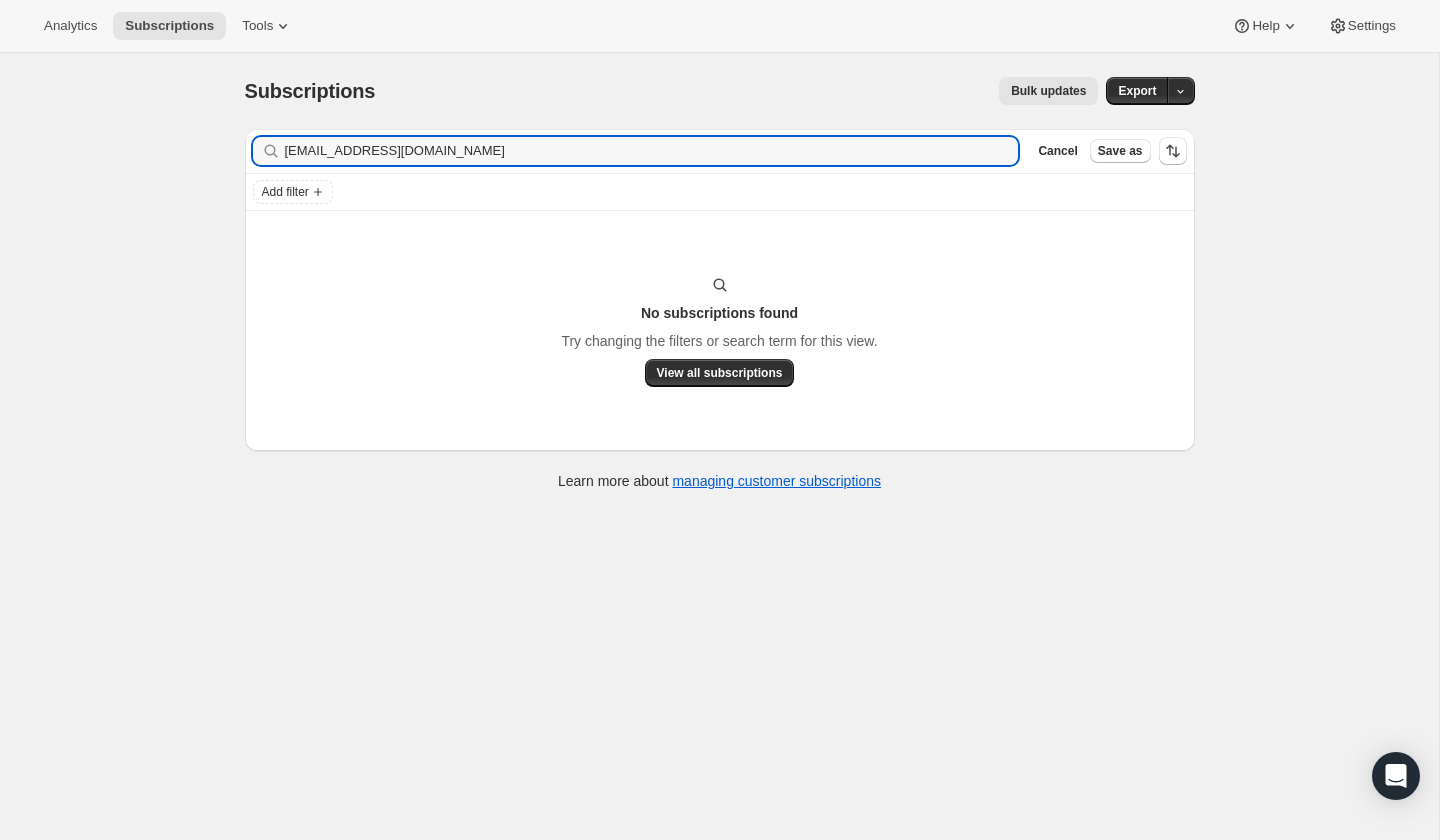 type on "[EMAIL_ADDRESS][DOMAIN_NAME]" 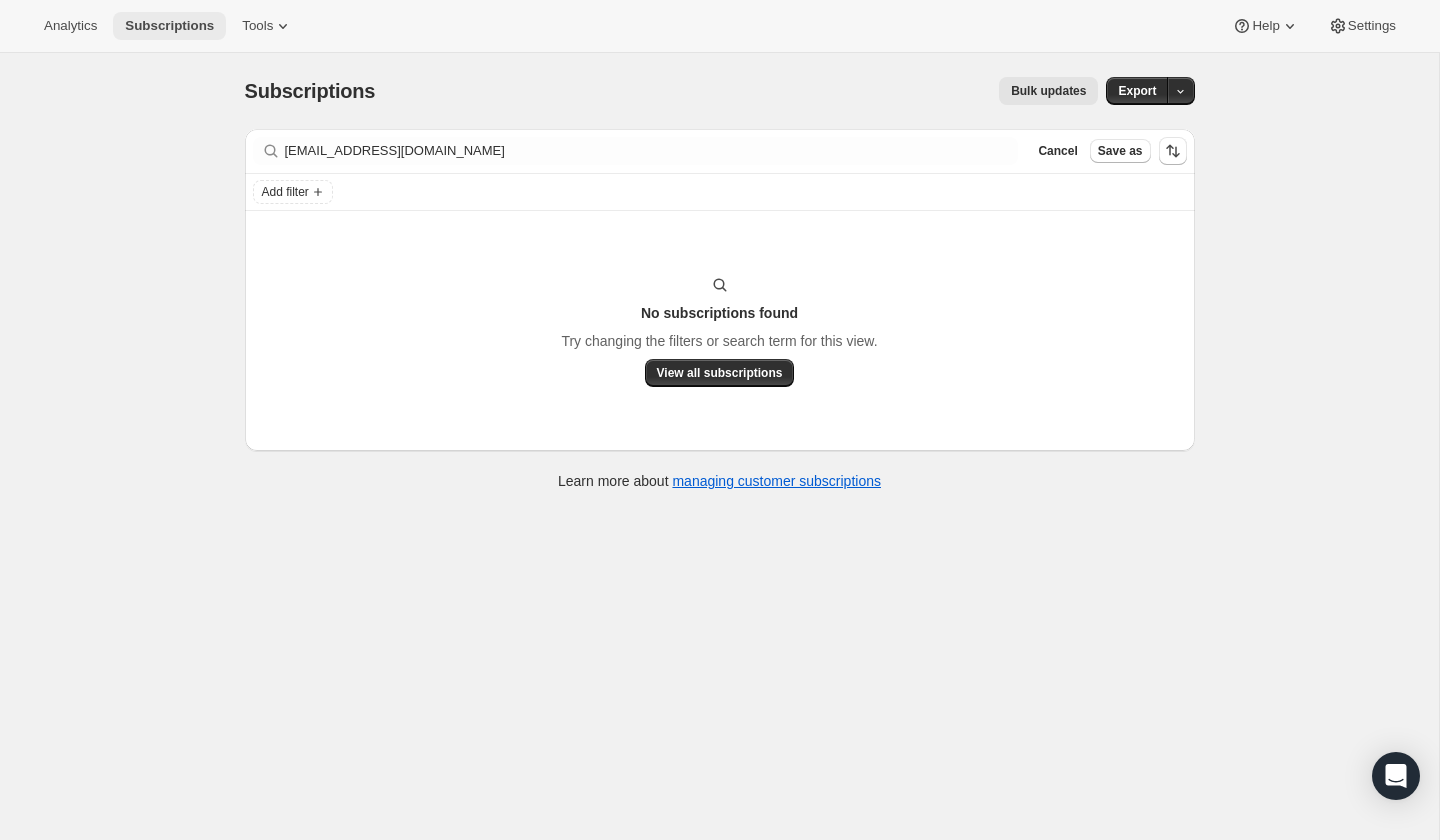 click on "Subscriptions" at bounding box center (169, 26) 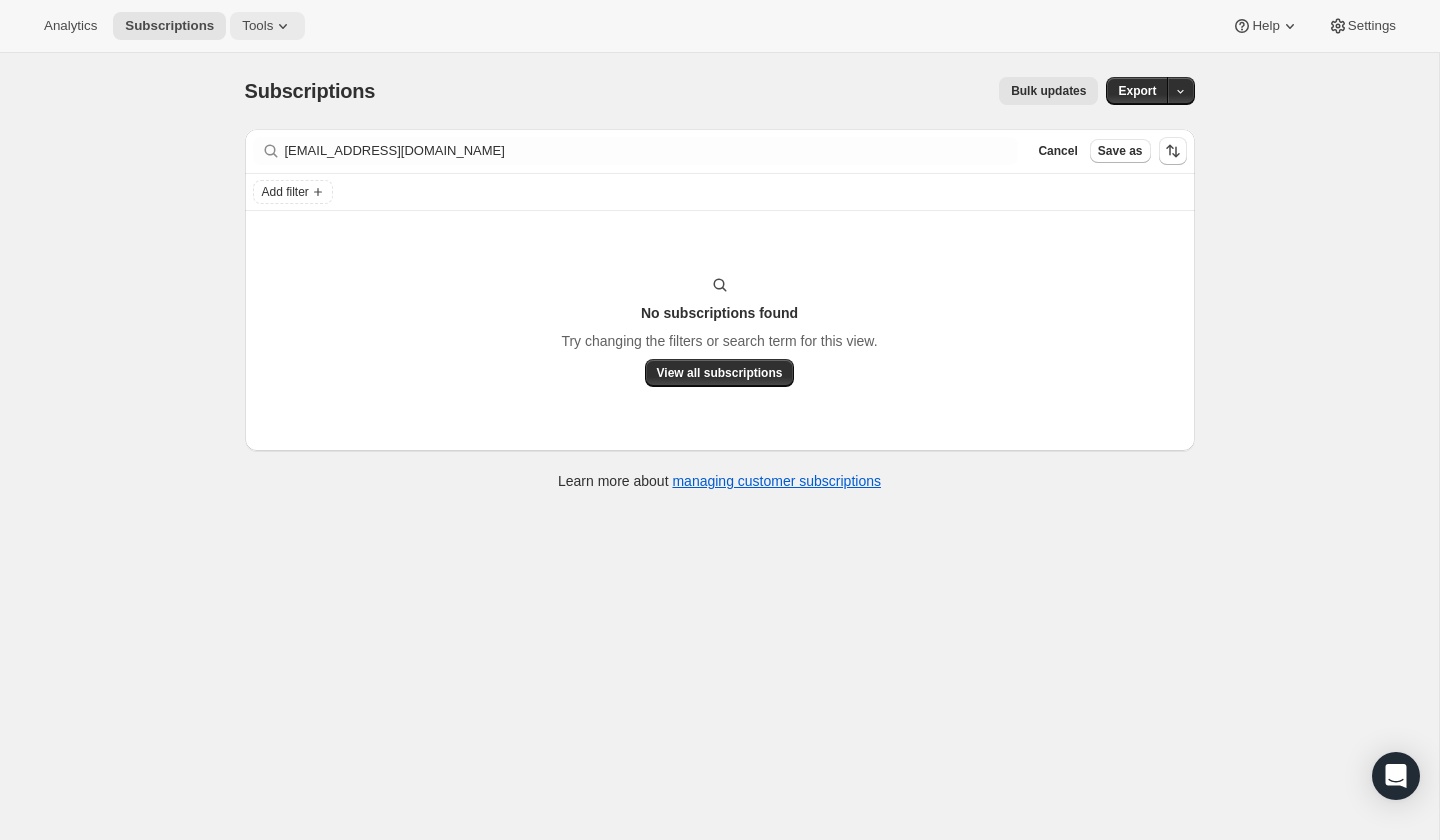 click on "Tools" at bounding box center [257, 26] 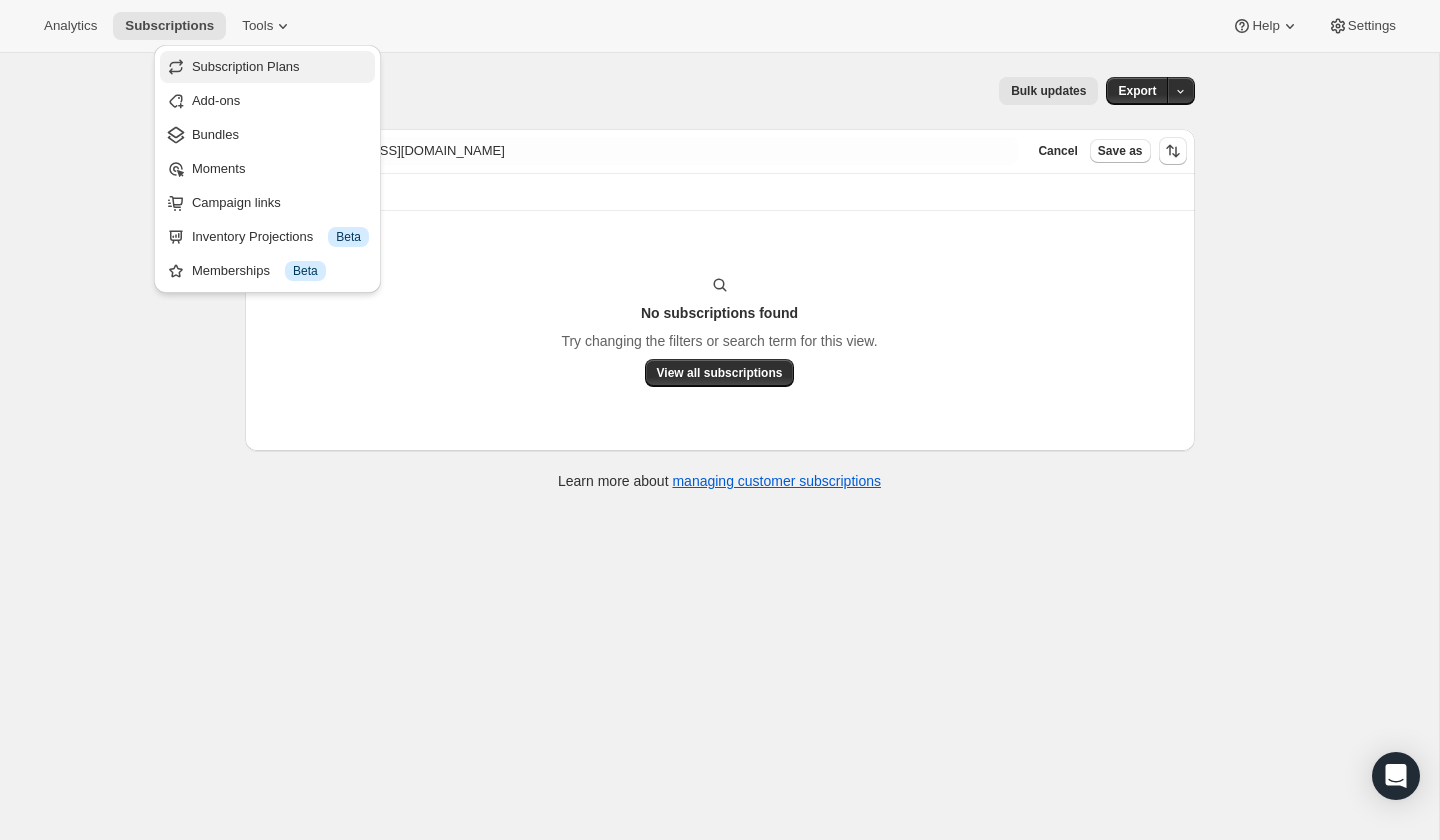 click on "Subscription Plans" at bounding box center (246, 66) 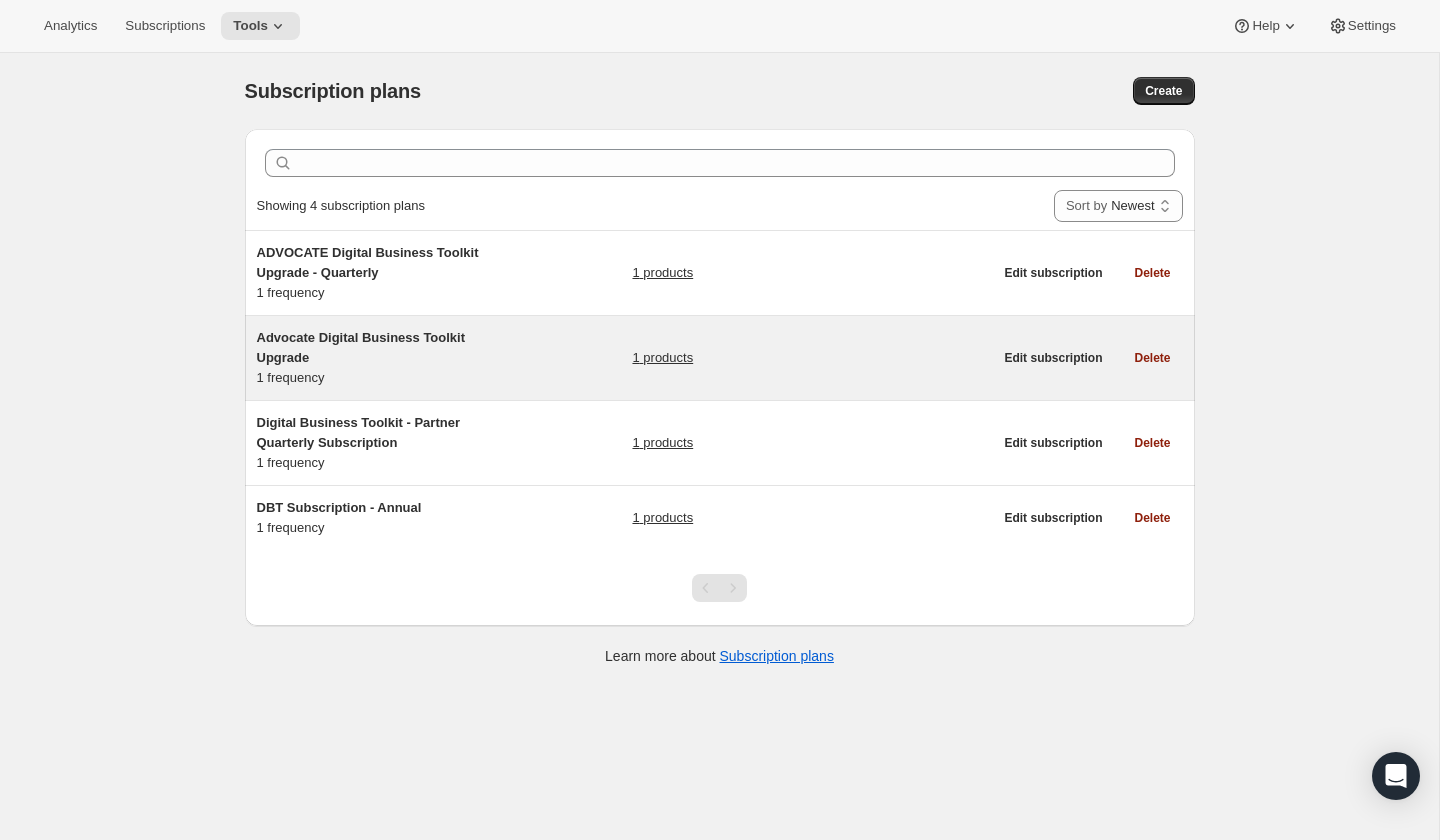 click on "1   products" at bounding box center [662, 358] 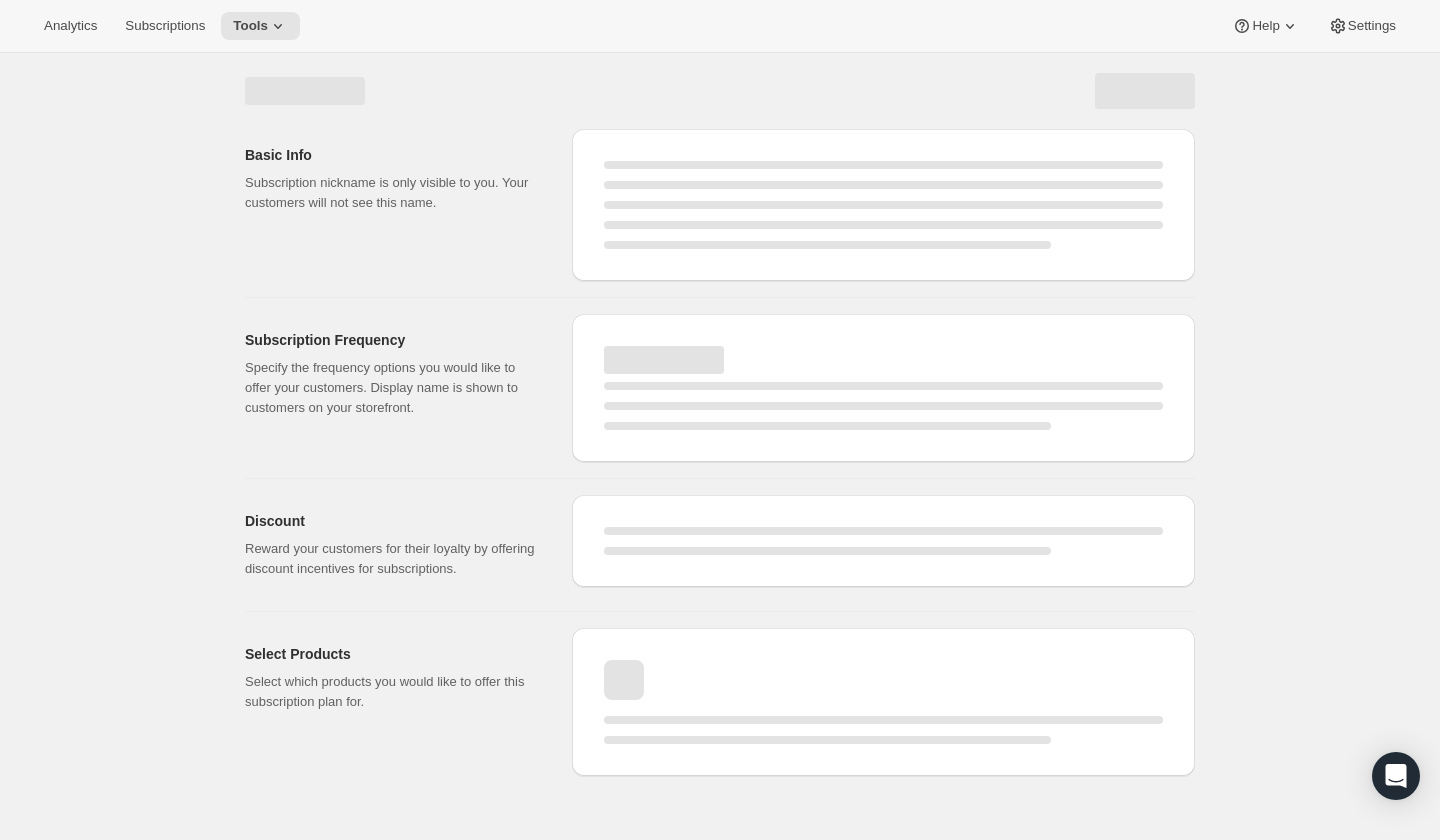 select on "WEEK" 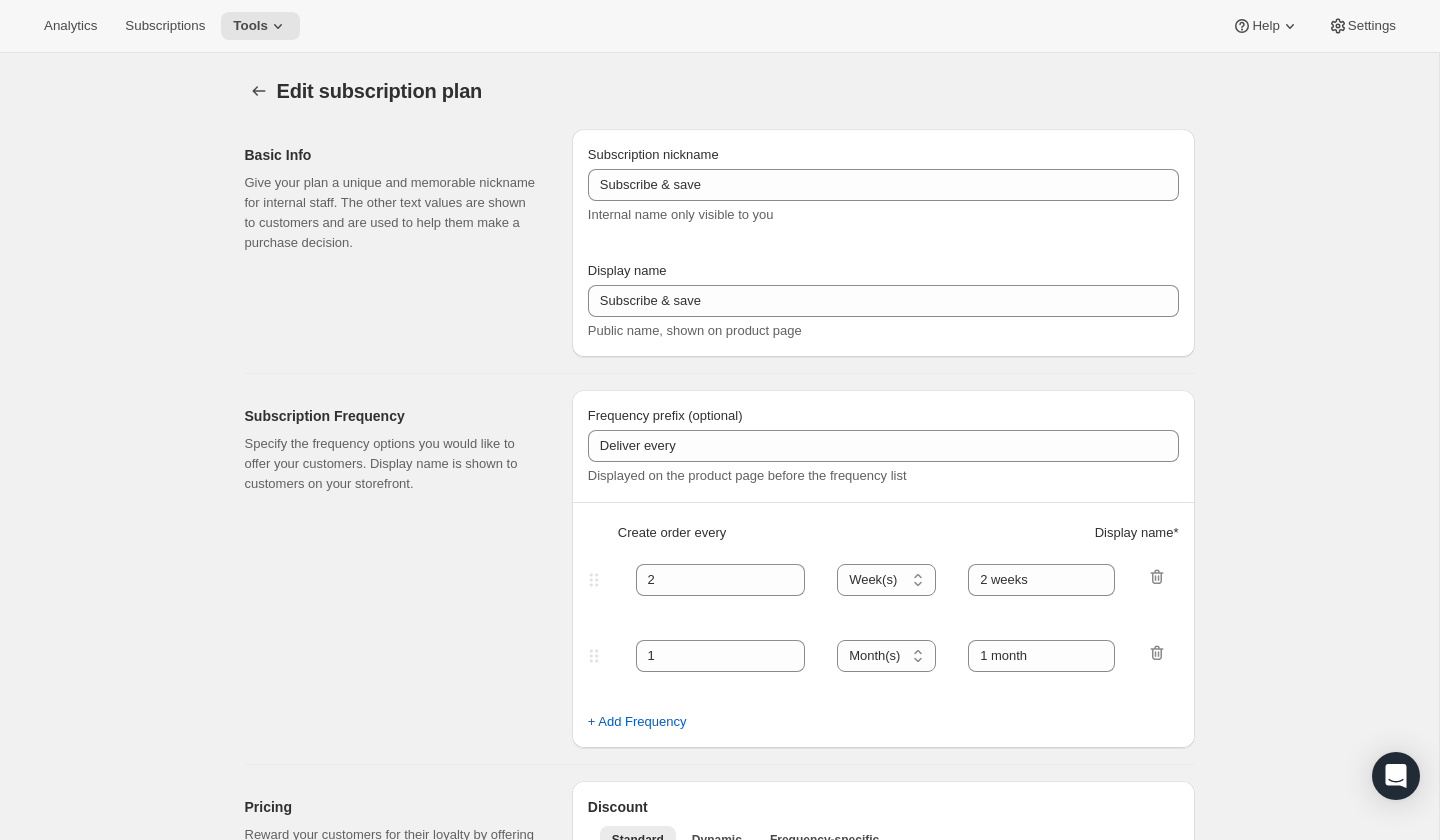 type on "Advocate Digital Business Toolkit Upgrade" 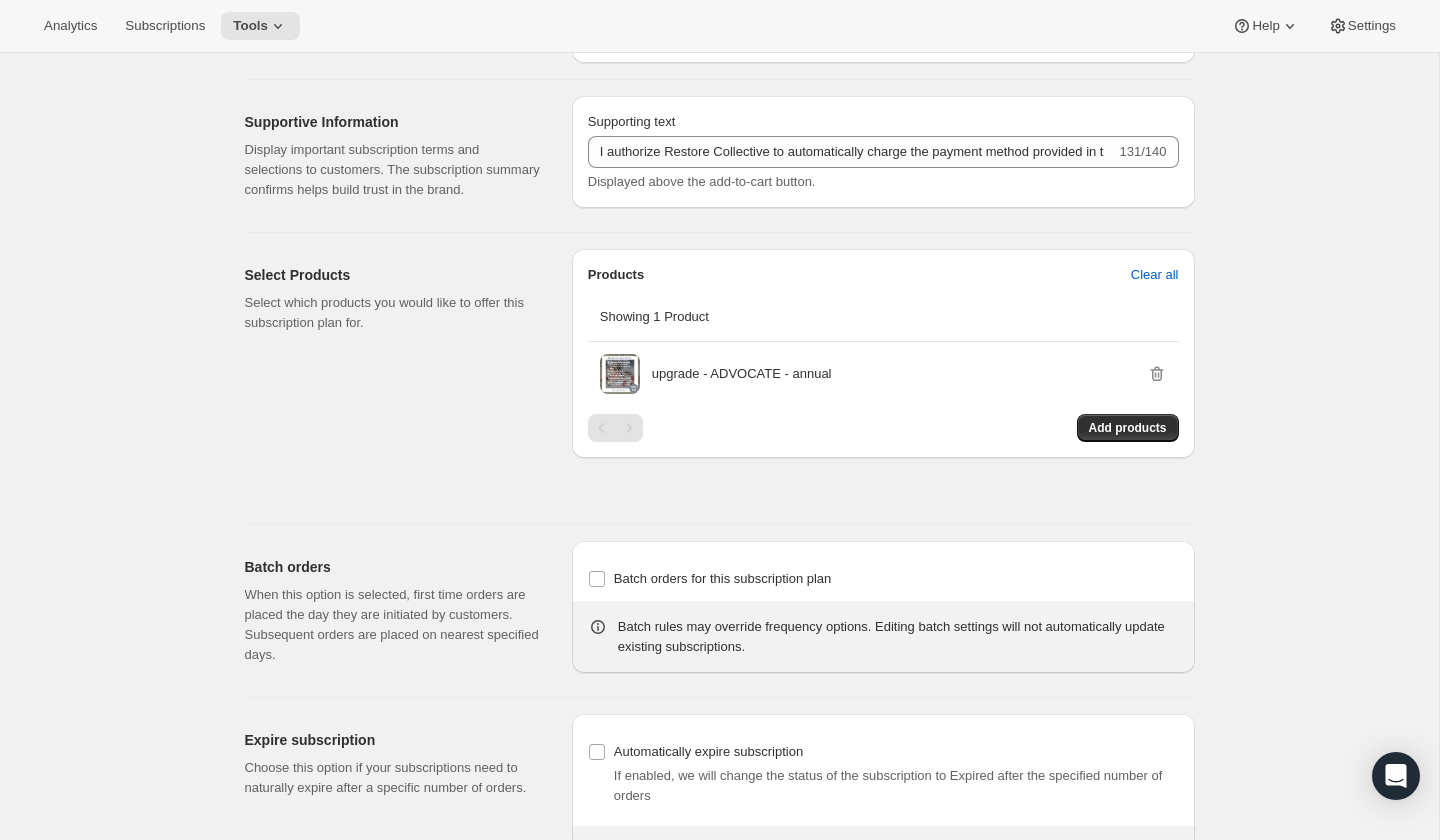scroll, scrollTop: 983, scrollLeft: 0, axis: vertical 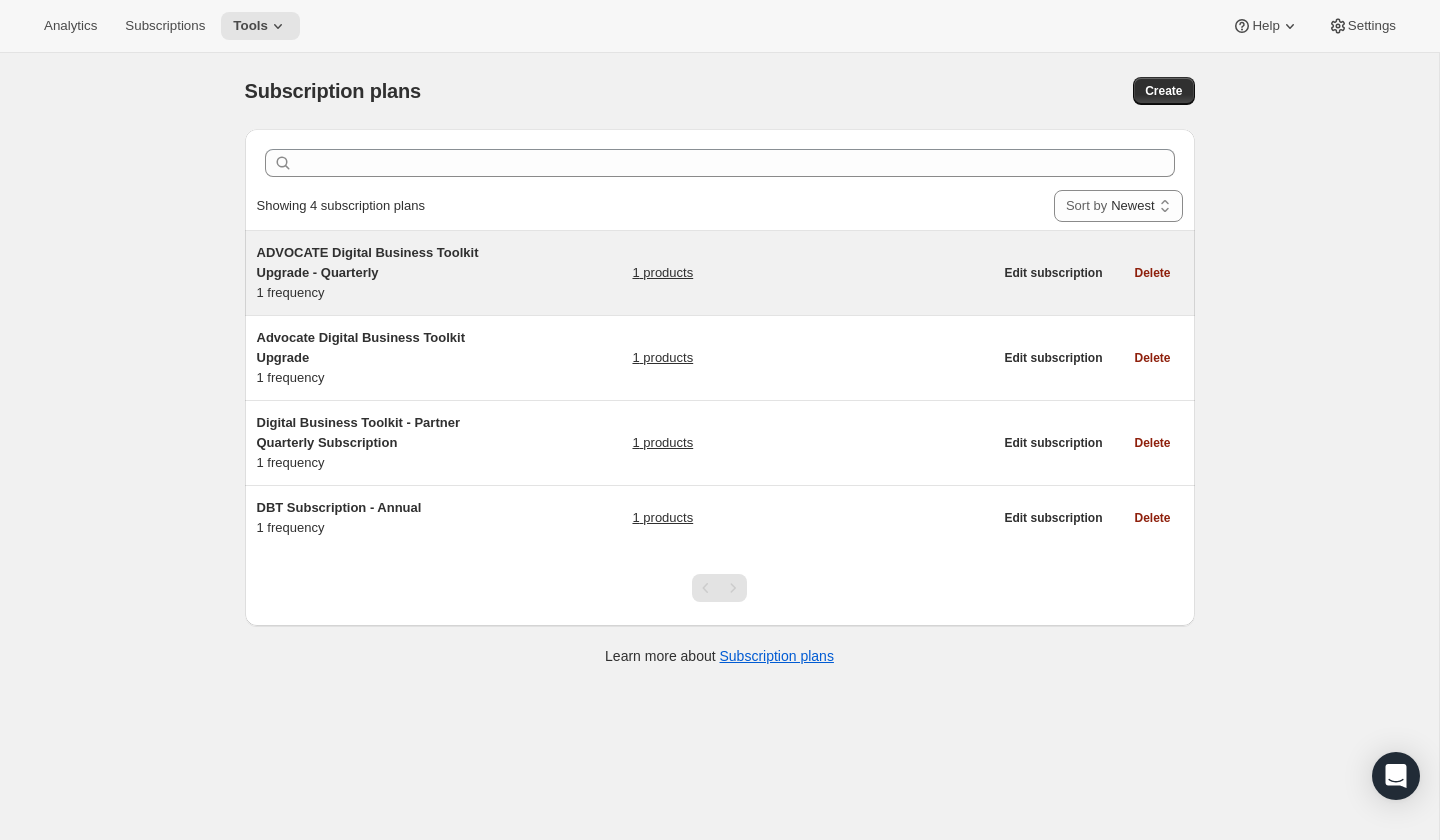 click on "1   products" at bounding box center [662, 273] 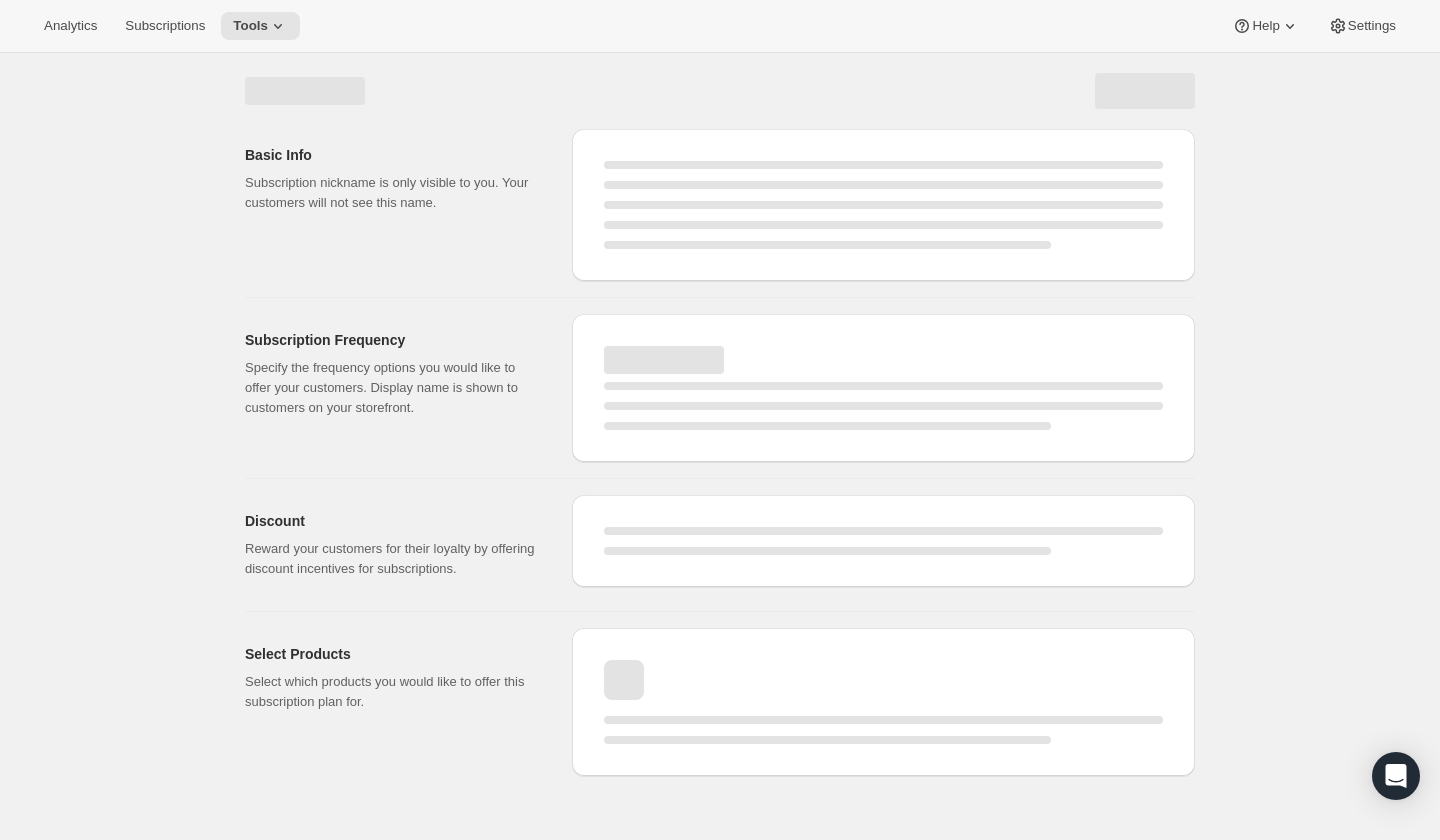 select on "WEEK" 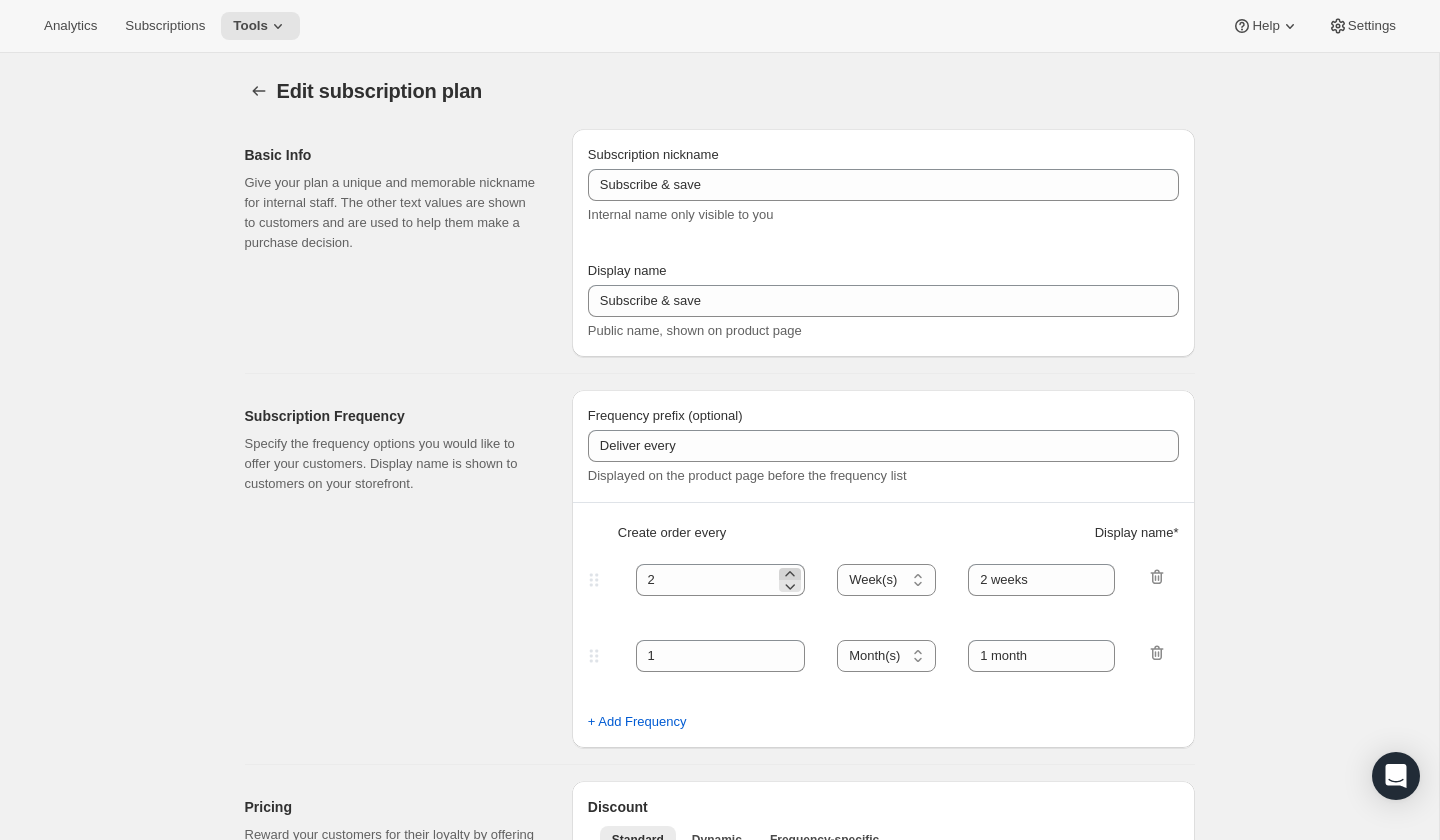 type on "ADVOCATE Digital Business Toolkit Upgrade - Quarterly" 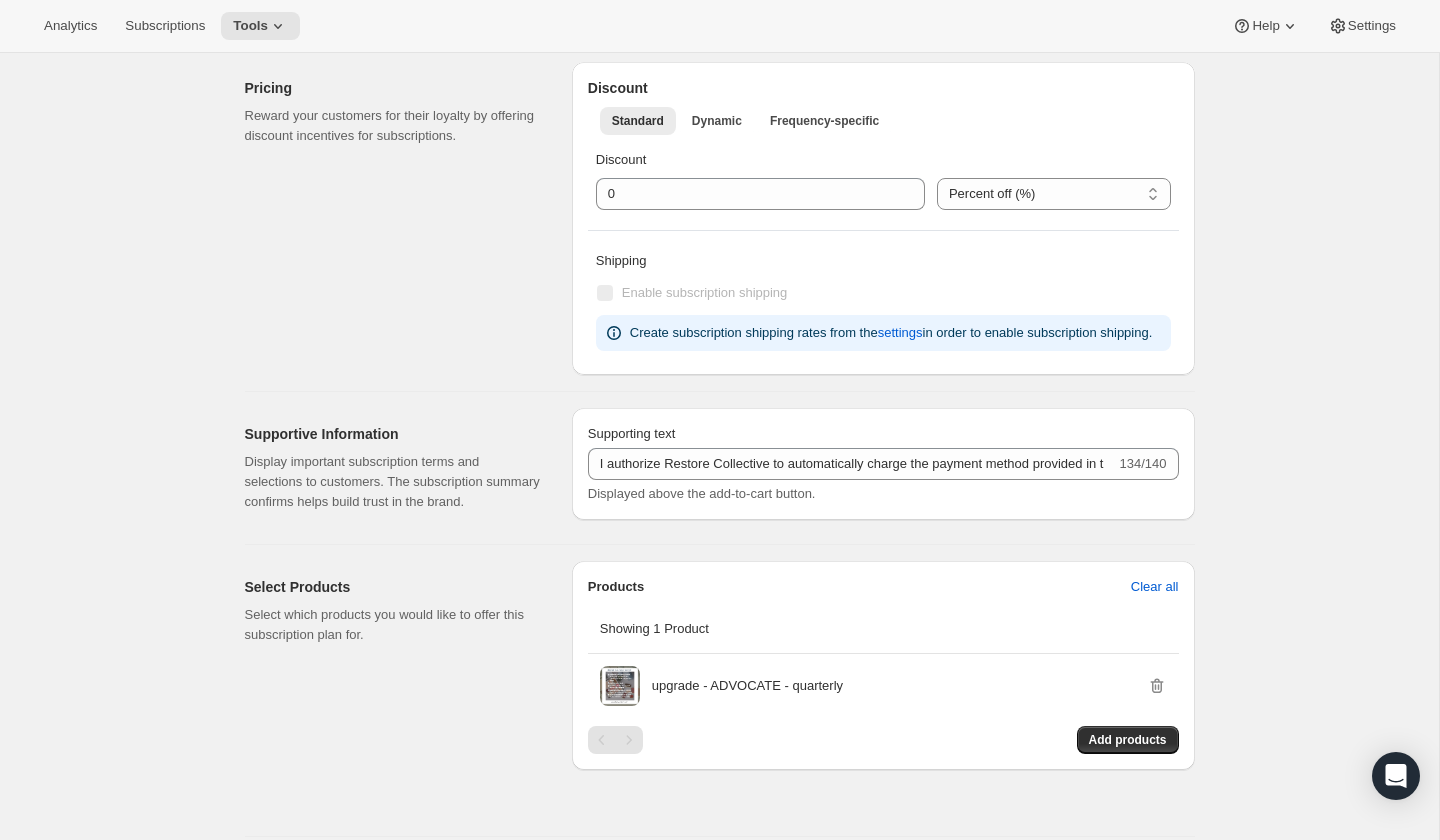 scroll, scrollTop: 0, scrollLeft: 0, axis: both 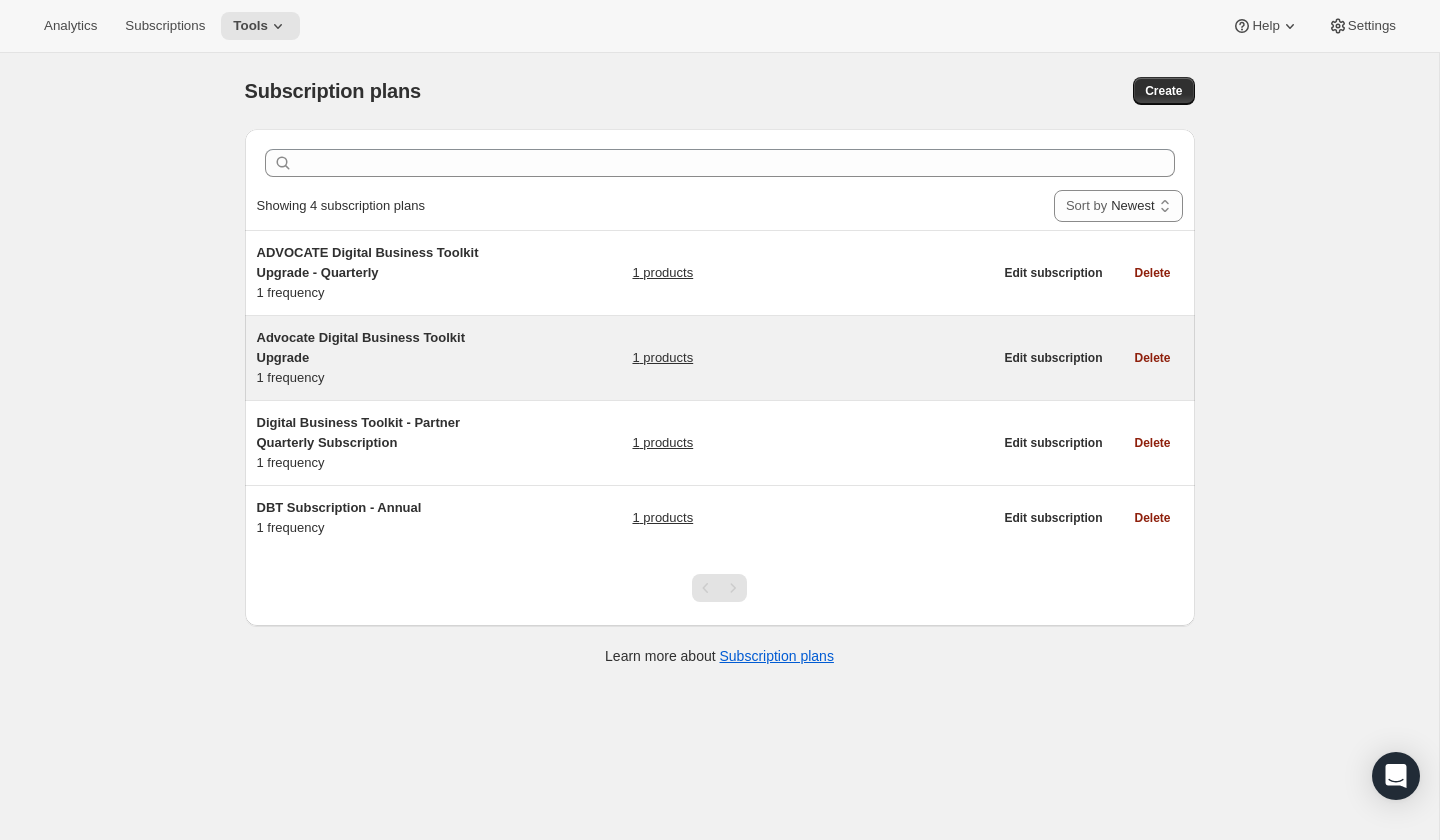 click on "1   products" at bounding box center (662, 358) 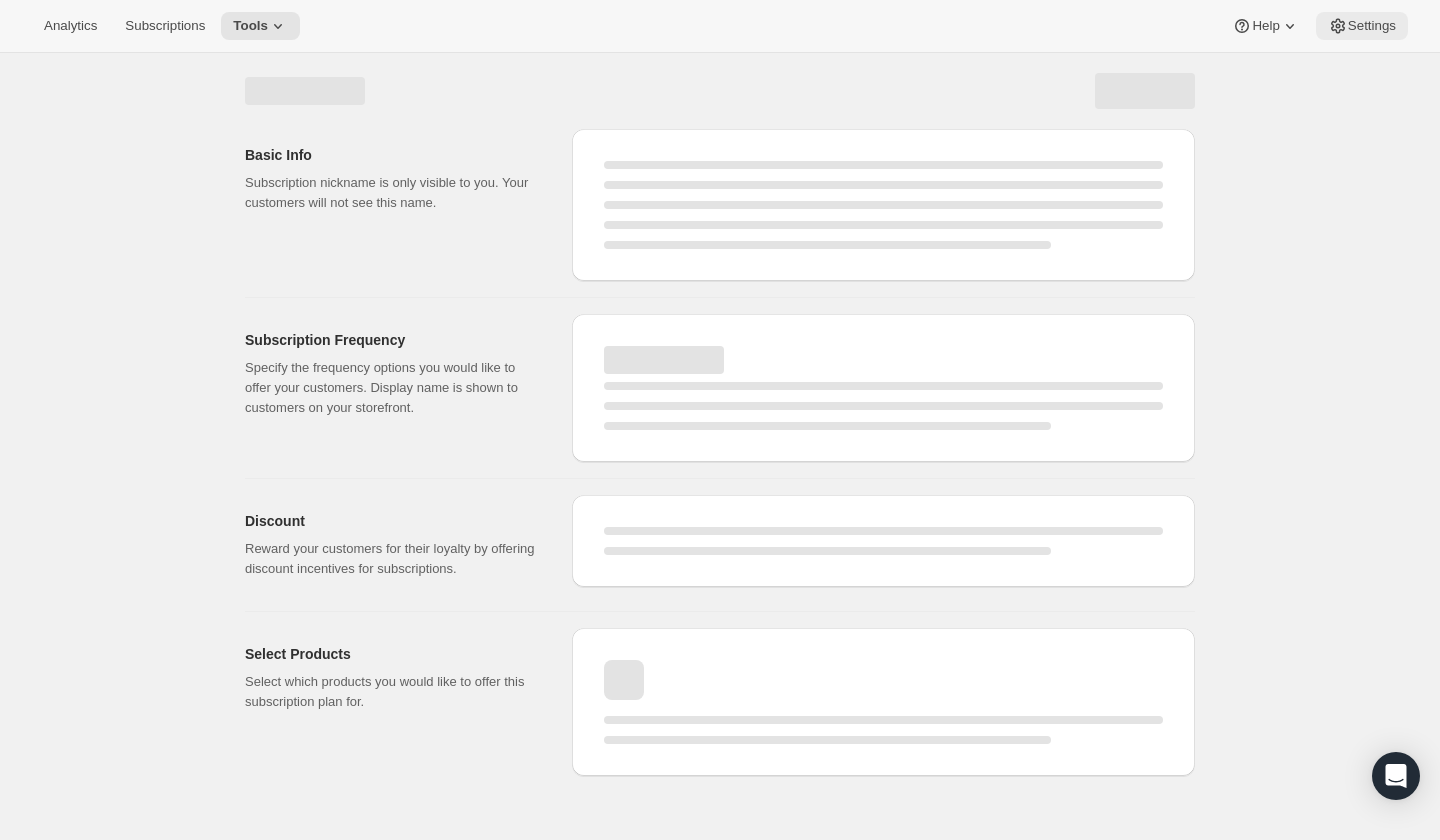 select on "WEEK" 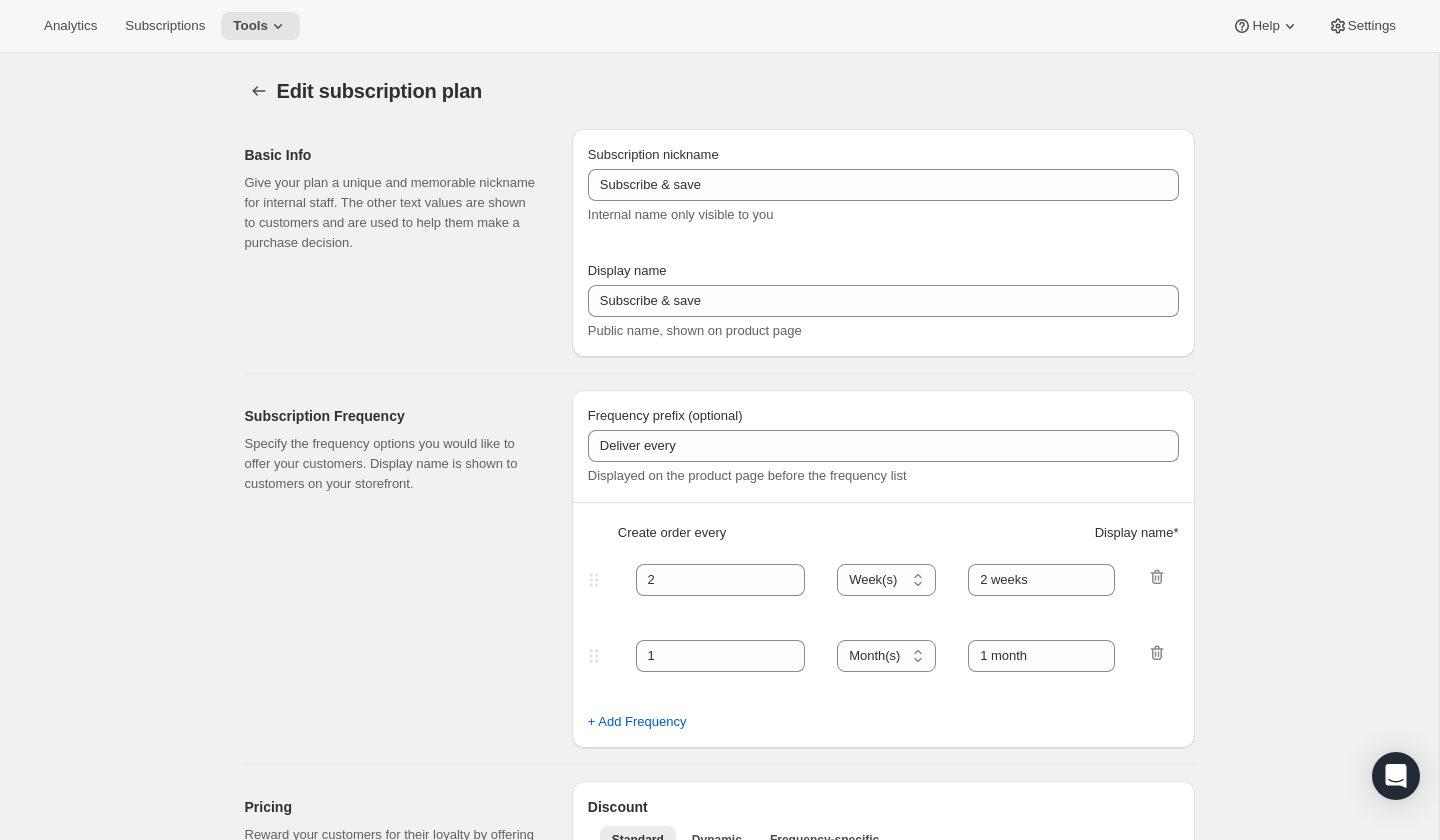 type on "Advocate Digital Business Toolkit Upgrade" 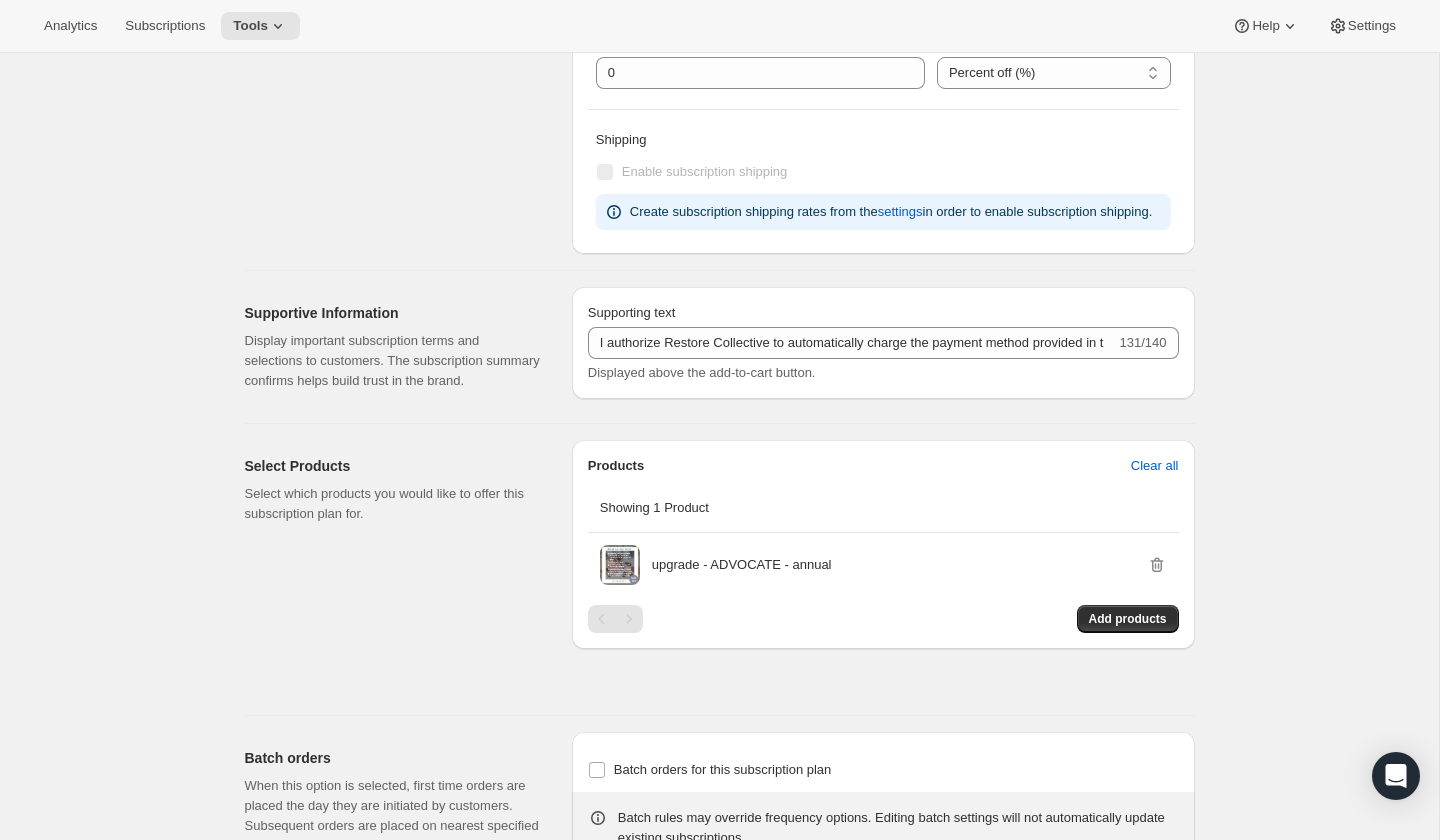 scroll, scrollTop: 786, scrollLeft: 0, axis: vertical 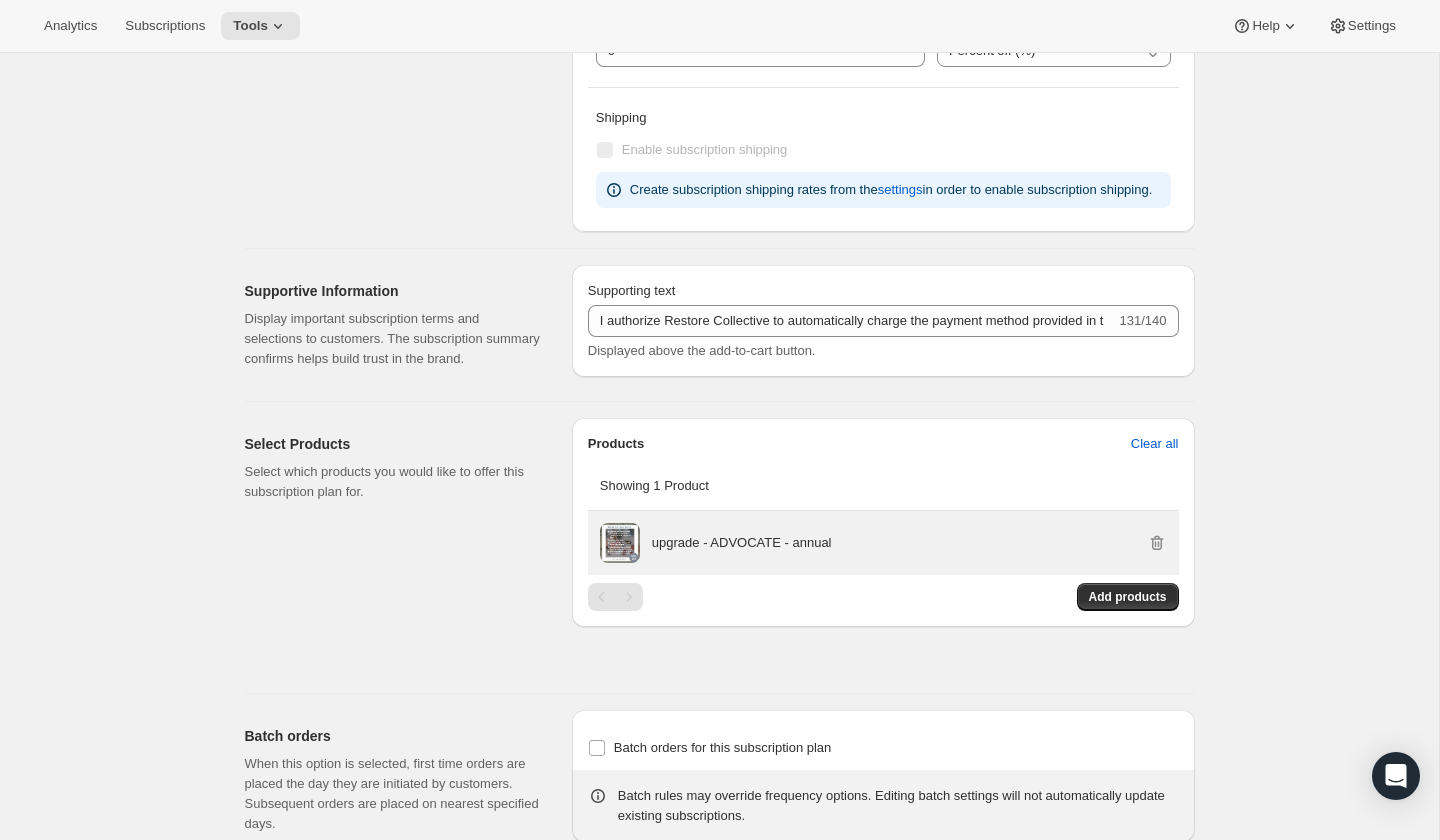 click on "upgrade - ADVOCATE - annual" at bounding box center (742, 543) 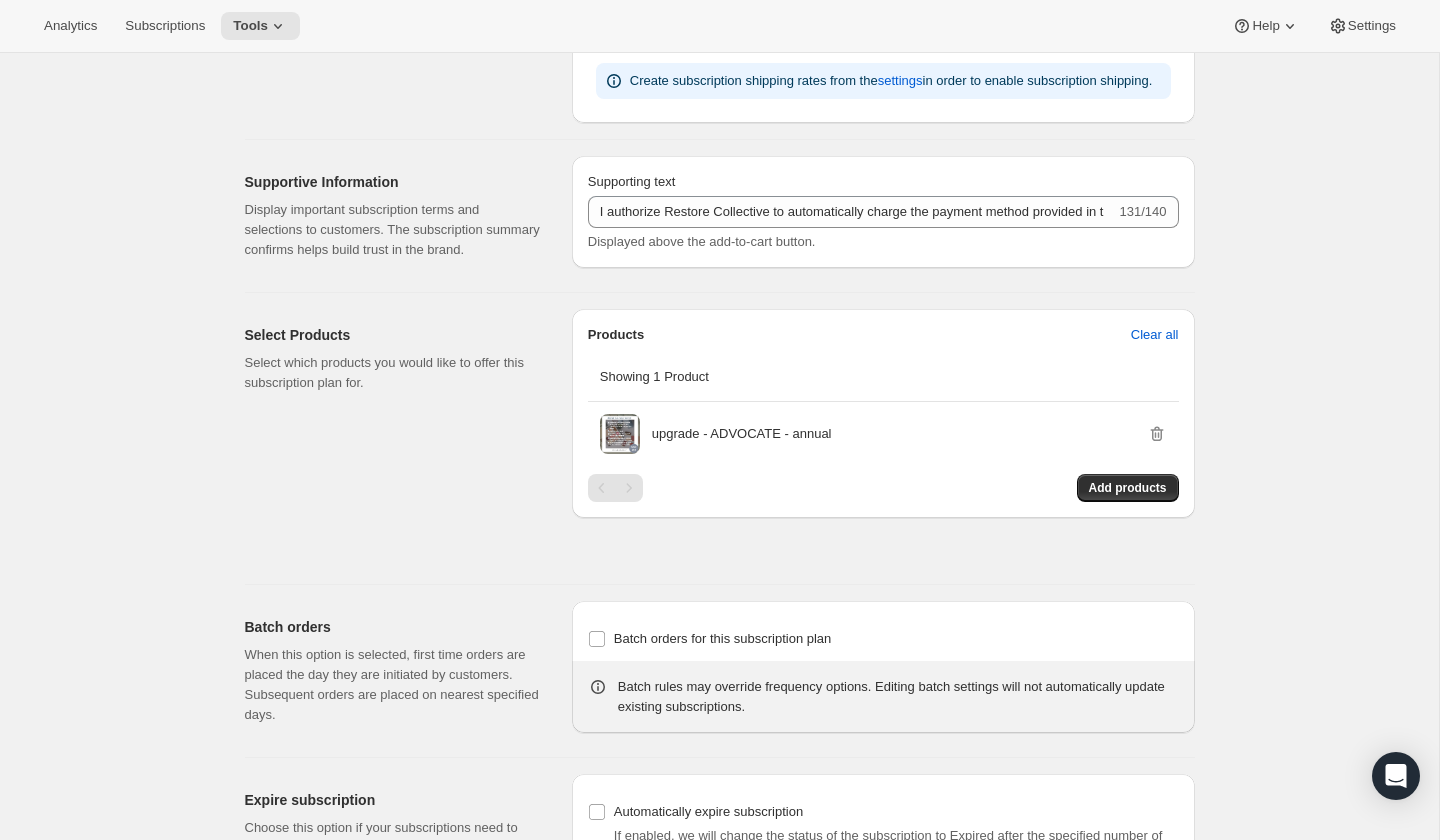 scroll, scrollTop: 920, scrollLeft: 0, axis: vertical 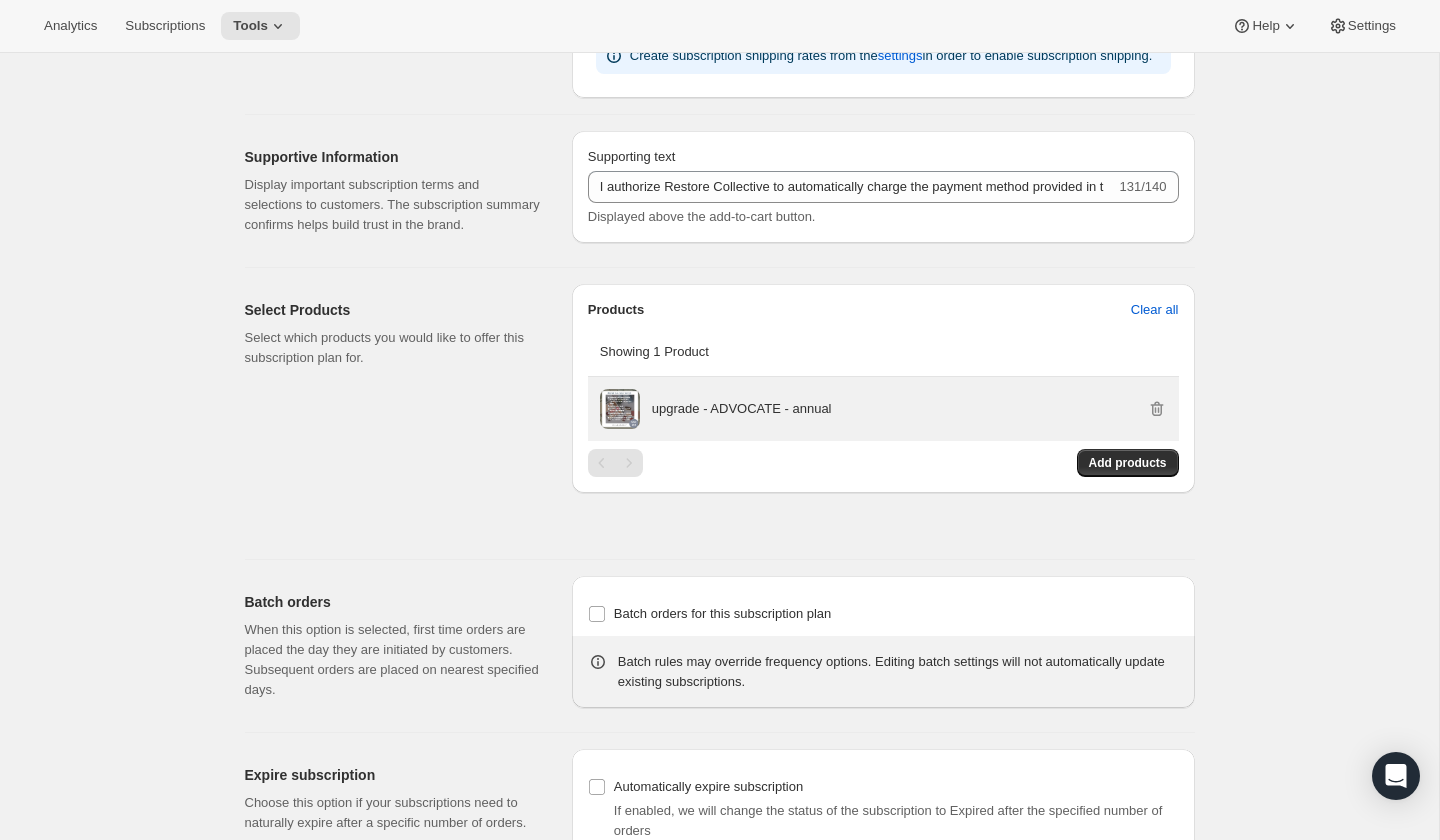 click at bounding box center (620, 409) 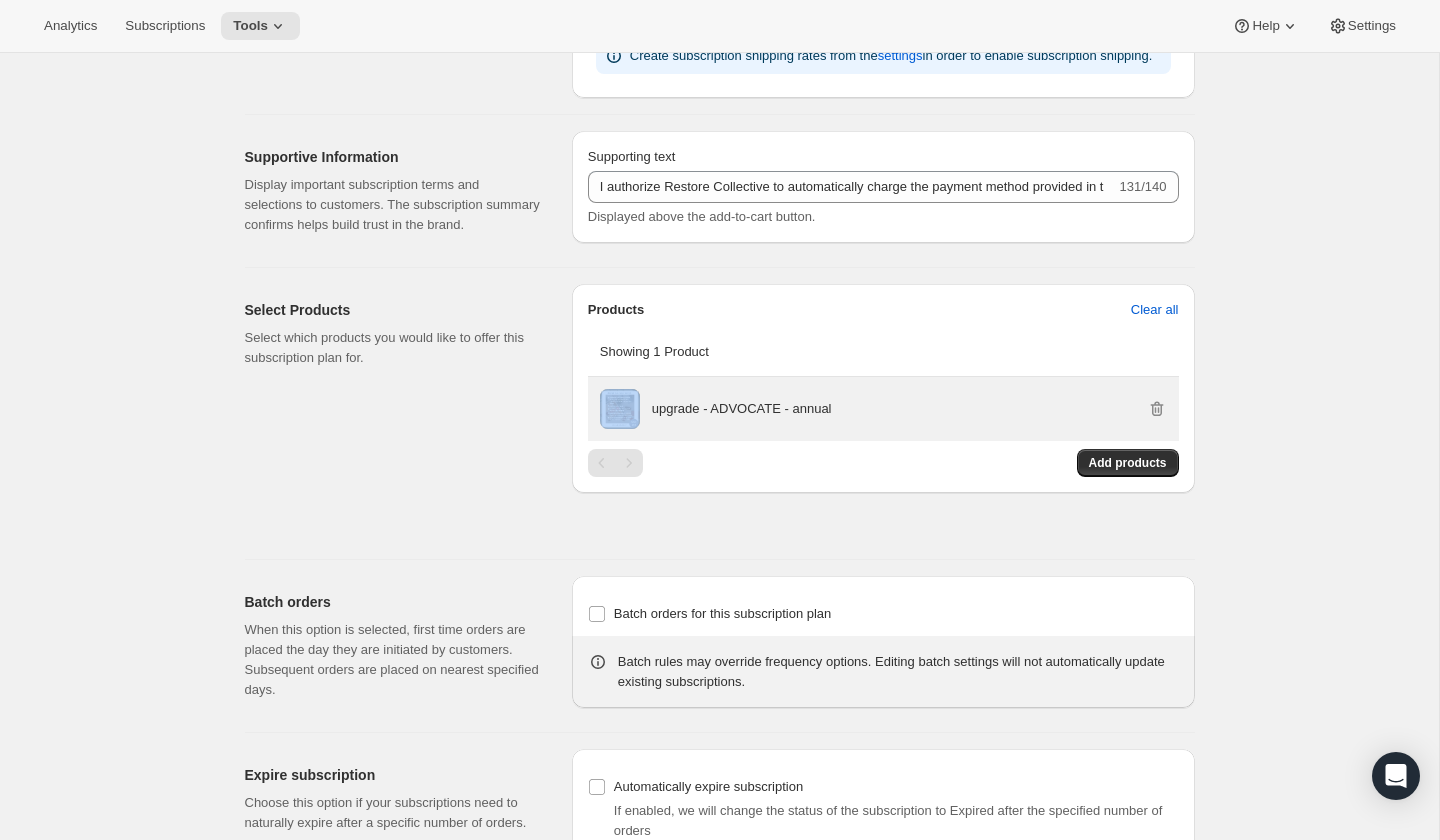 click at bounding box center (620, 409) 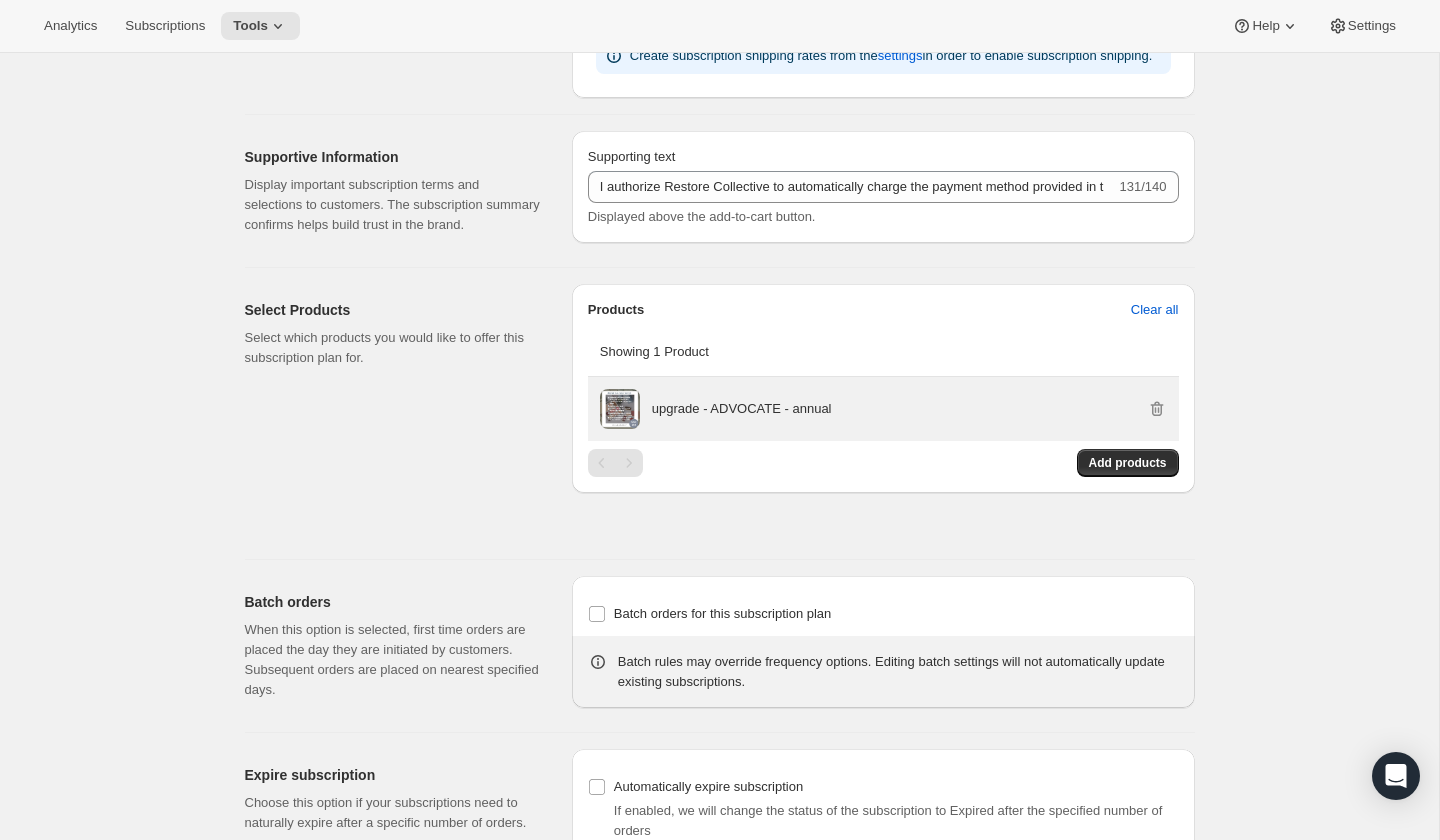 click on "upgrade - ADVOCATE - annual" at bounding box center [742, 409] 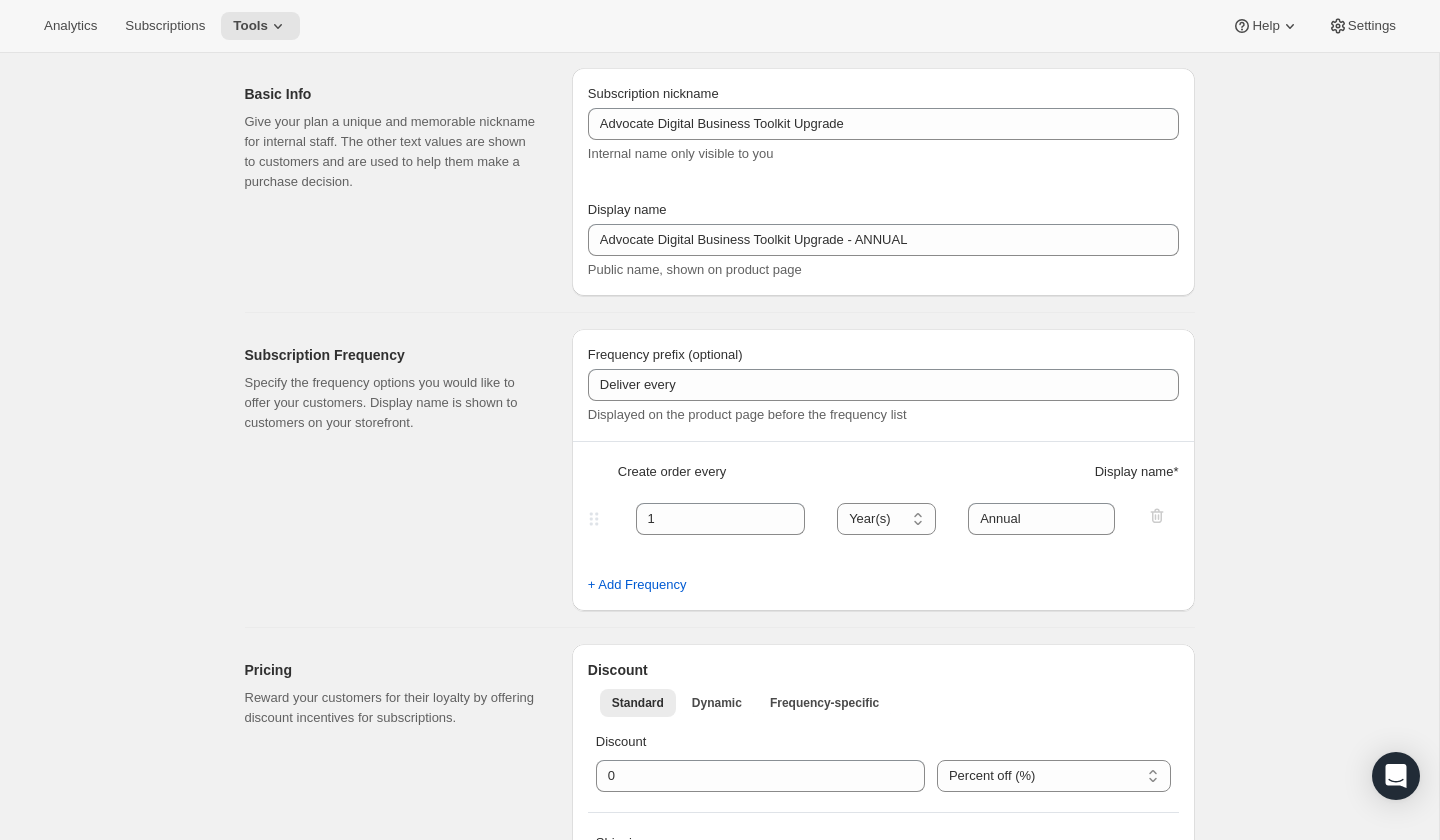 scroll, scrollTop: 0, scrollLeft: 0, axis: both 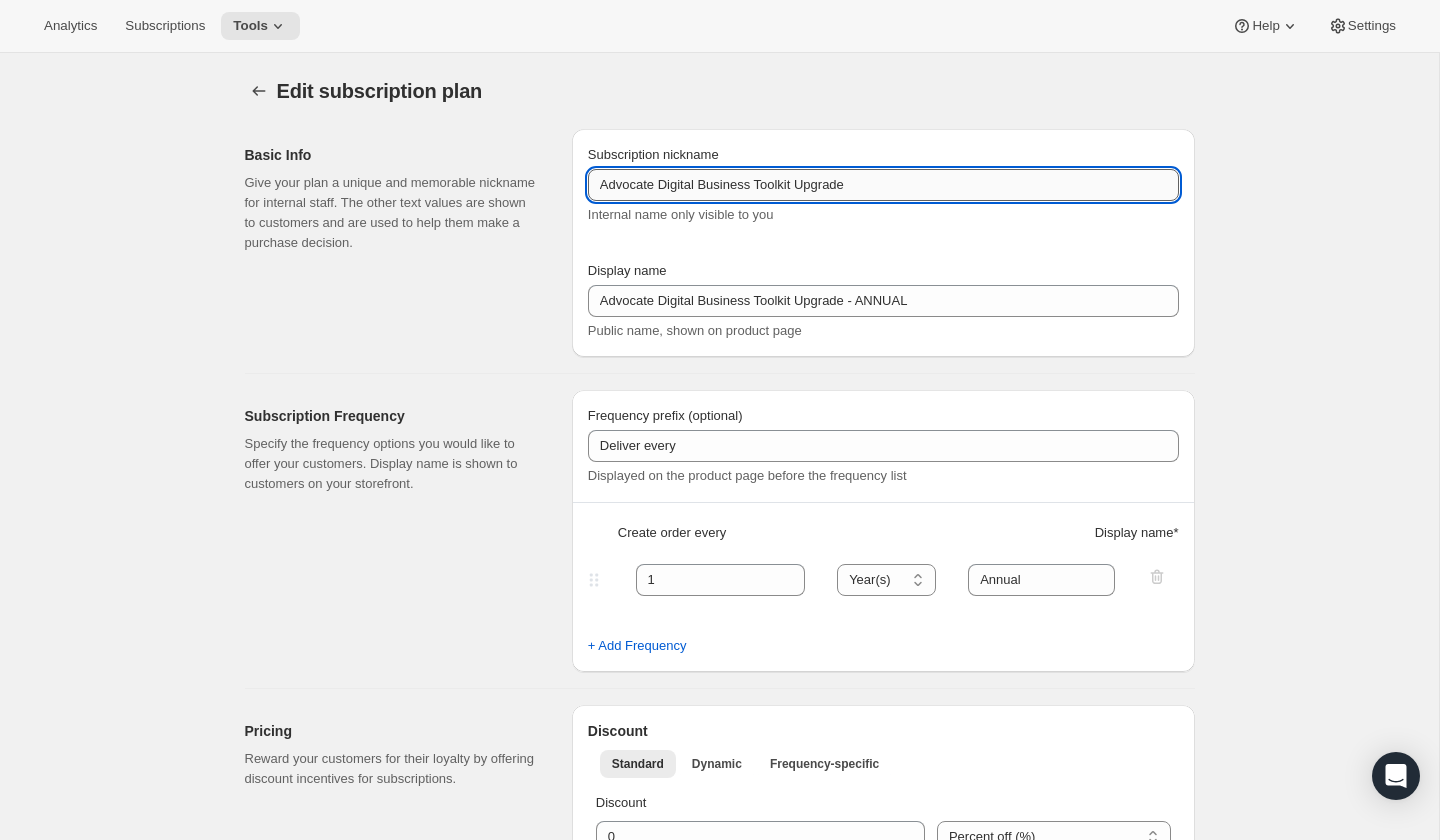 click on "Advocate Digital Business Toolkit Upgrade" at bounding box center [883, 185] 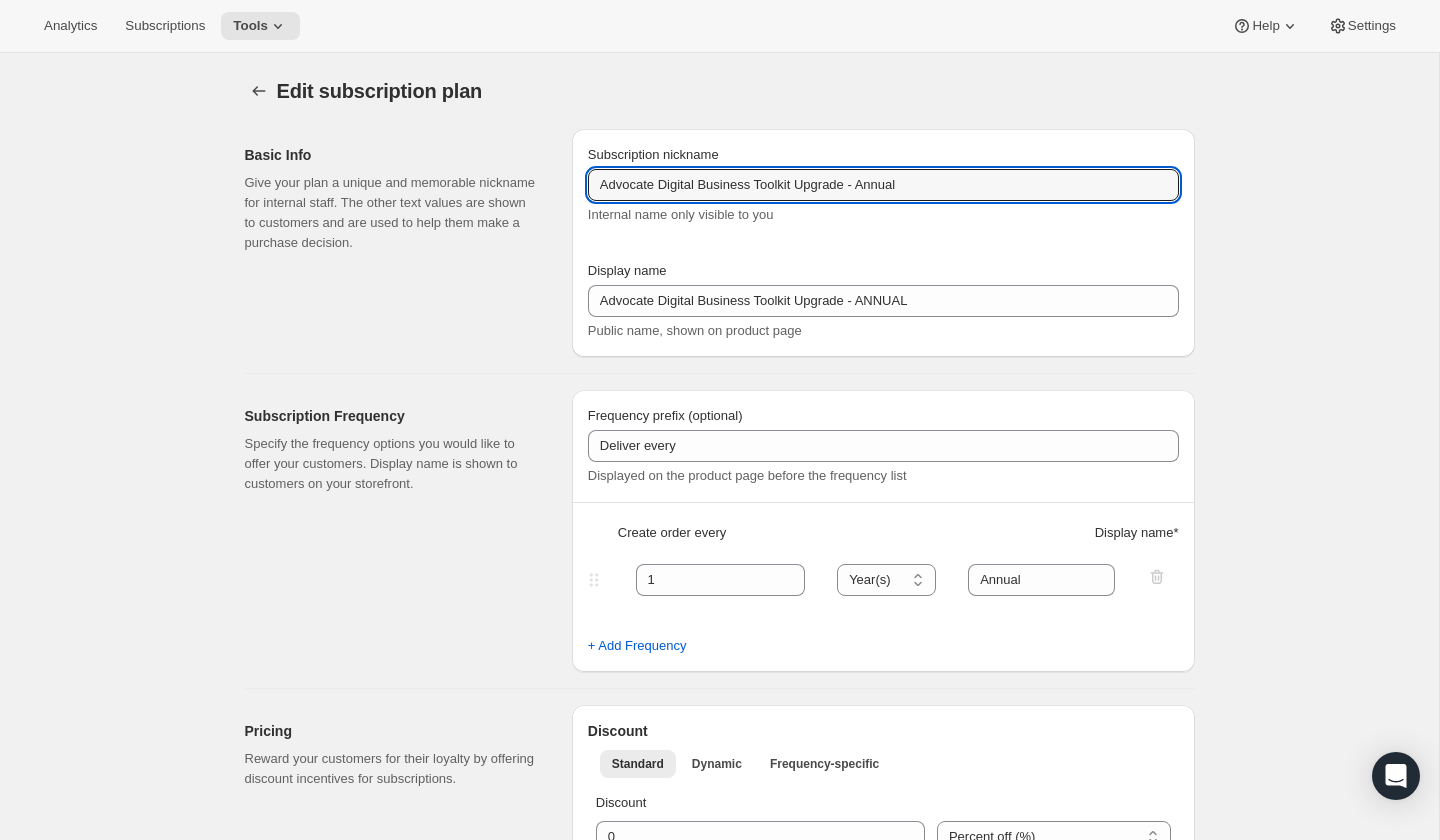 type on "Advocate Digital Business Toolkit Upgrade - Annual" 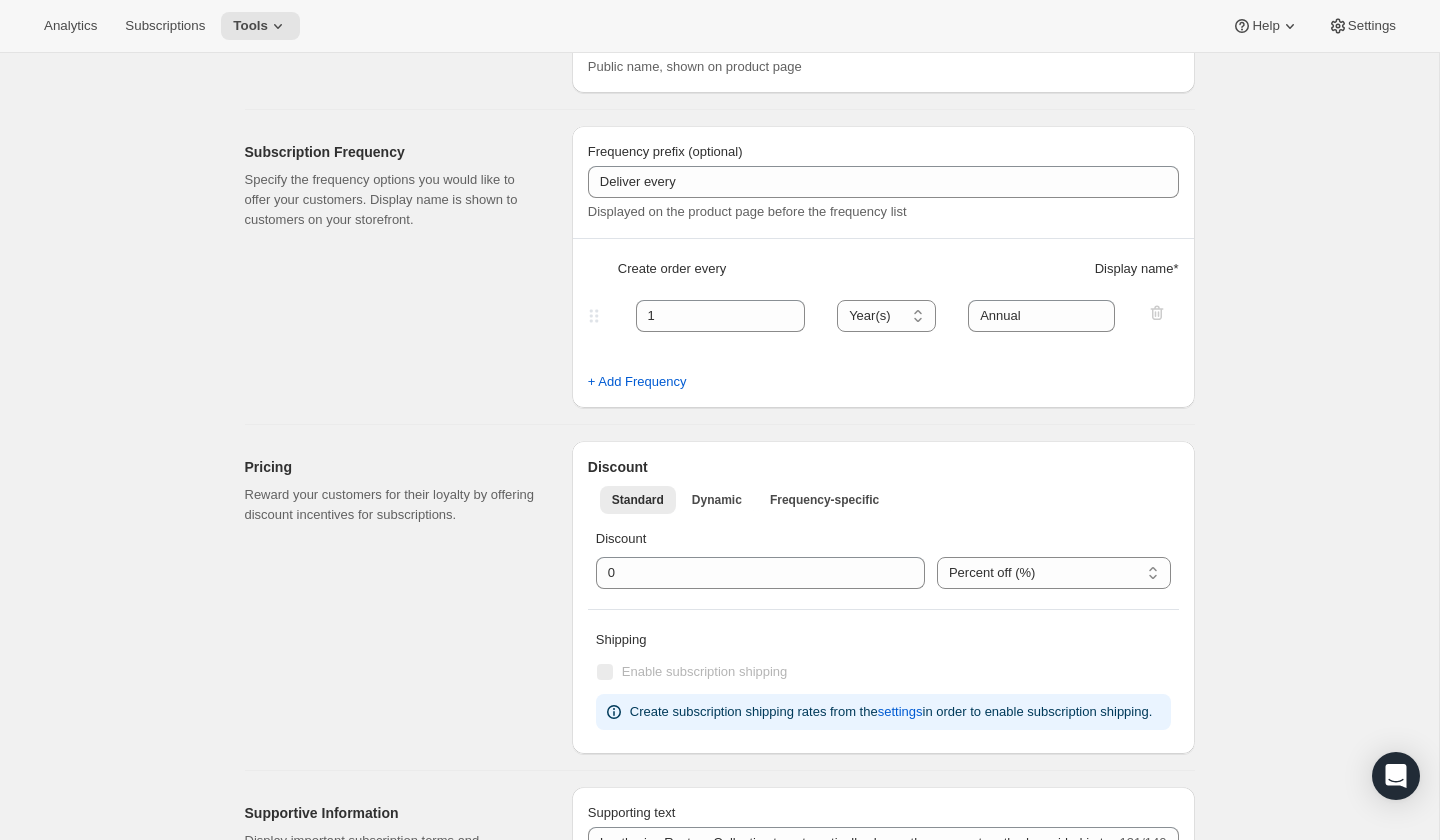 scroll, scrollTop: 0, scrollLeft: 0, axis: both 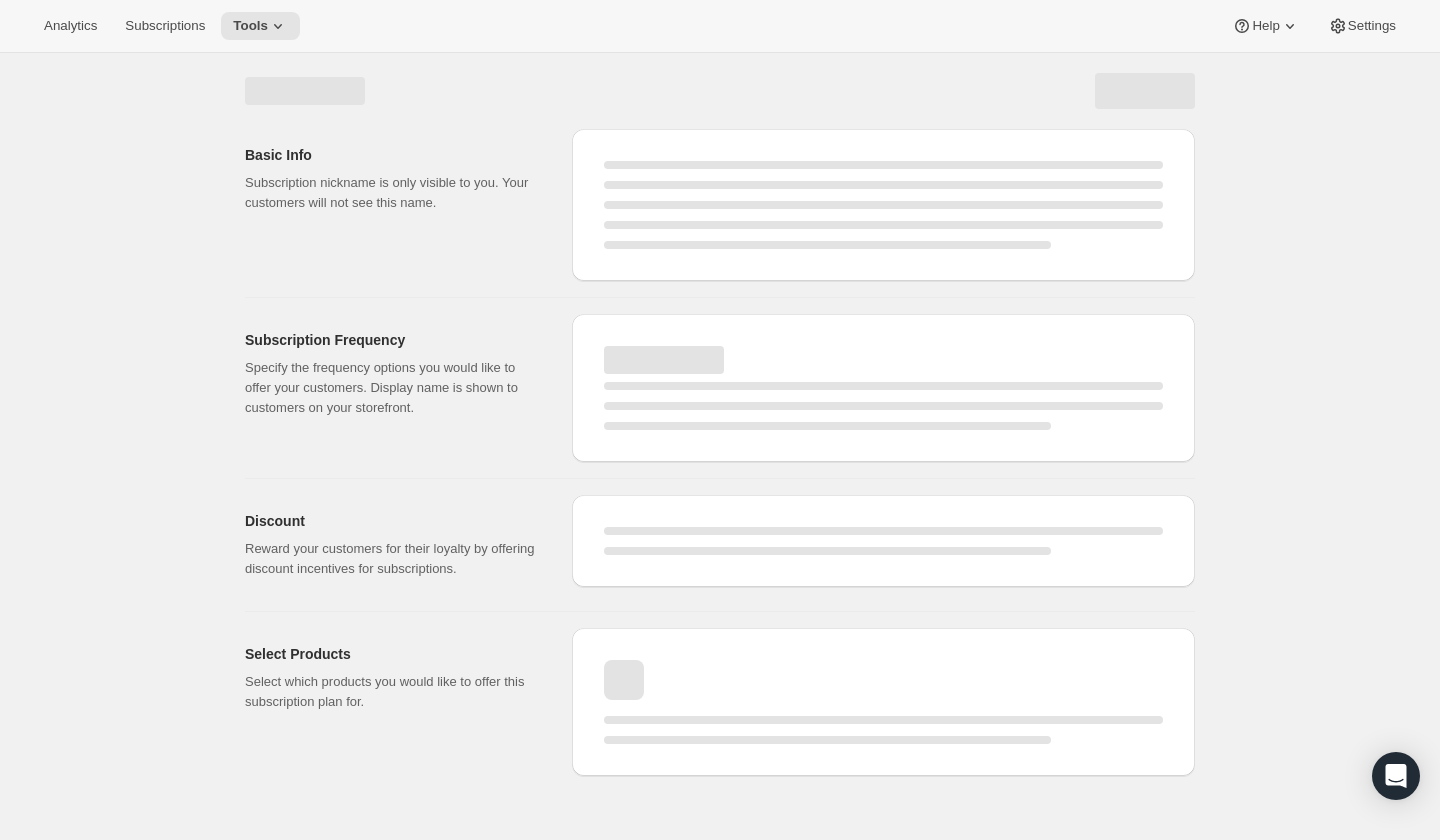 select on "YEAR" 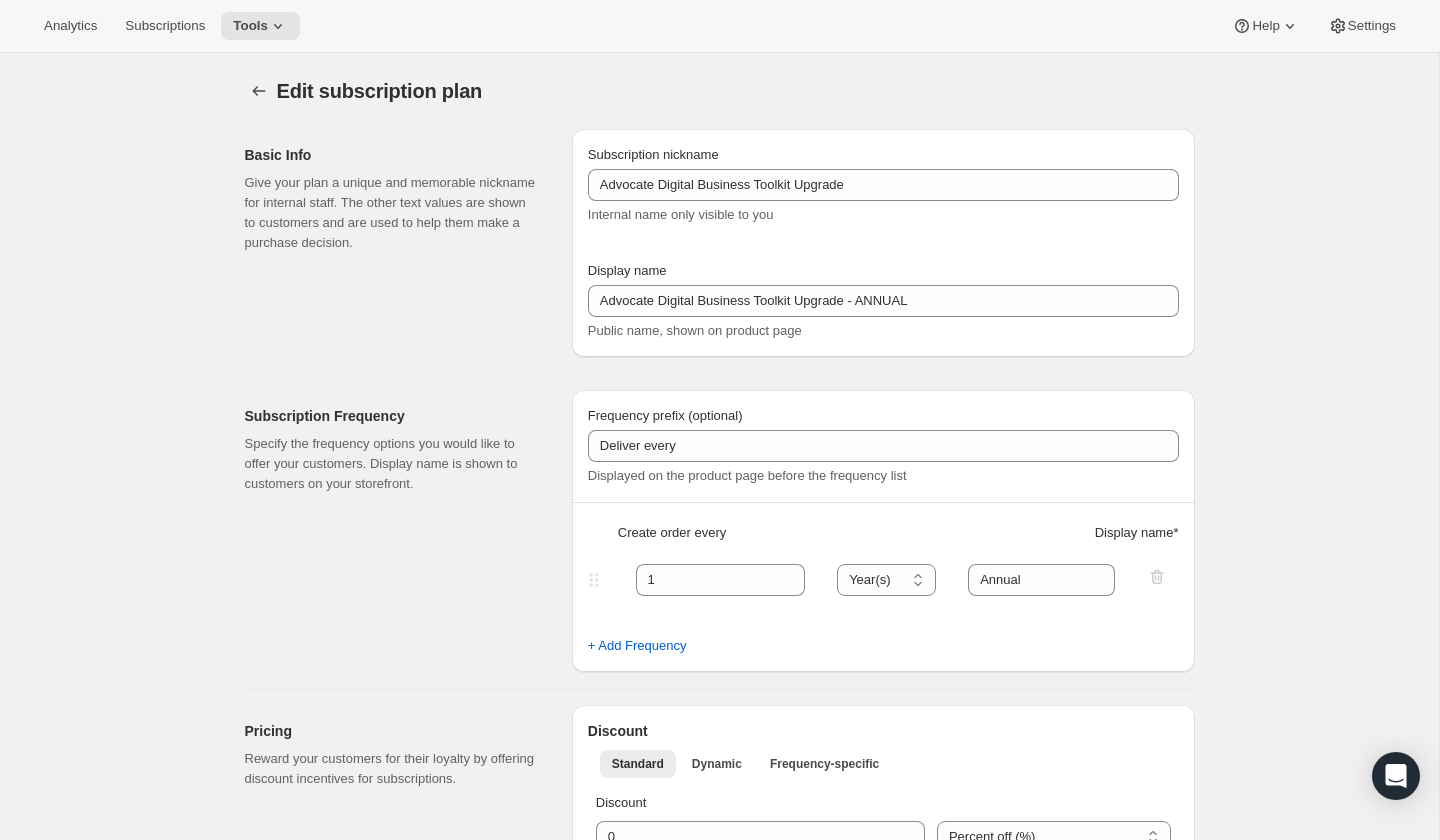 type on "Advocate Digital Business Toolkit Upgrade - Annual" 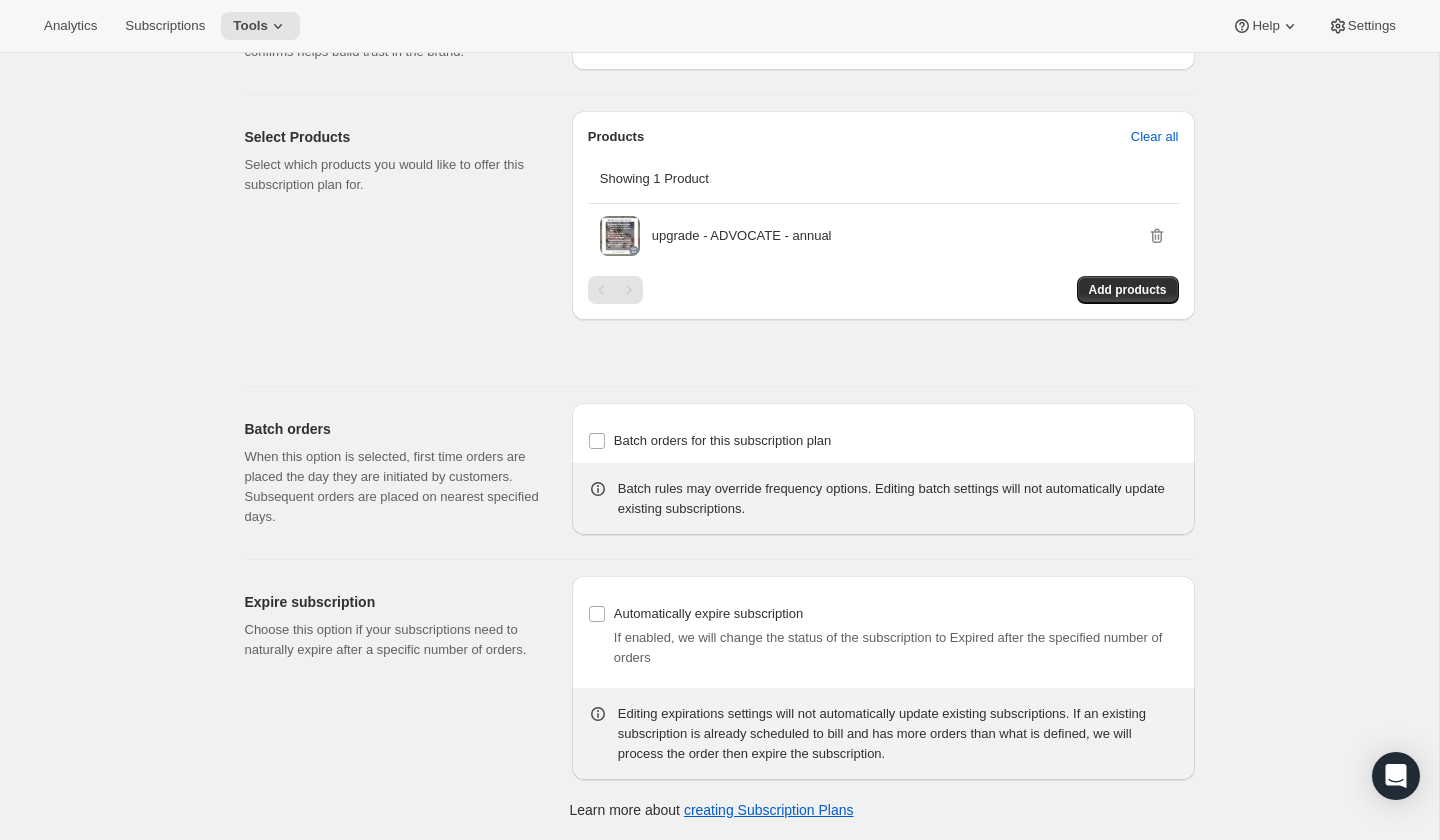 scroll, scrollTop: 1260, scrollLeft: 0, axis: vertical 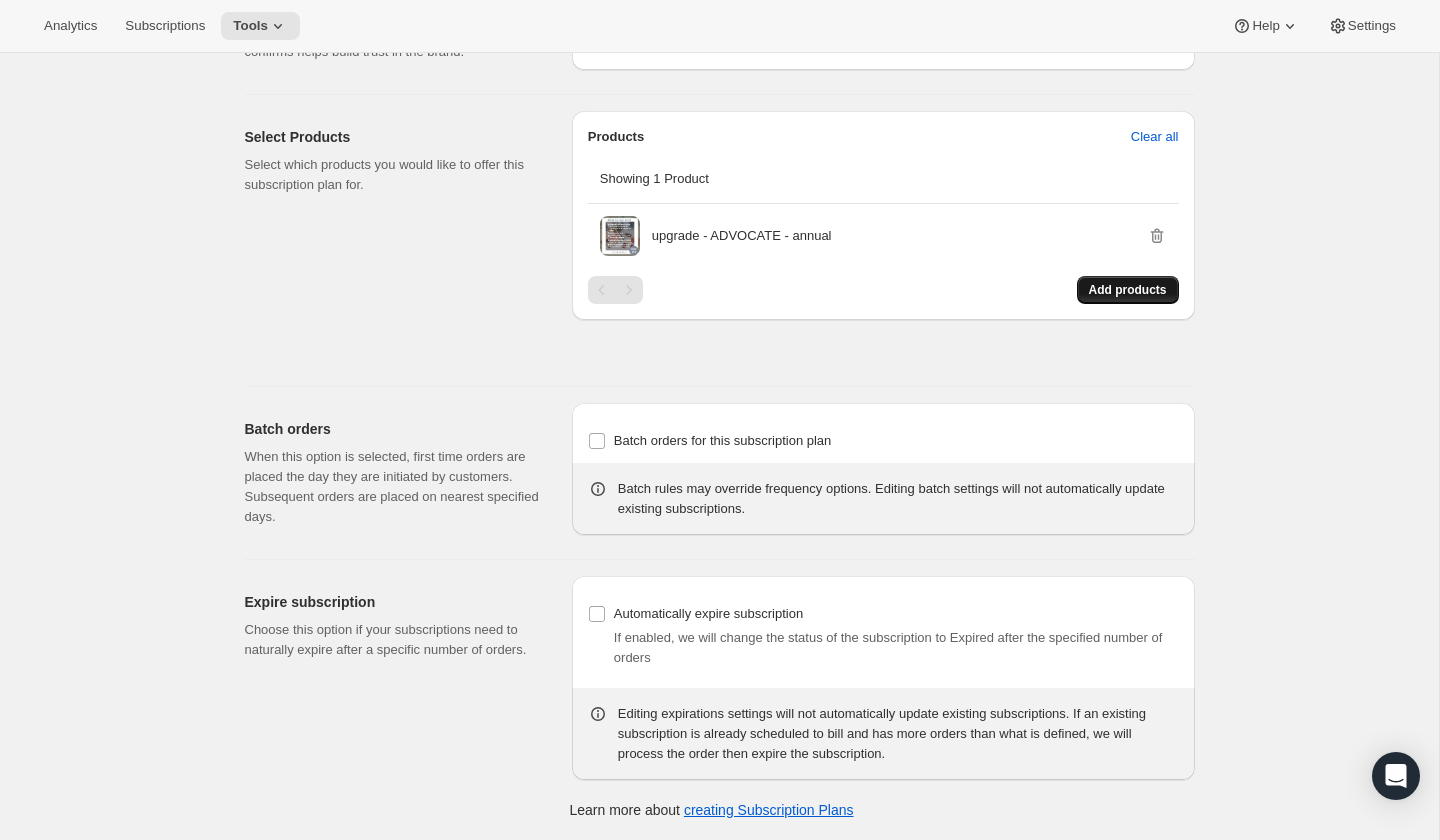 click on "Add products" at bounding box center (1128, 290) 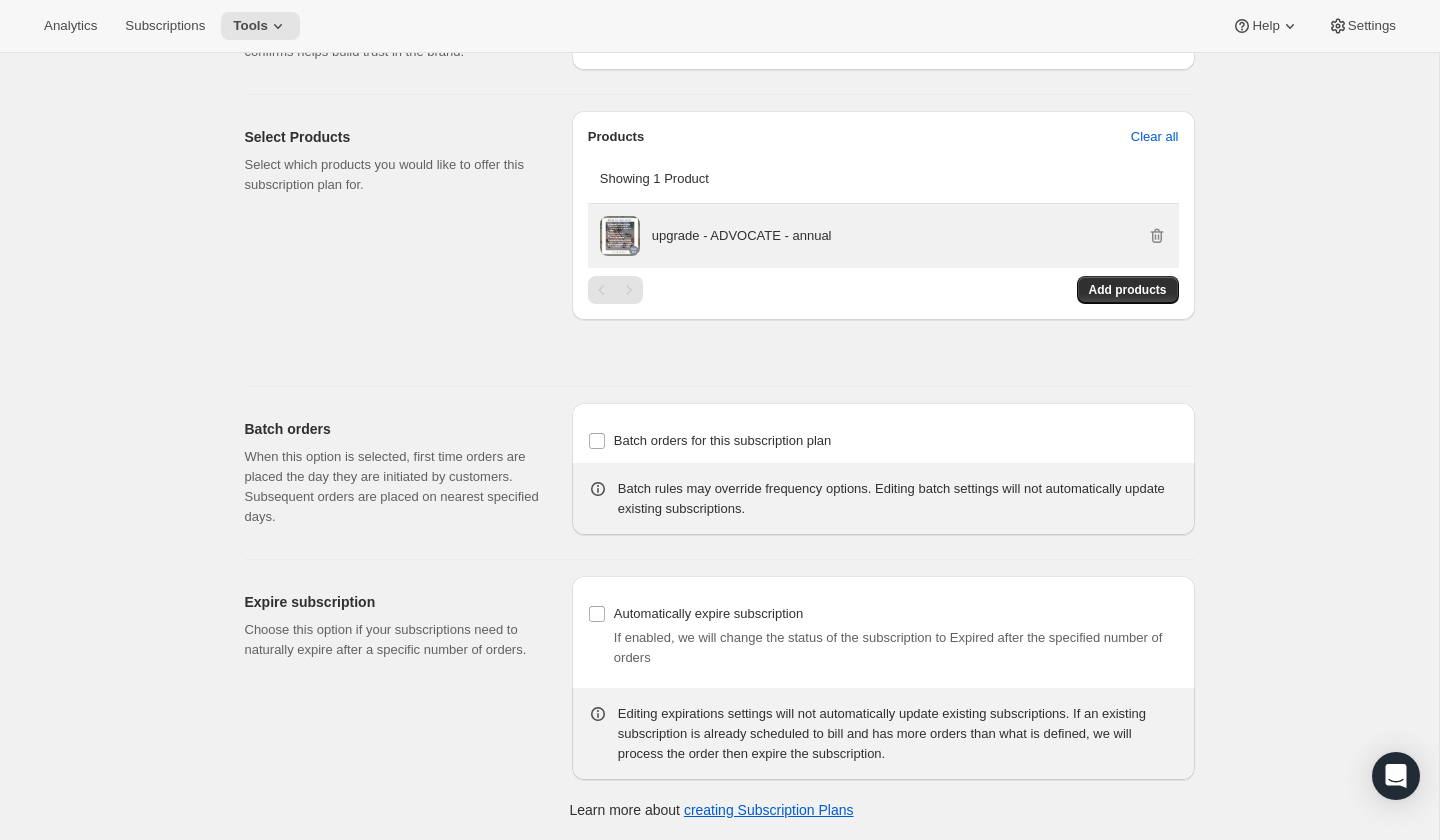 click on "upgrade - ADVOCATE - annual" at bounding box center [742, 236] 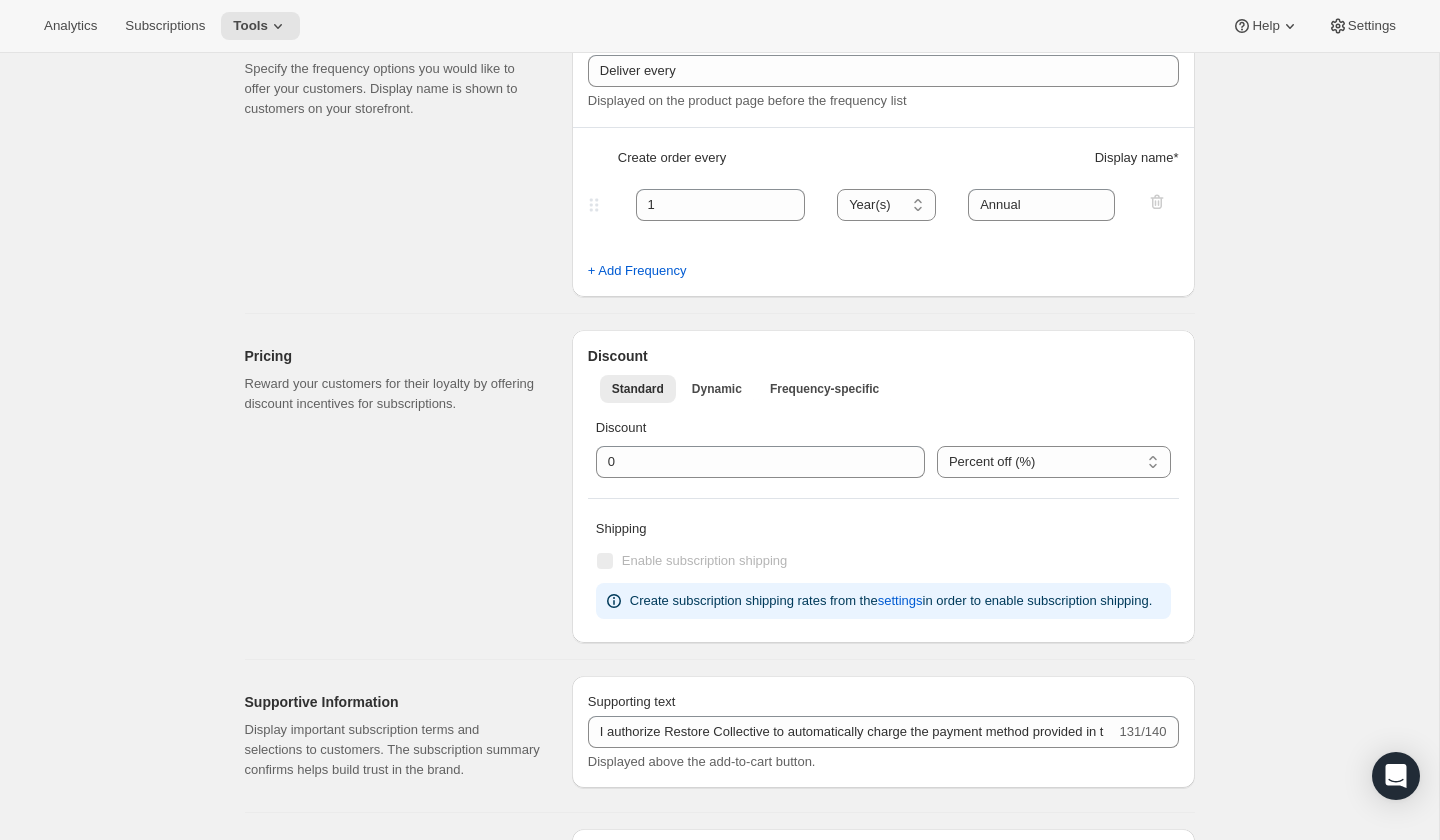 scroll, scrollTop: 0, scrollLeft: 0, axis: both 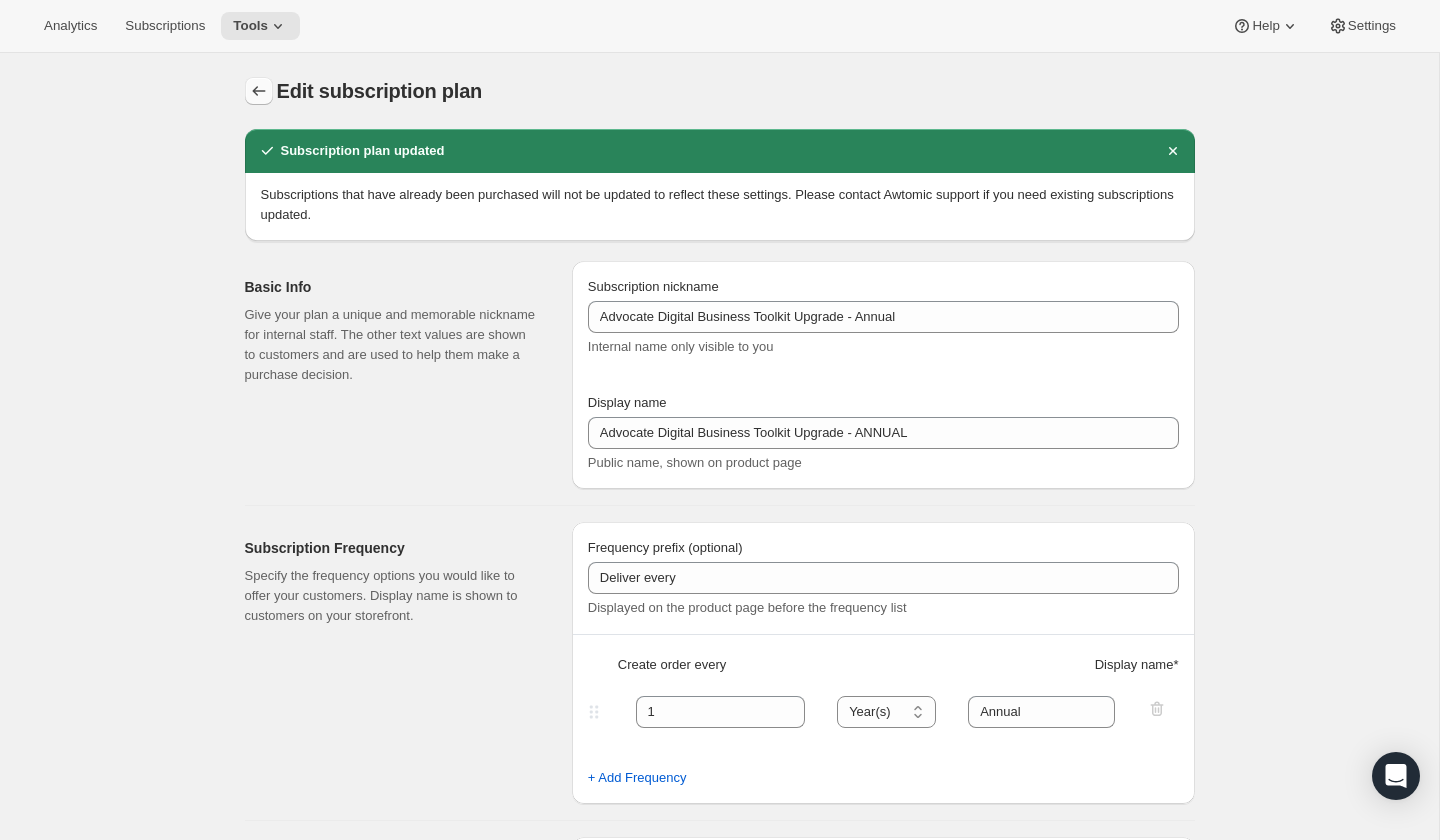click 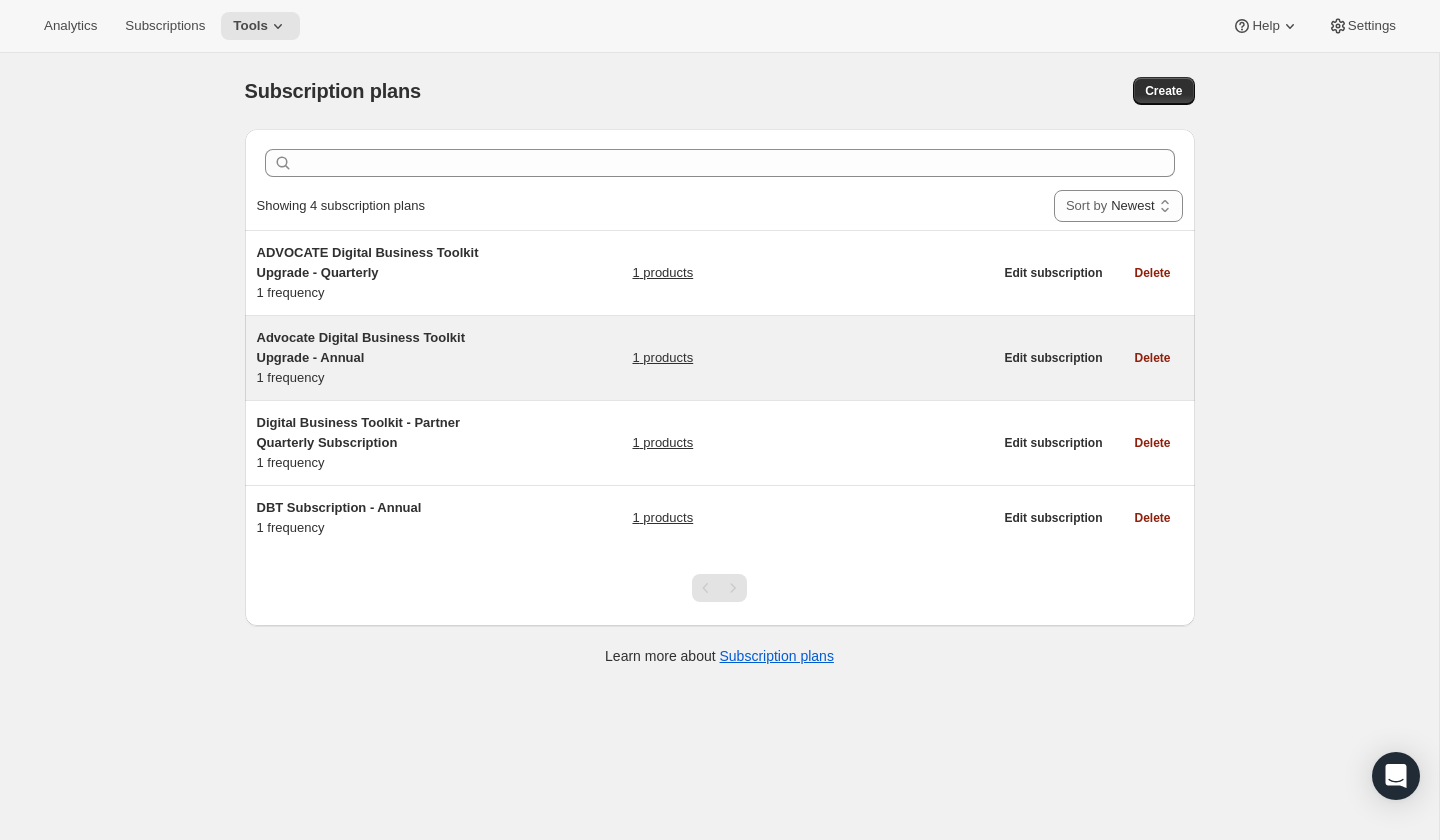 click on "1   products" at bounding box center [662, 358] 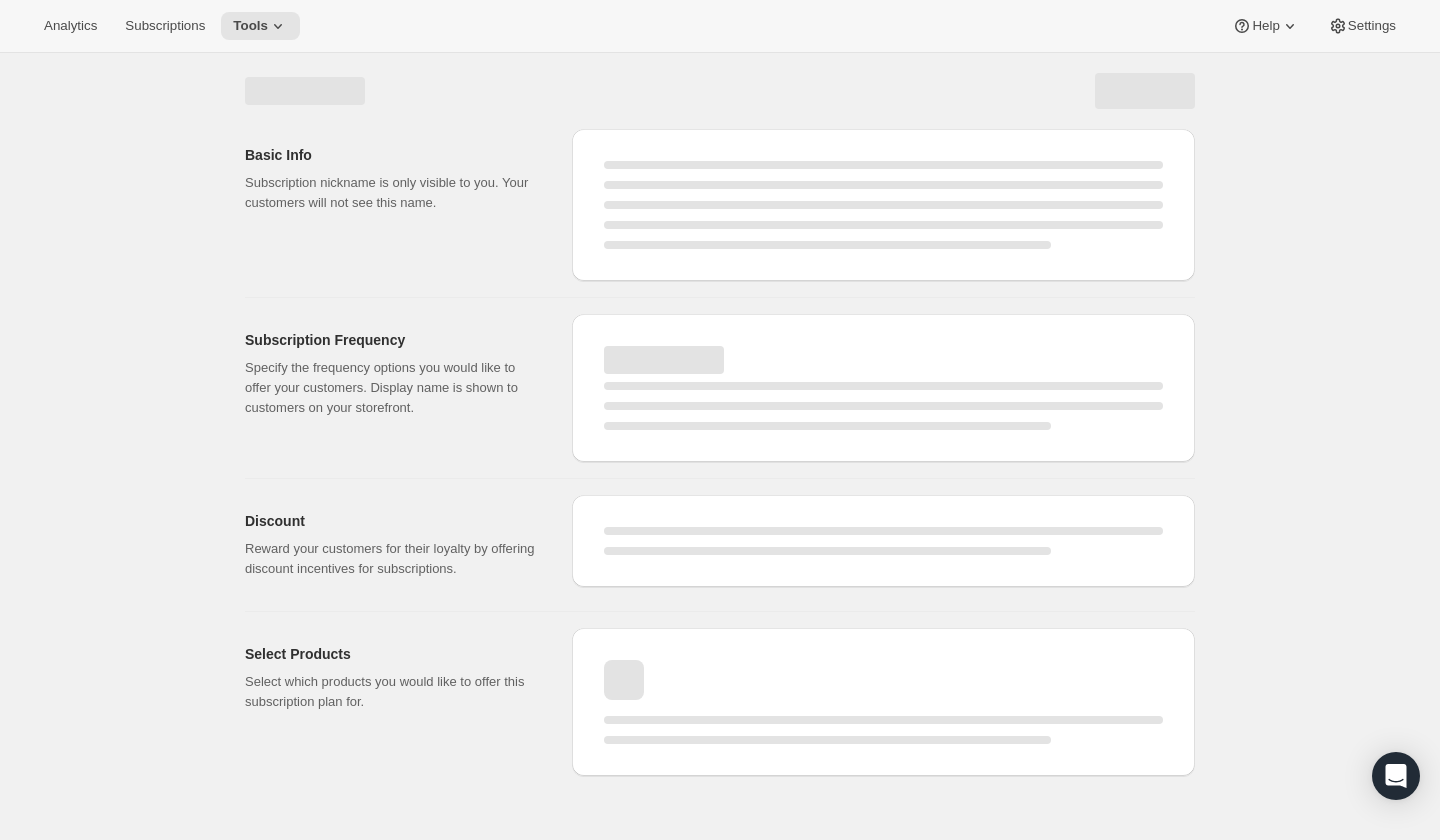 select on "WEEK" 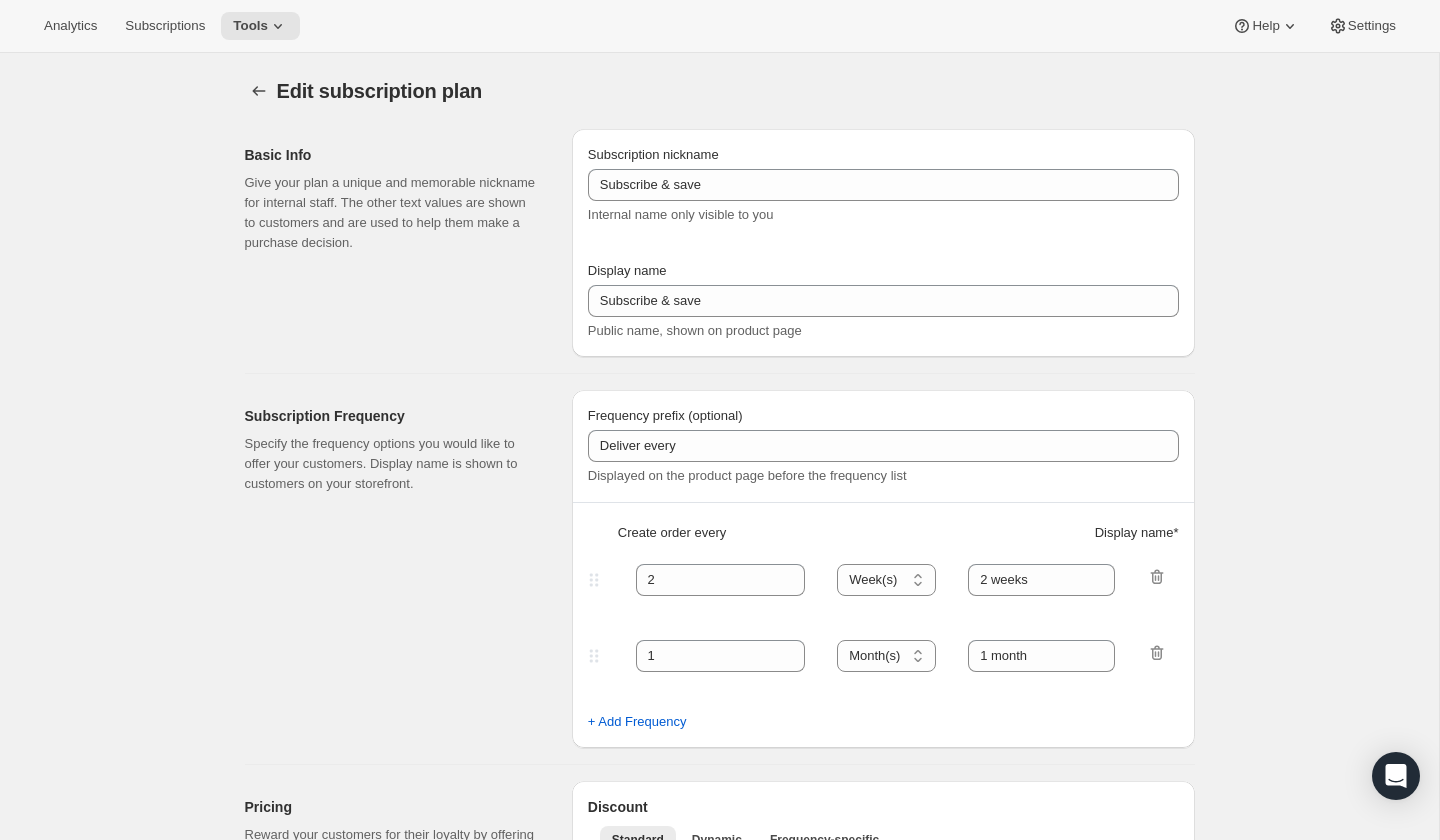 type on "Advocate Digital Business Toolkit Upgrade - Annual" 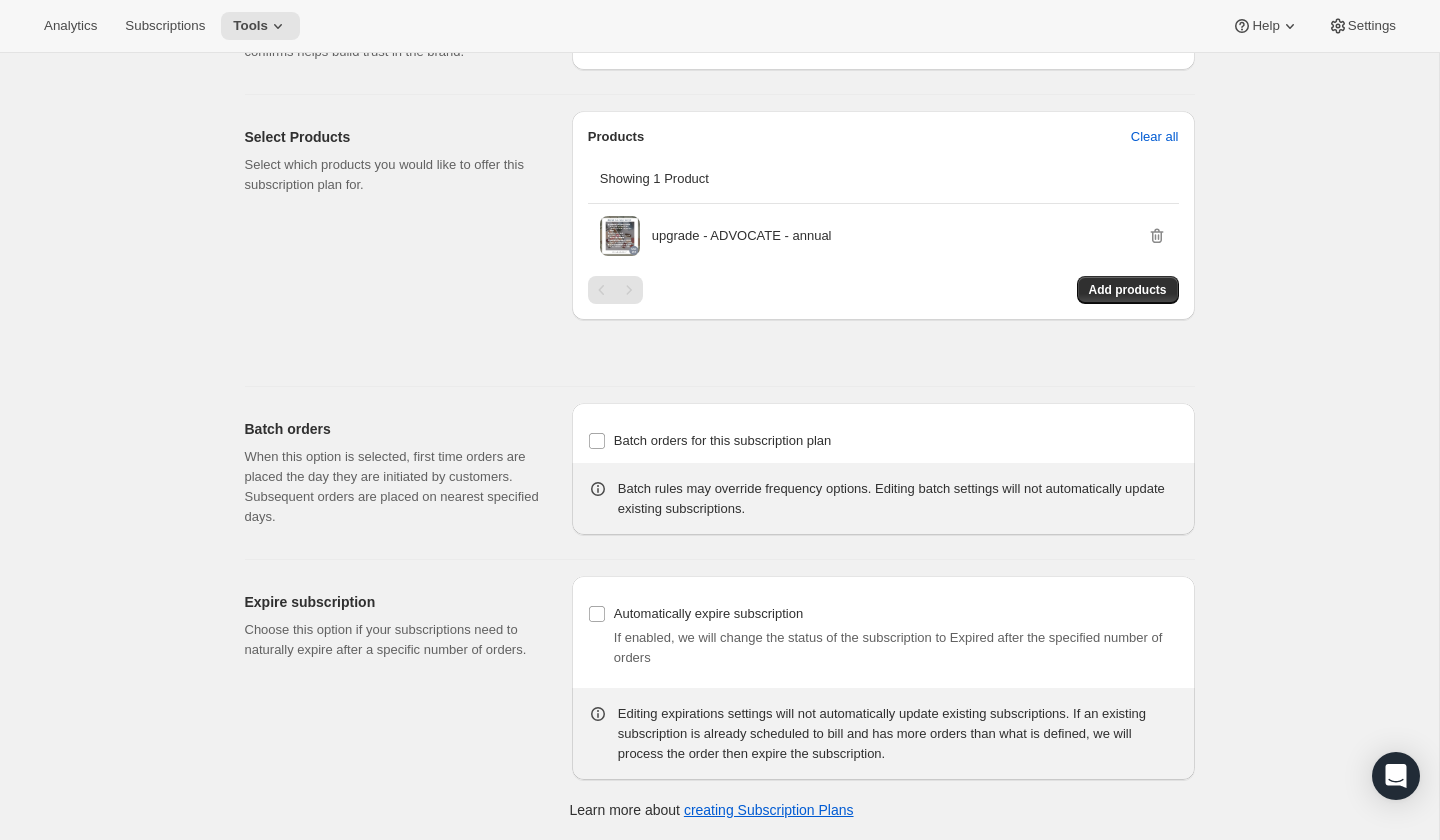 scroll, scrollTop: 1128, scrollLeft: 0, axis: vertical 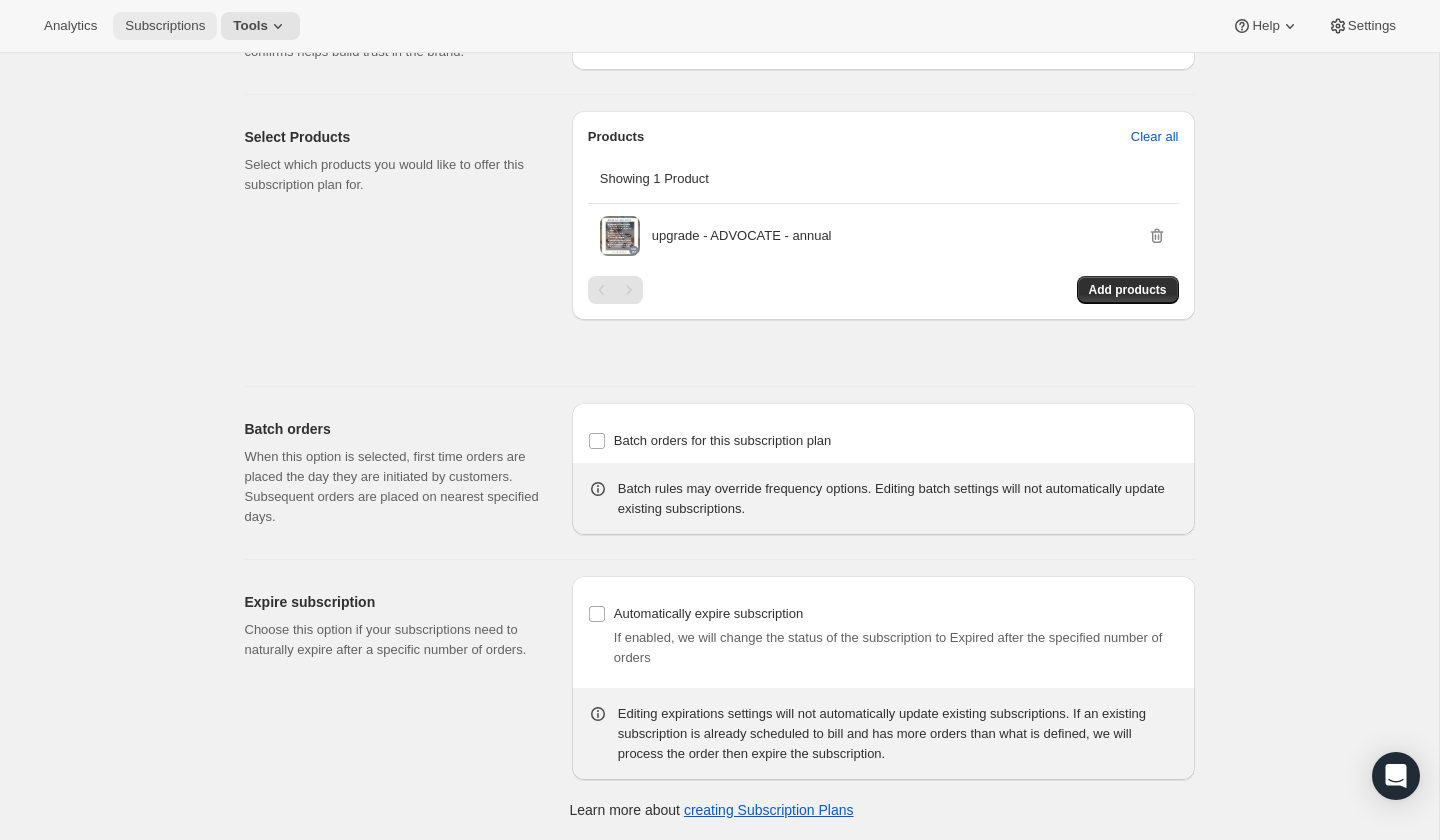 click on "Subscriptions" at bounding box center [165, 26] 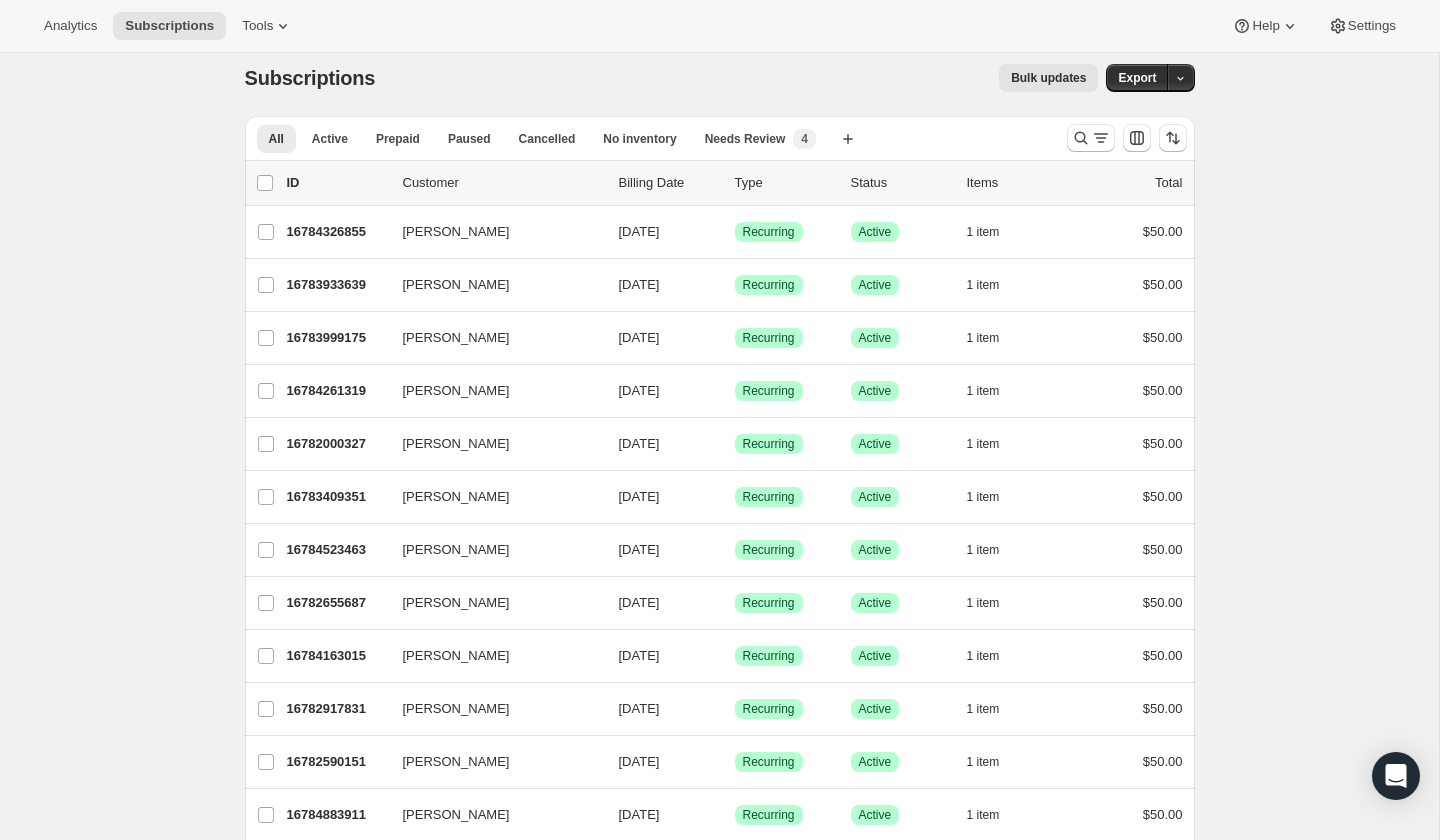 scroll, scrollTop: 0, scrollLeft: 0, axis: both 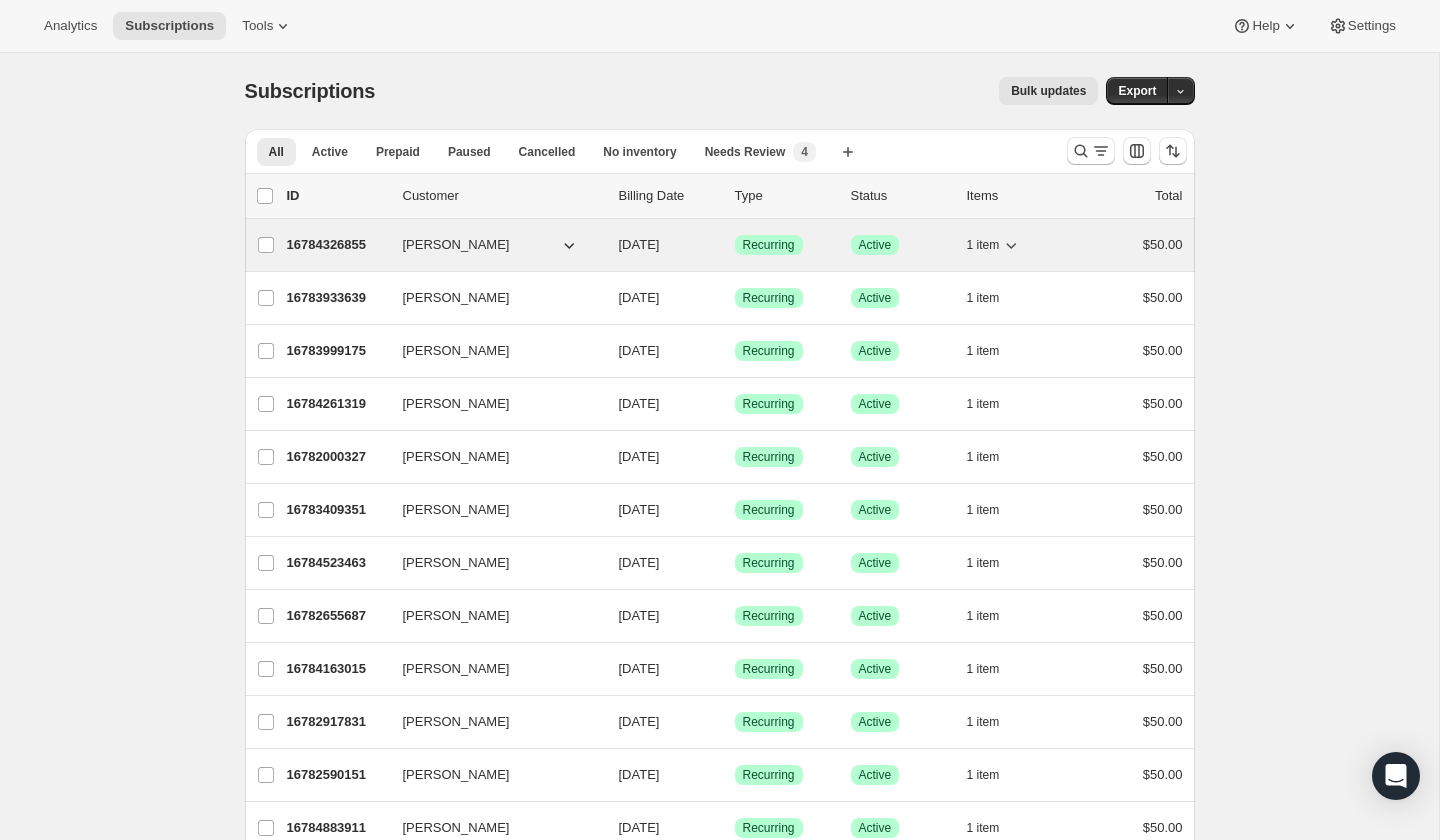 click 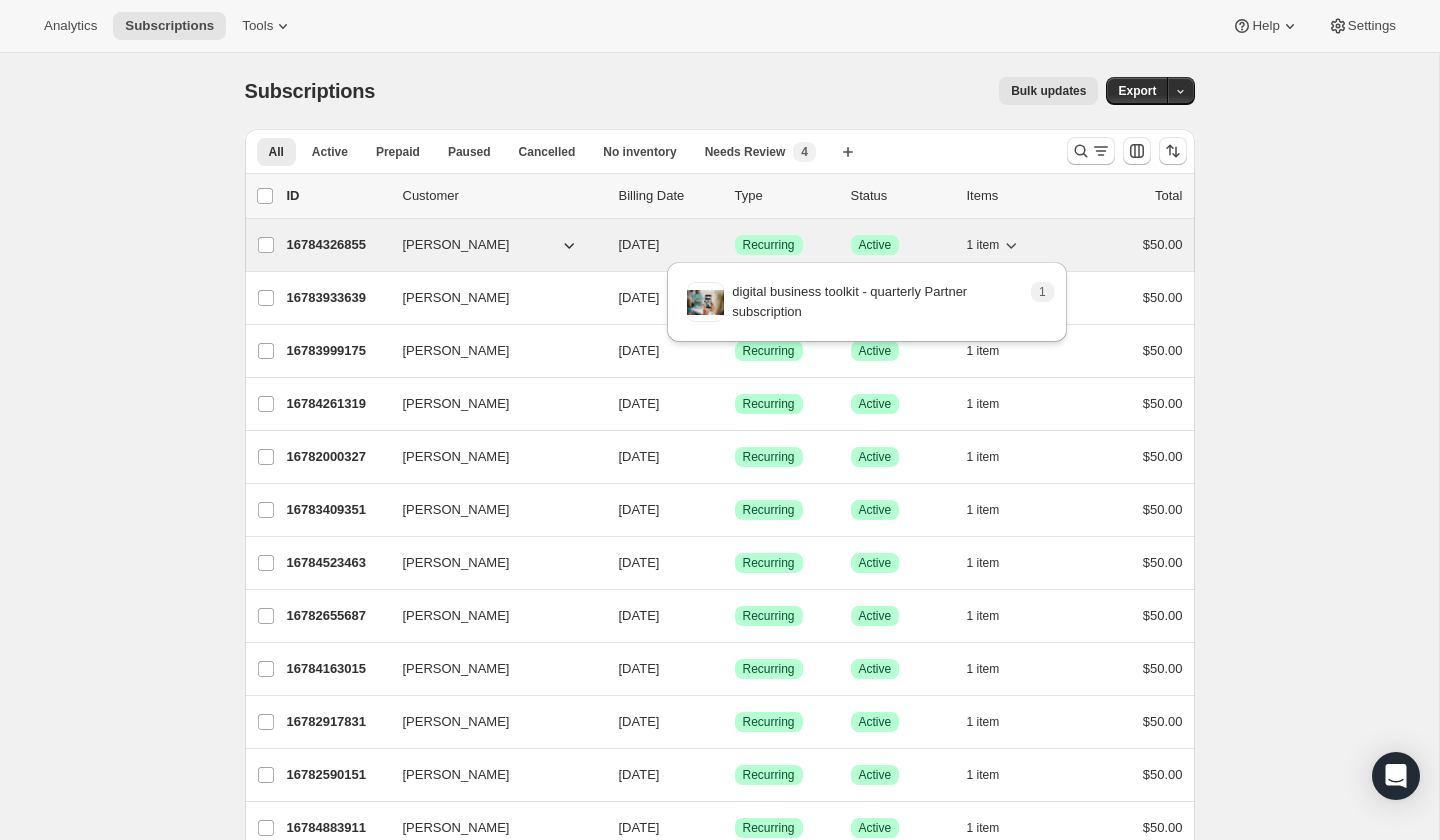 click 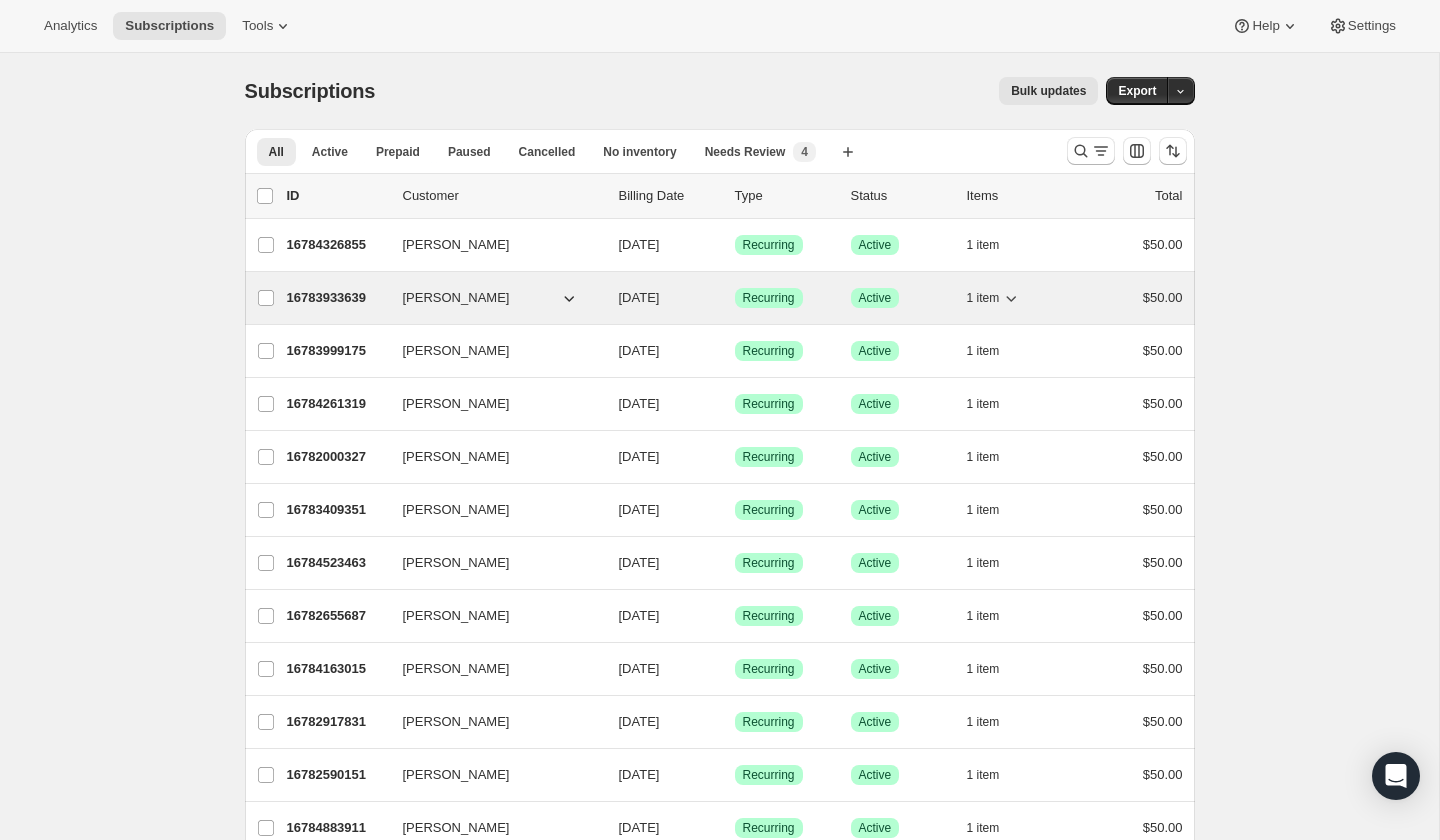 click 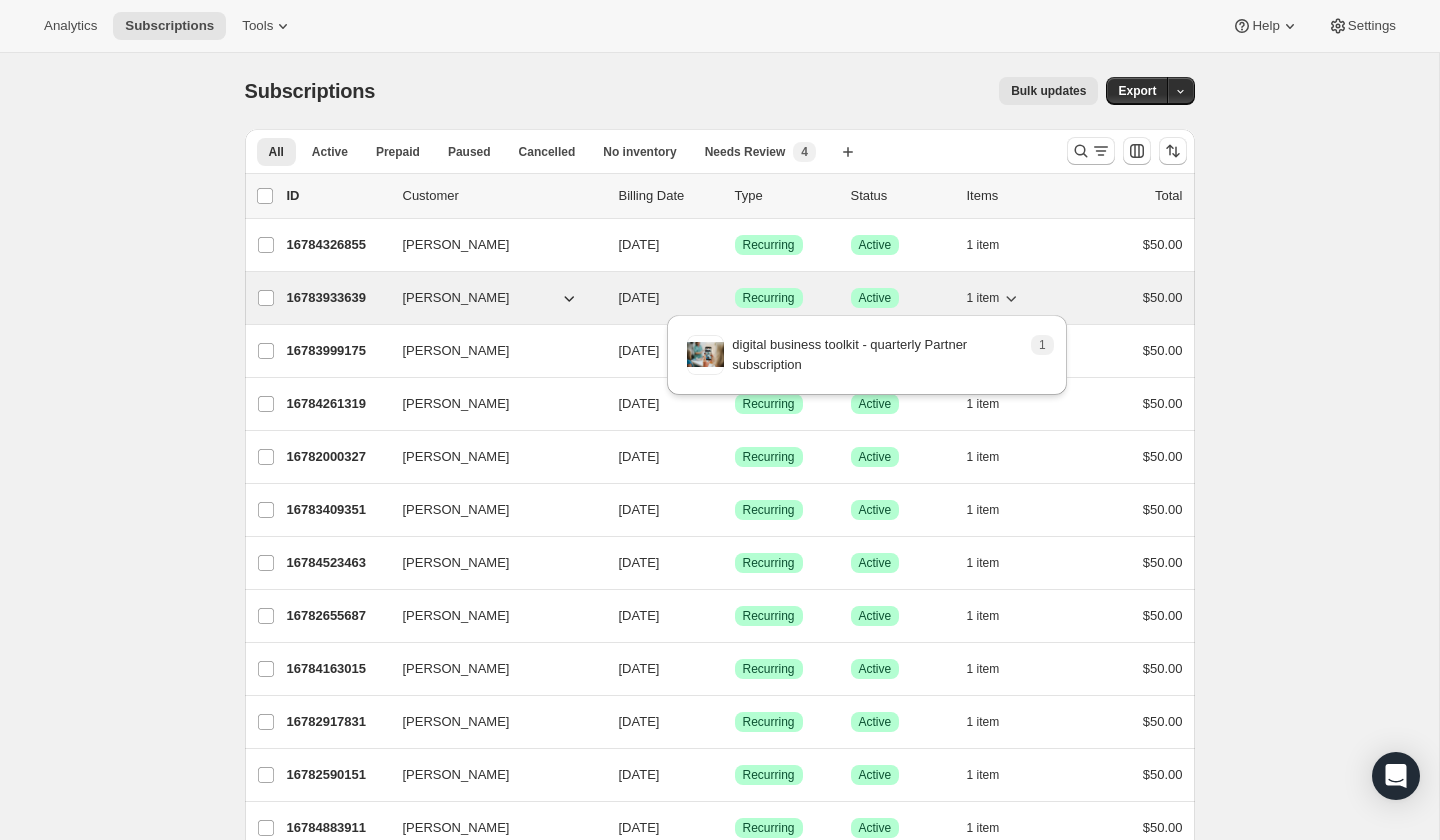 click 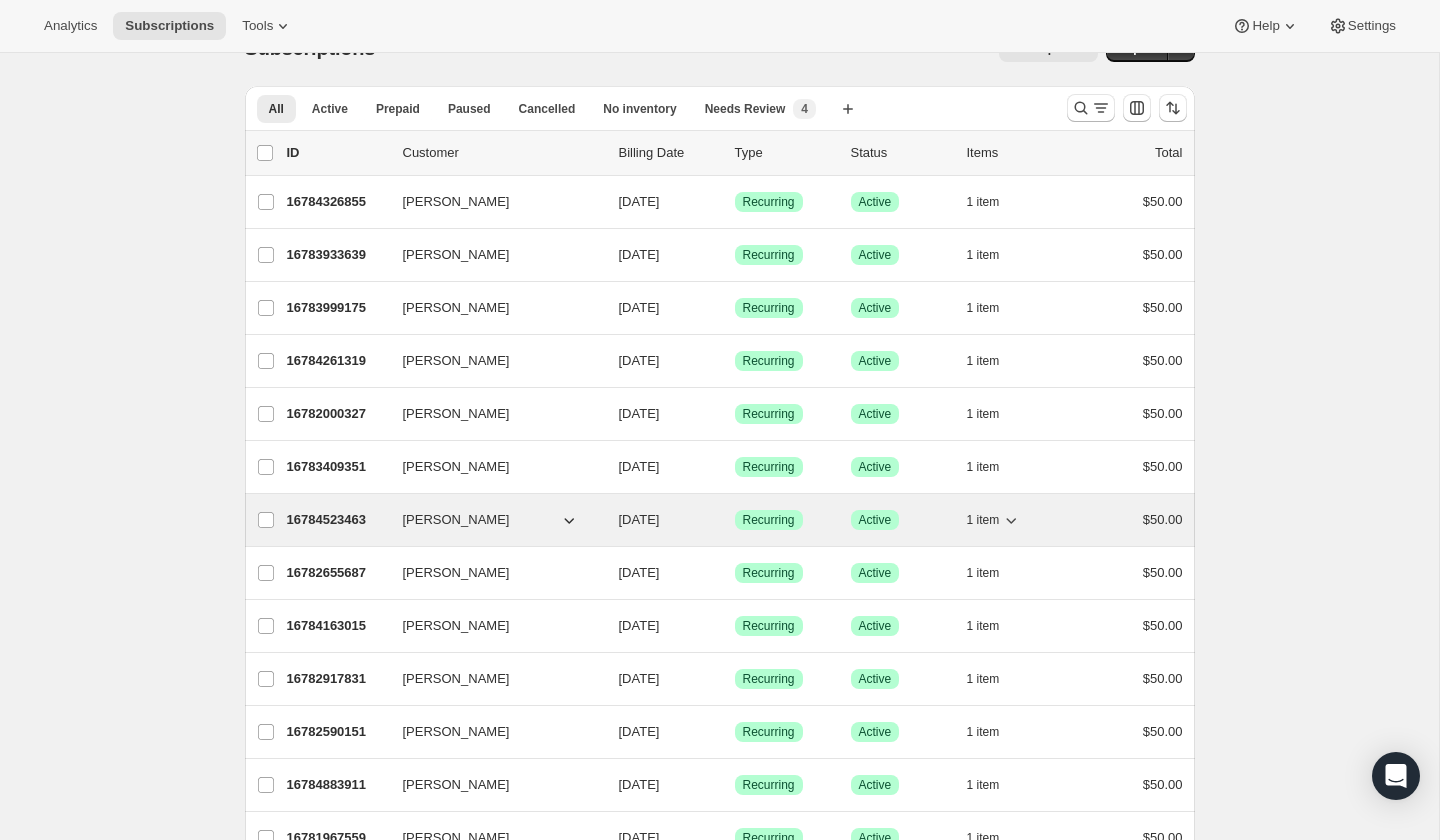 scroll, scrollTop: 68, scrollLeft: 0, axis: vertical 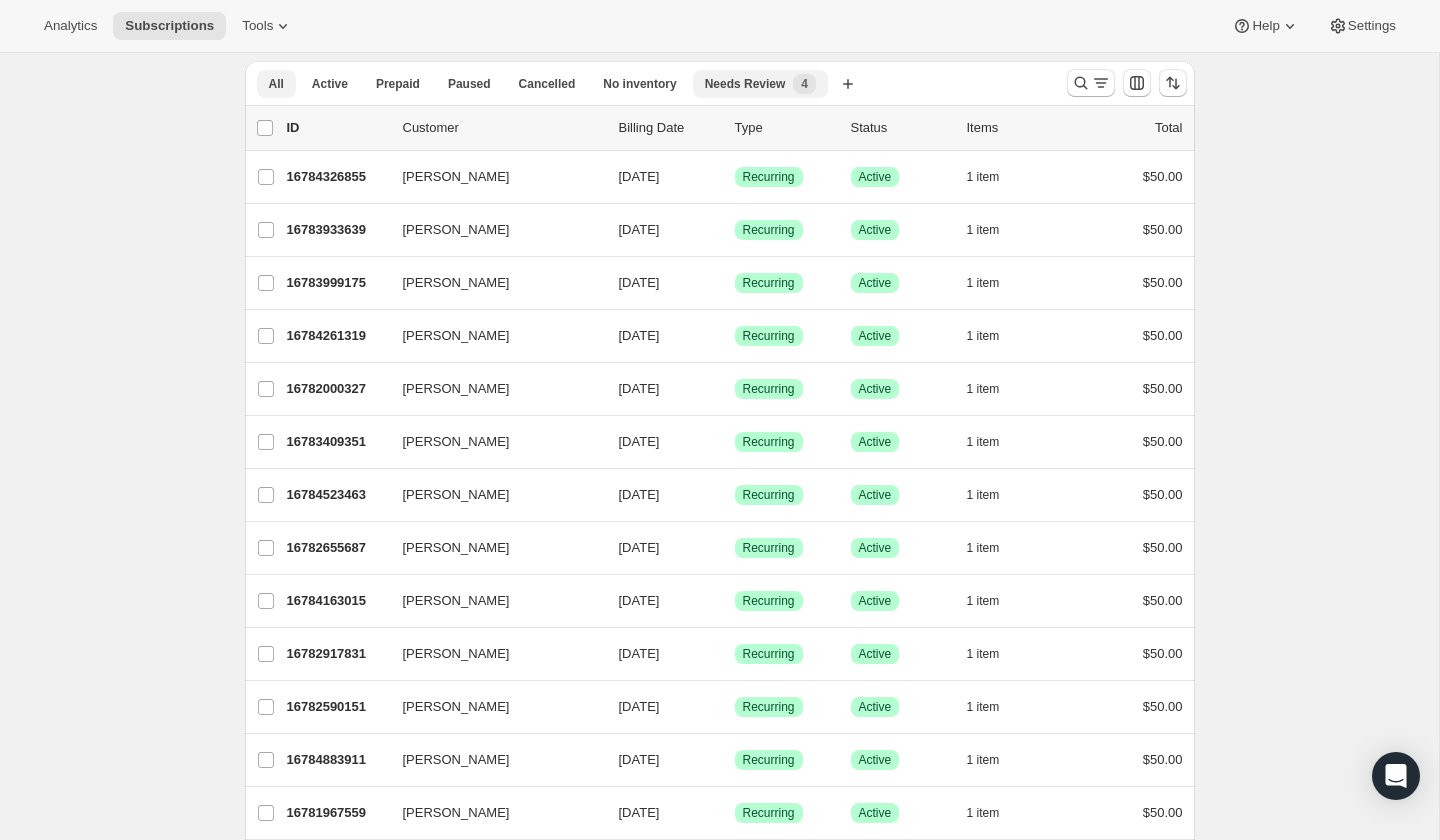 click on "Needs Review" at bounding box center (745, 84) 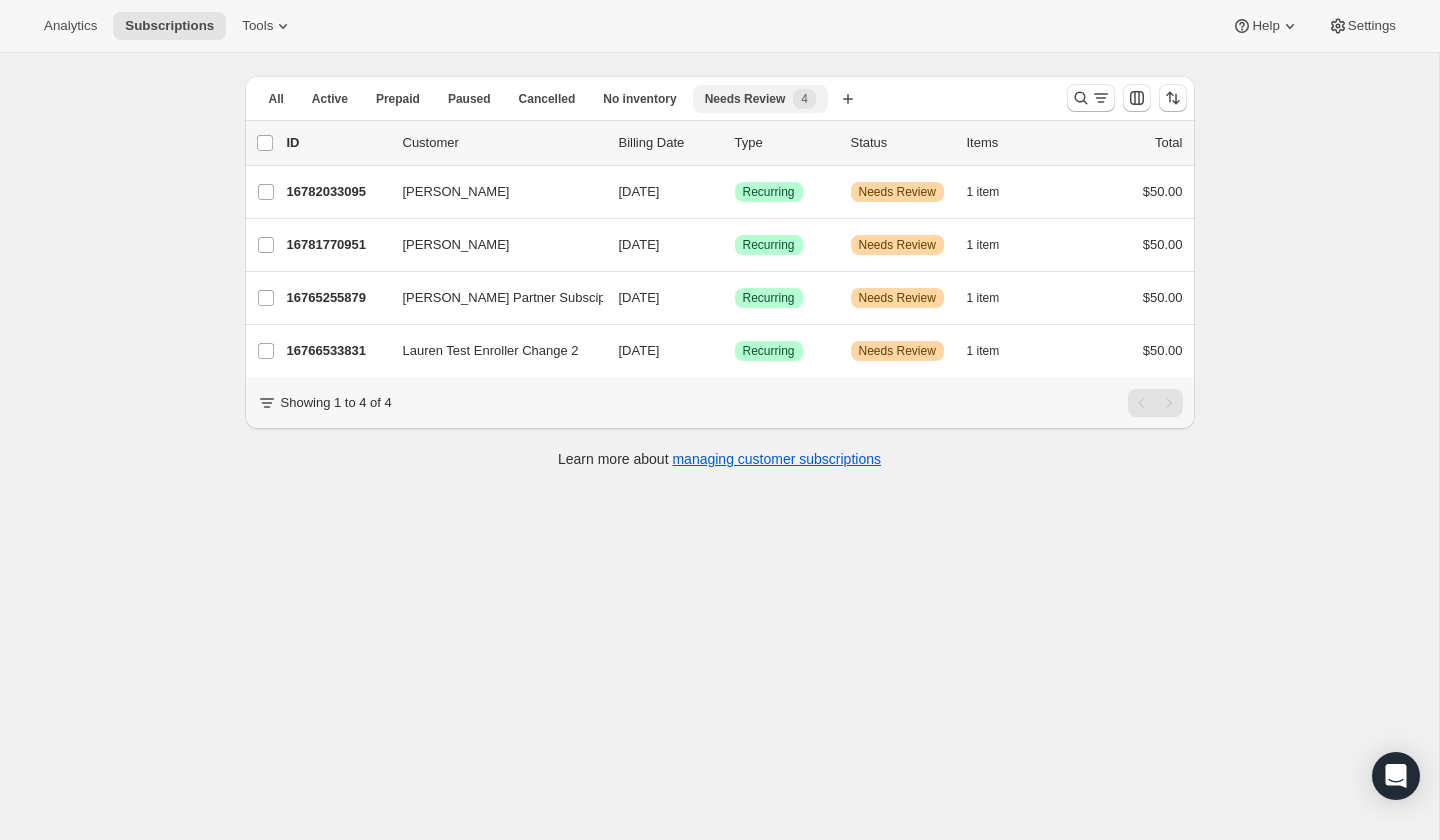 scroll, scrollTop: 52, scrollLeft: 0, axis: vertical 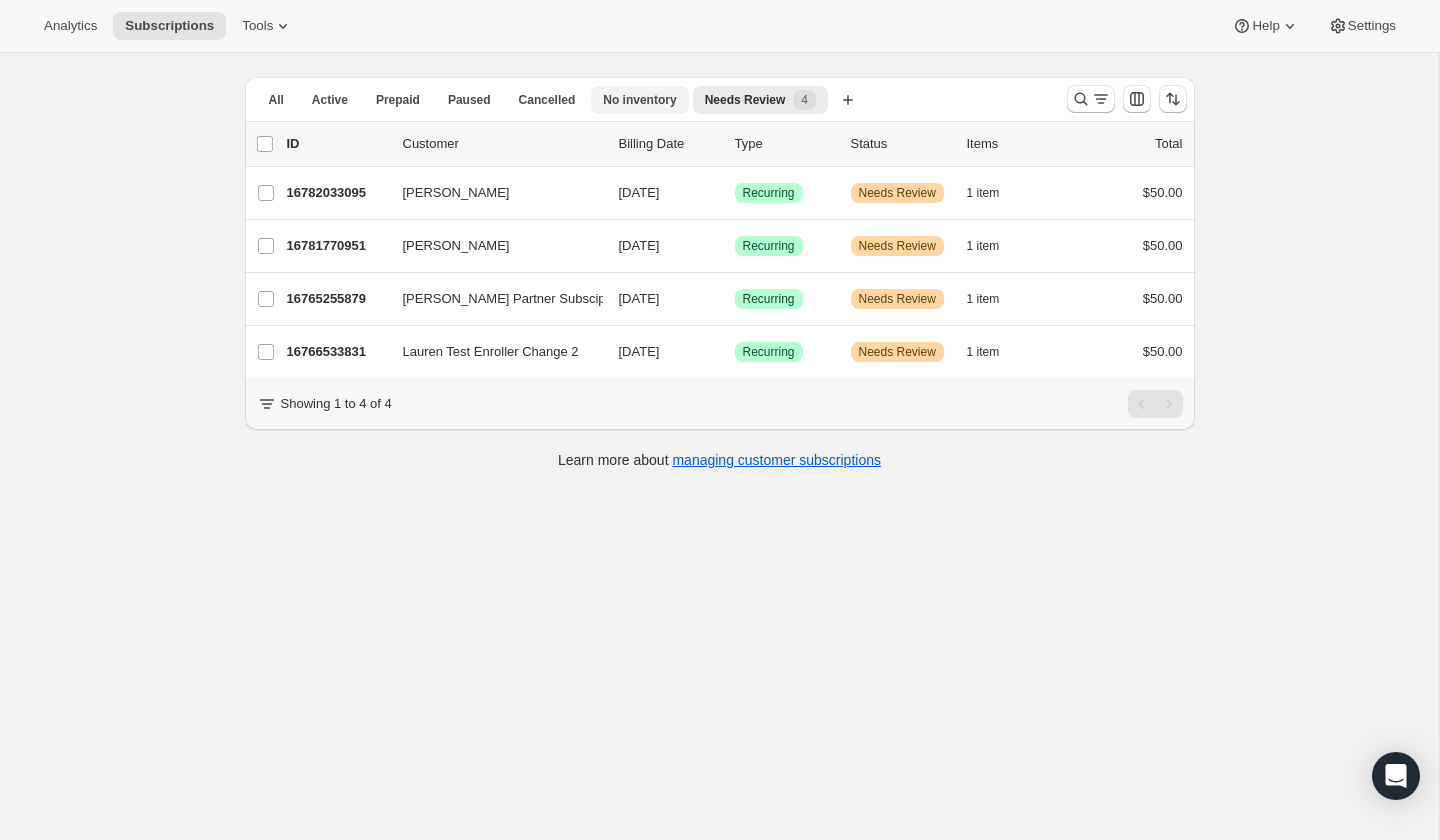 click on "No inventory" at bounding box center (639, 100) 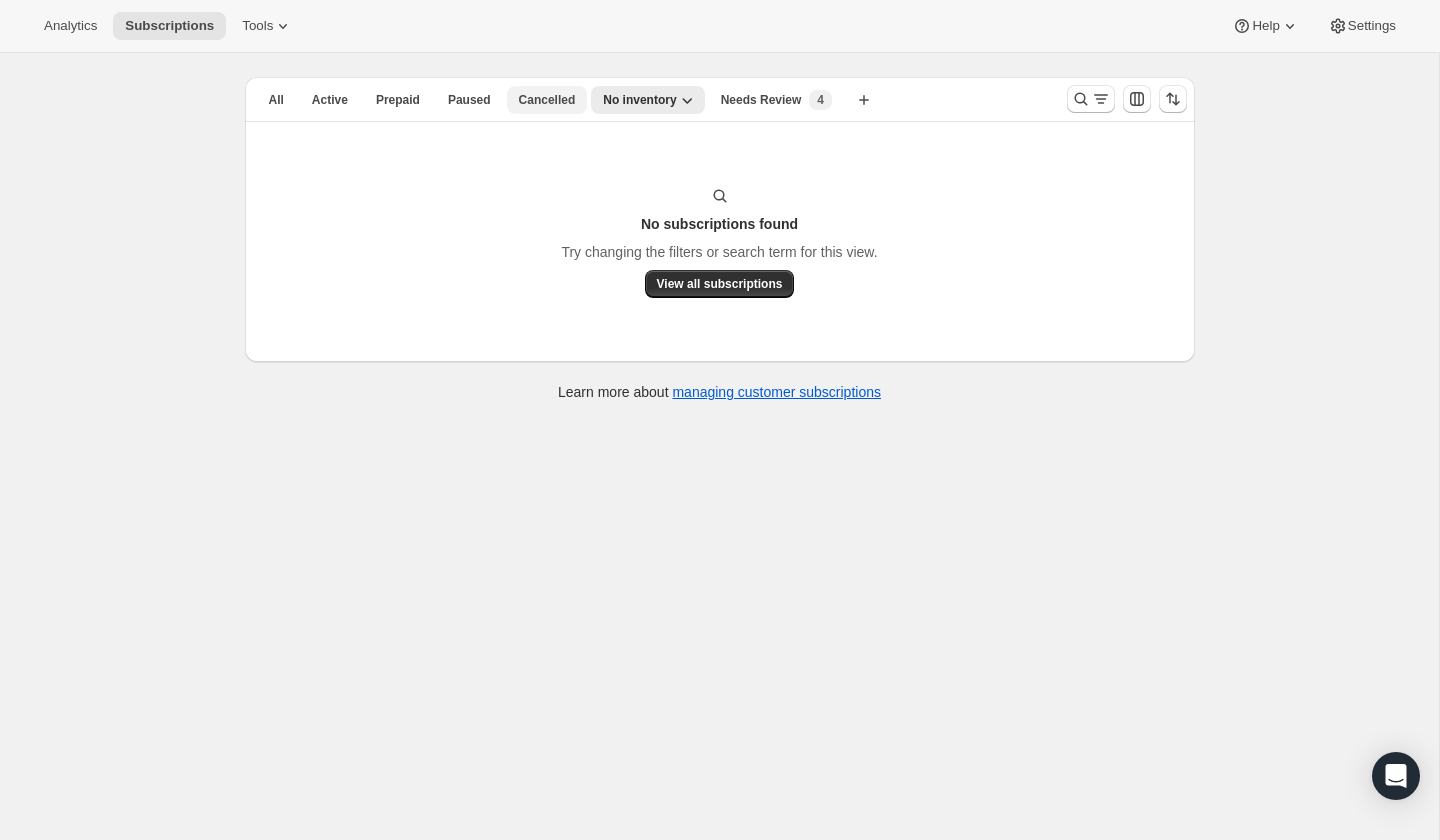 click on "Cancelled" at bounding box center (547, 100) 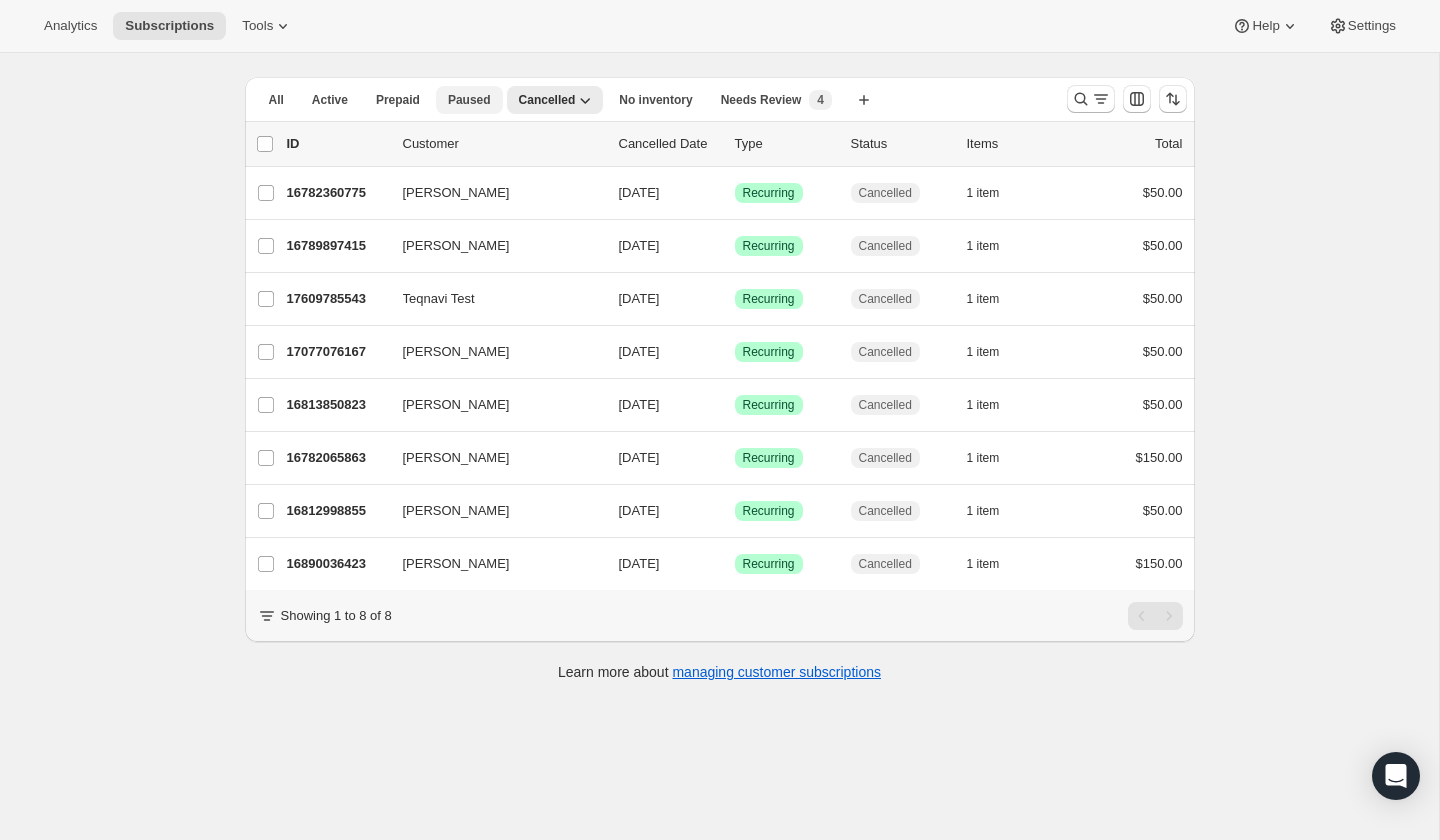 click on "Paused" at bounding box center [469, 100] 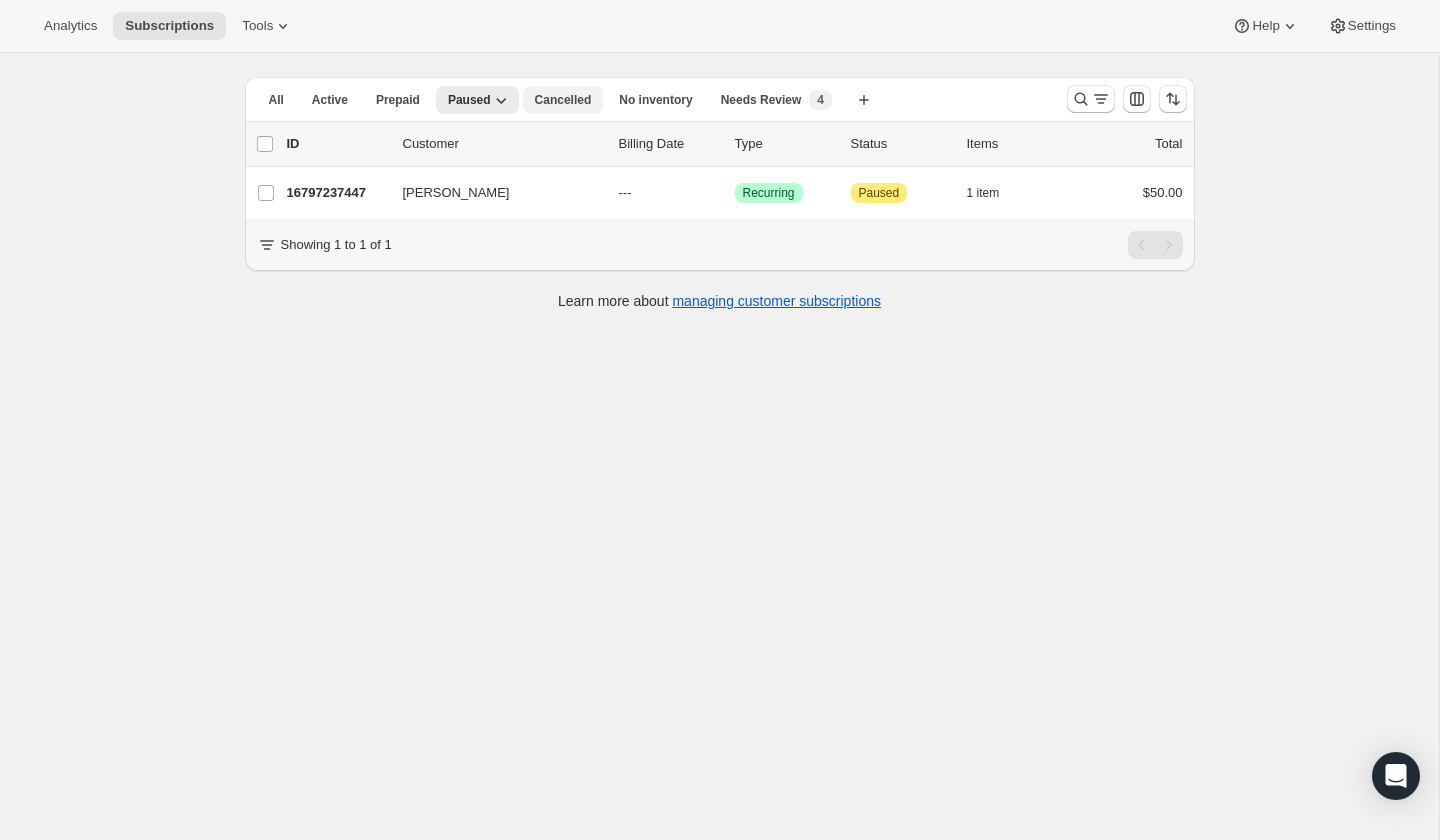 click on "Cancelled" at bounding box center [563, 100] 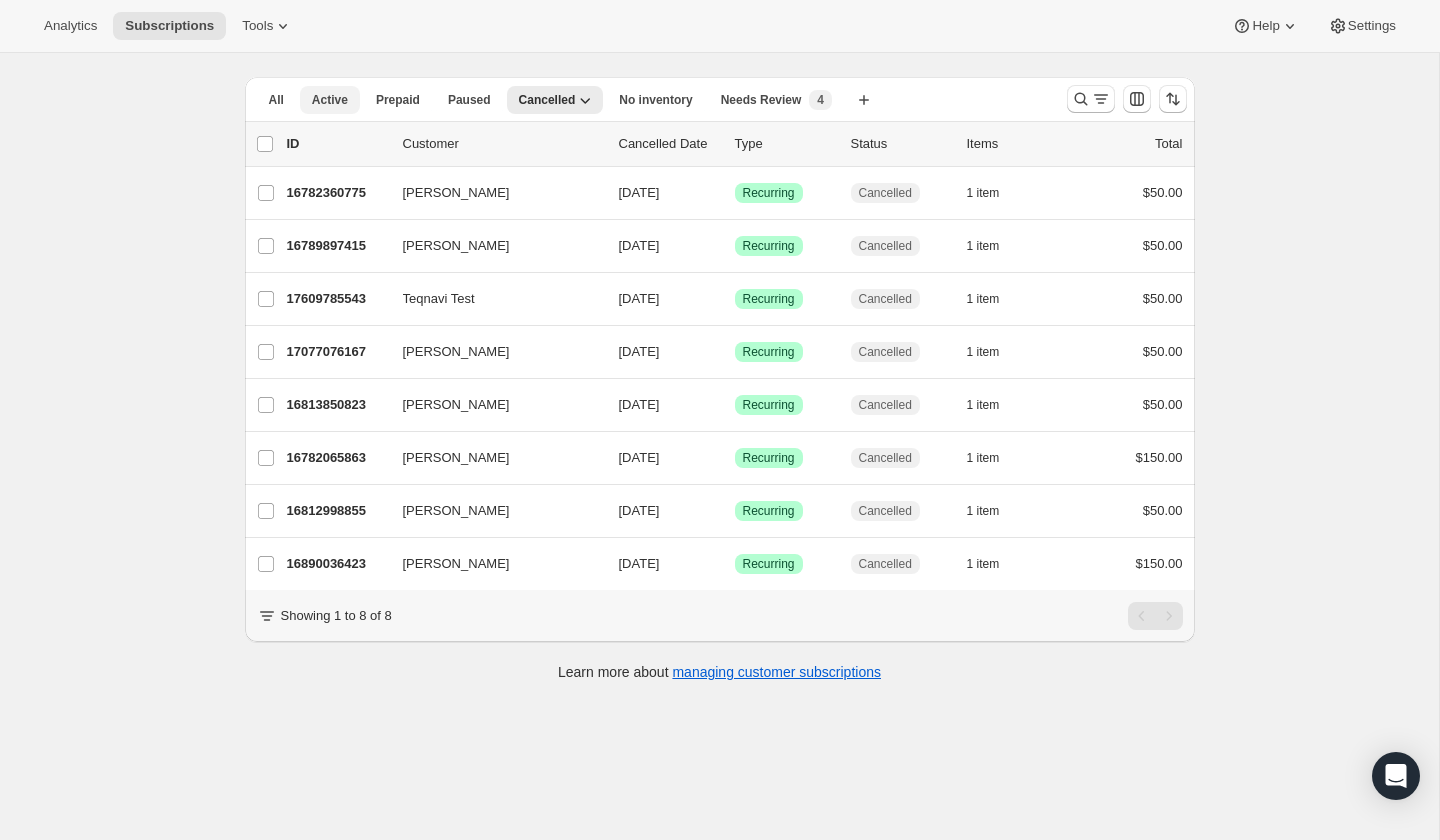 click on "Active" at bounding box center [330, 100] 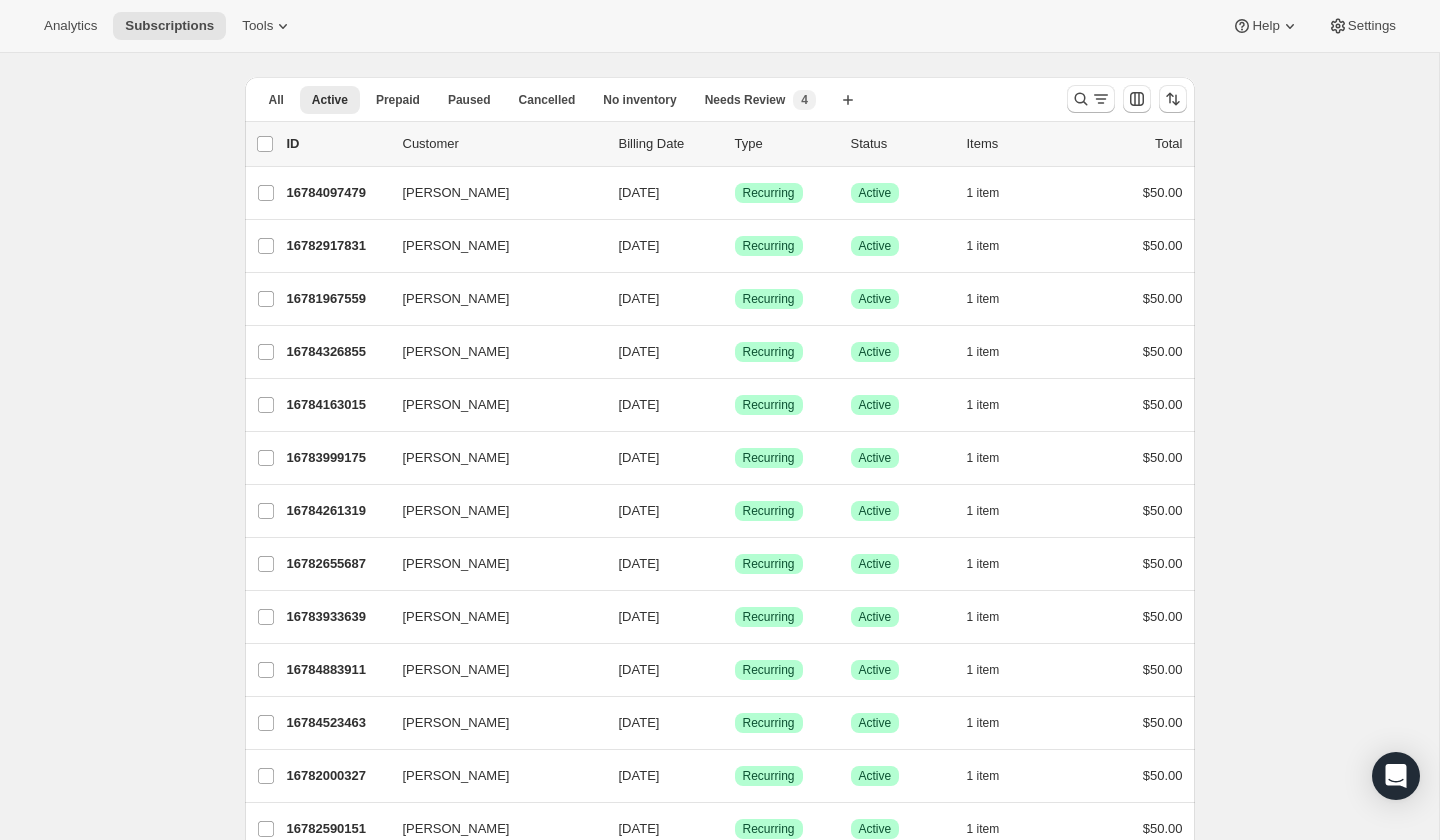 click on "Billing Date" at bounding box center [669, 144] 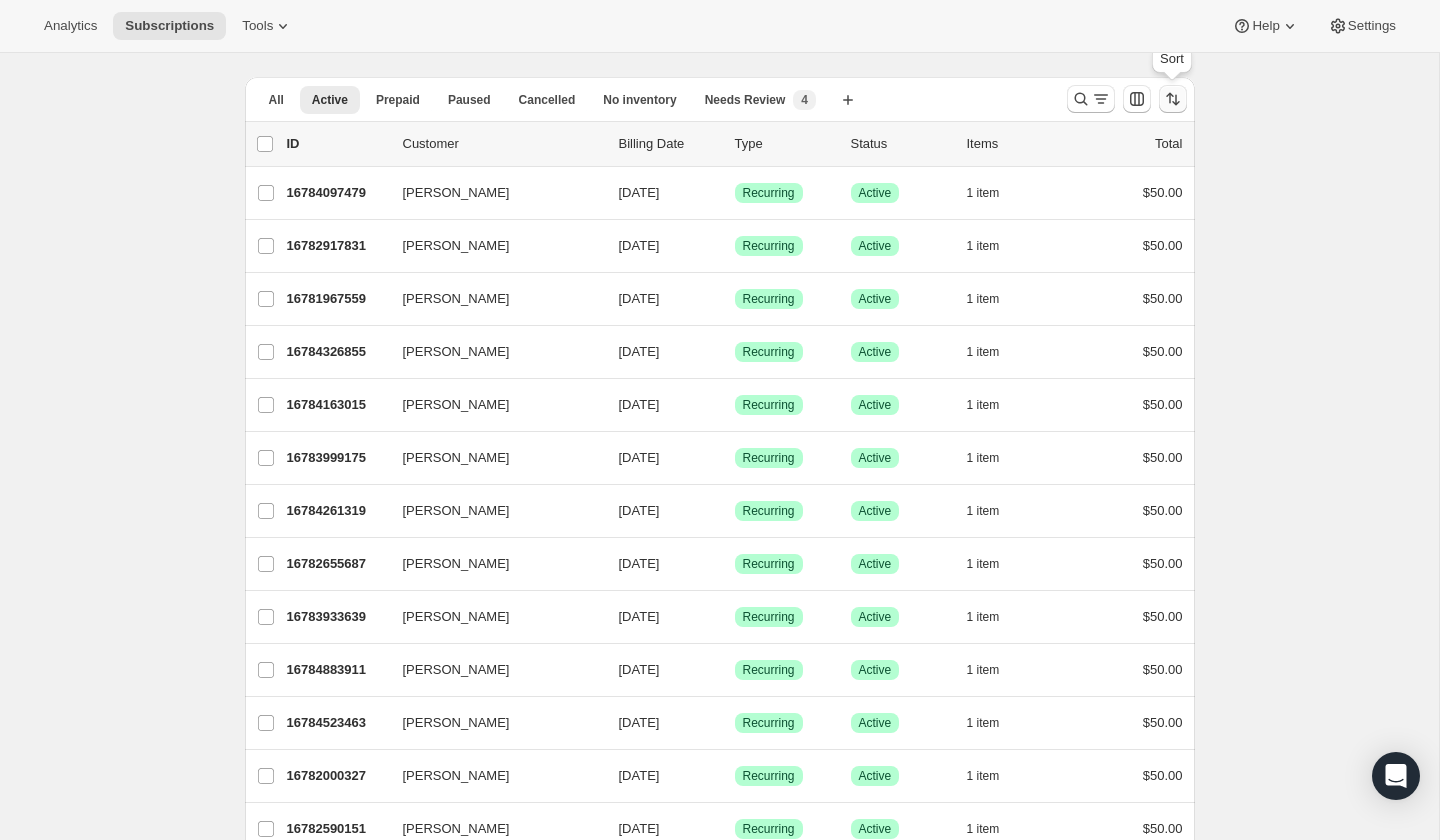 click 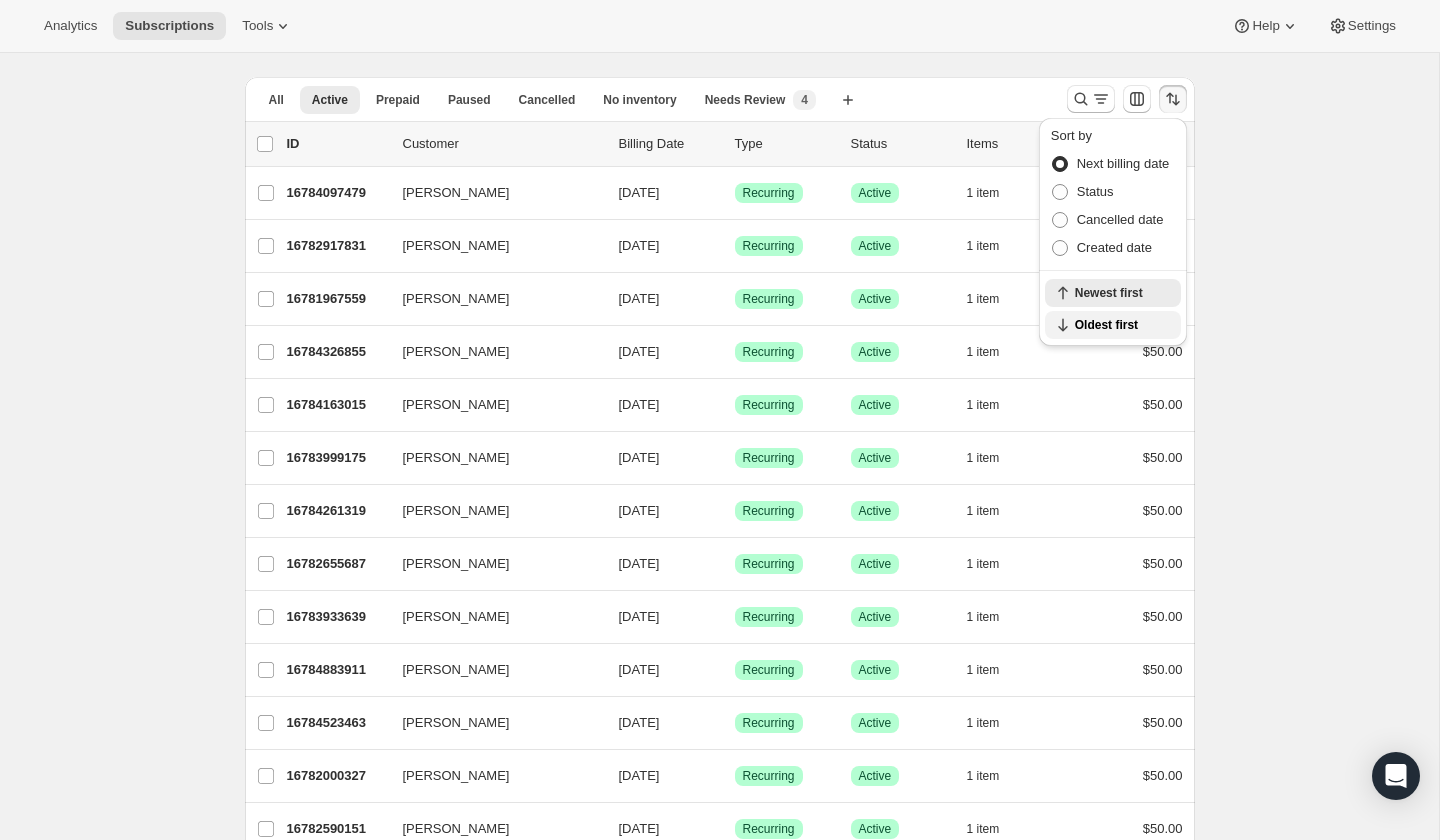 click on "Oldest first" at bounding box center (1122, 325) 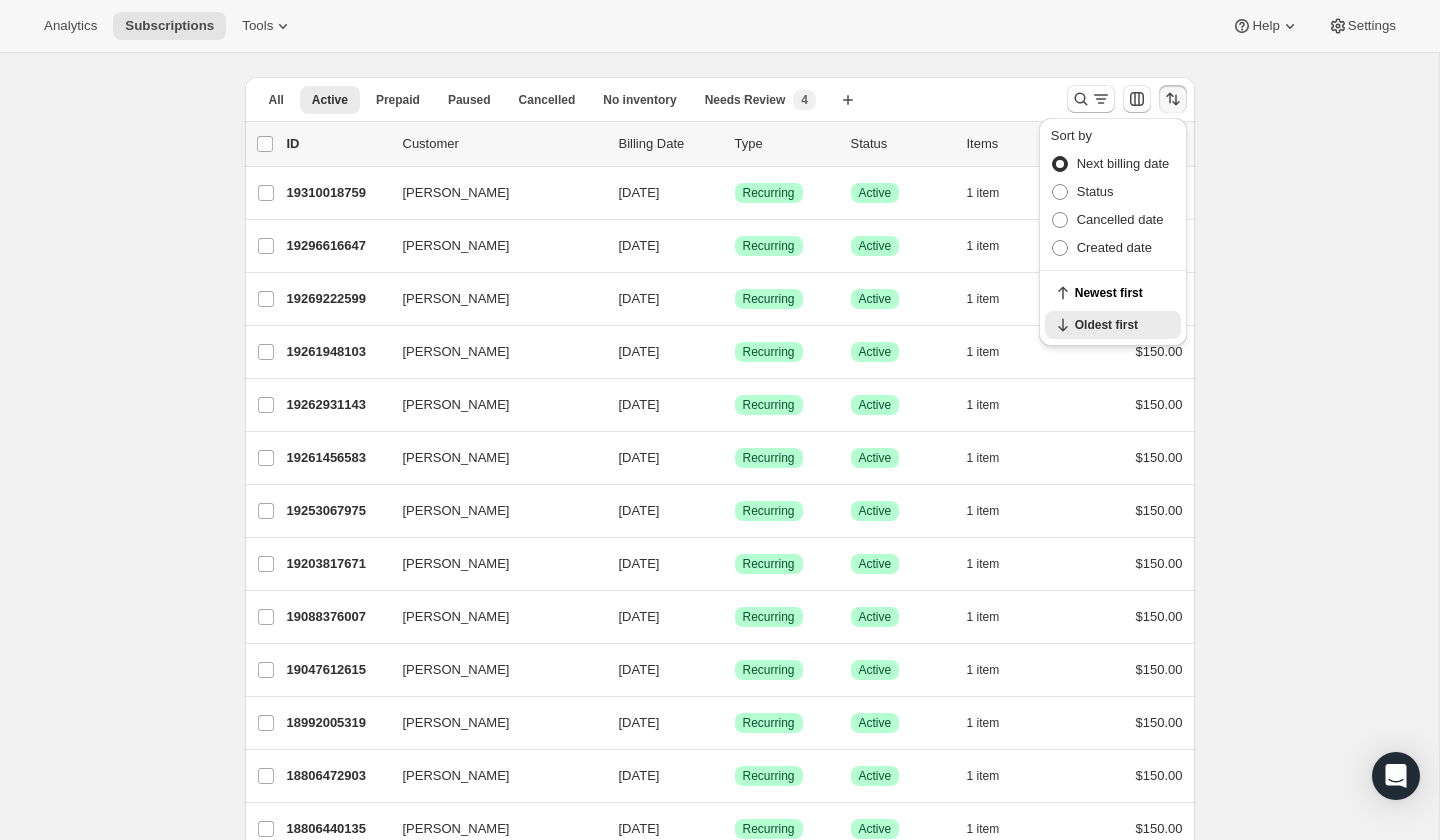 click on "Subscriptions. This page is ready Subscriptions Bulk updates More actions Bulk updates Export All Active Prepaid Paused Cancelled No inventory Needs Review More views All Active Prepaid Paused Cancelled No inventory Needs Review New 4 More views Create new view 0 selected Update next billing date Change status Showing 51 subscriptions Select all 51 subscriptions Showing 51 subscriptions Select Select all 51 subscriptions 0 selected list header ID Customer Billing Date Type Status Items Total [PERSON_NAME] 19310018759 [PERSON_NAME] [DATE] Success Recurring Success Active 1   item $150.00 [PERSON_NAME] 19296616647 [PERSON_NAME] [DATE] Success Recurring Success Active 1   item $150.00 [PERSON_NAME] 19269222599 [PERSON_NAME] [DATE] Success Recurring Success Active 1   item $150.00 [PERSON_NAME] 19261948103 [PERSON_NAME] [DATE] Success Recurring Success Active 1   item $150.00 [PERSON_NAME] 19262931143 [PERSON_NAME] [DATE] Success Recurring Success Active 1   item $150.00 Success" at bounding box center (719, 1464) 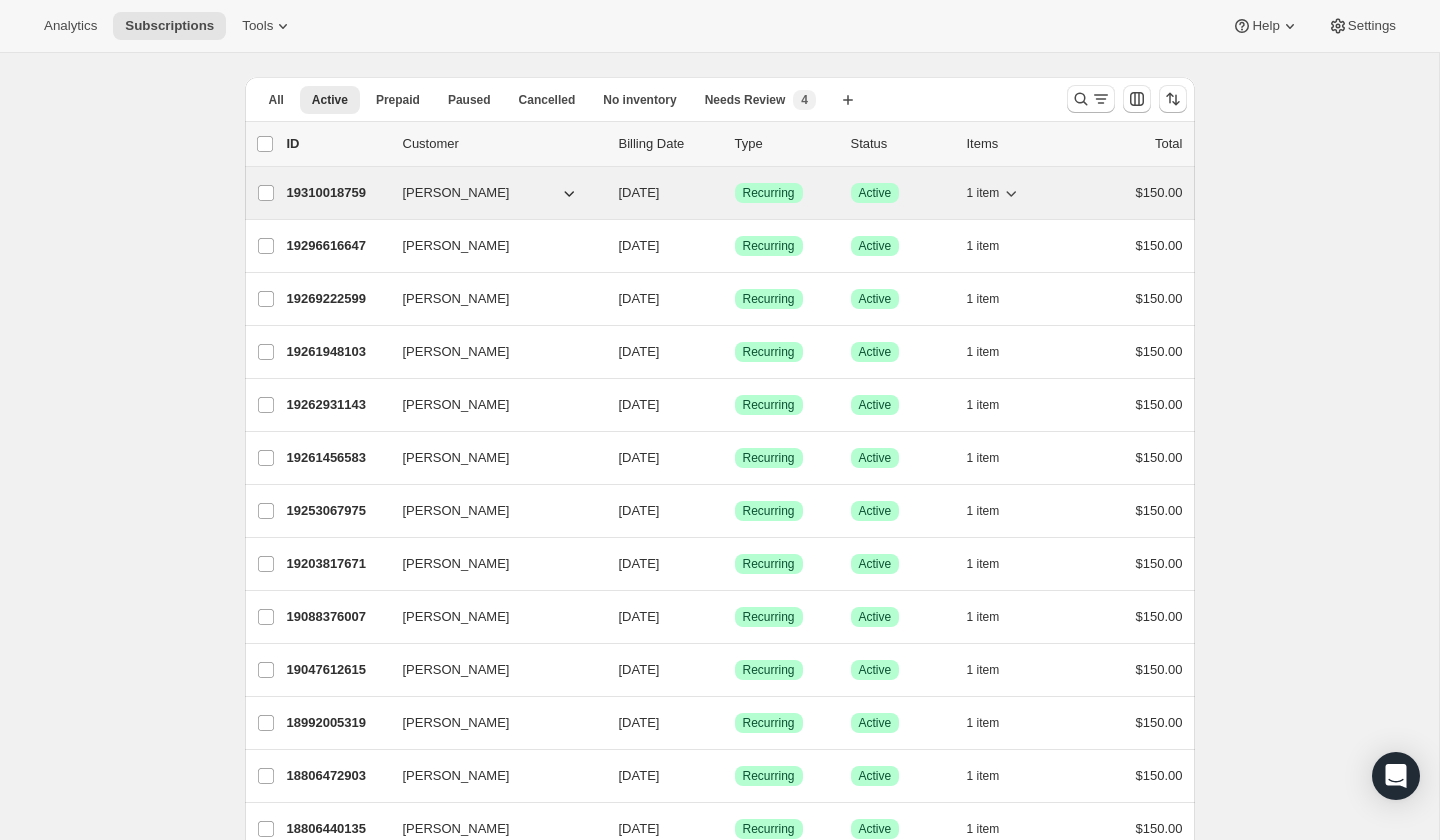click on "19310018759" at bounding box center [337, 193] 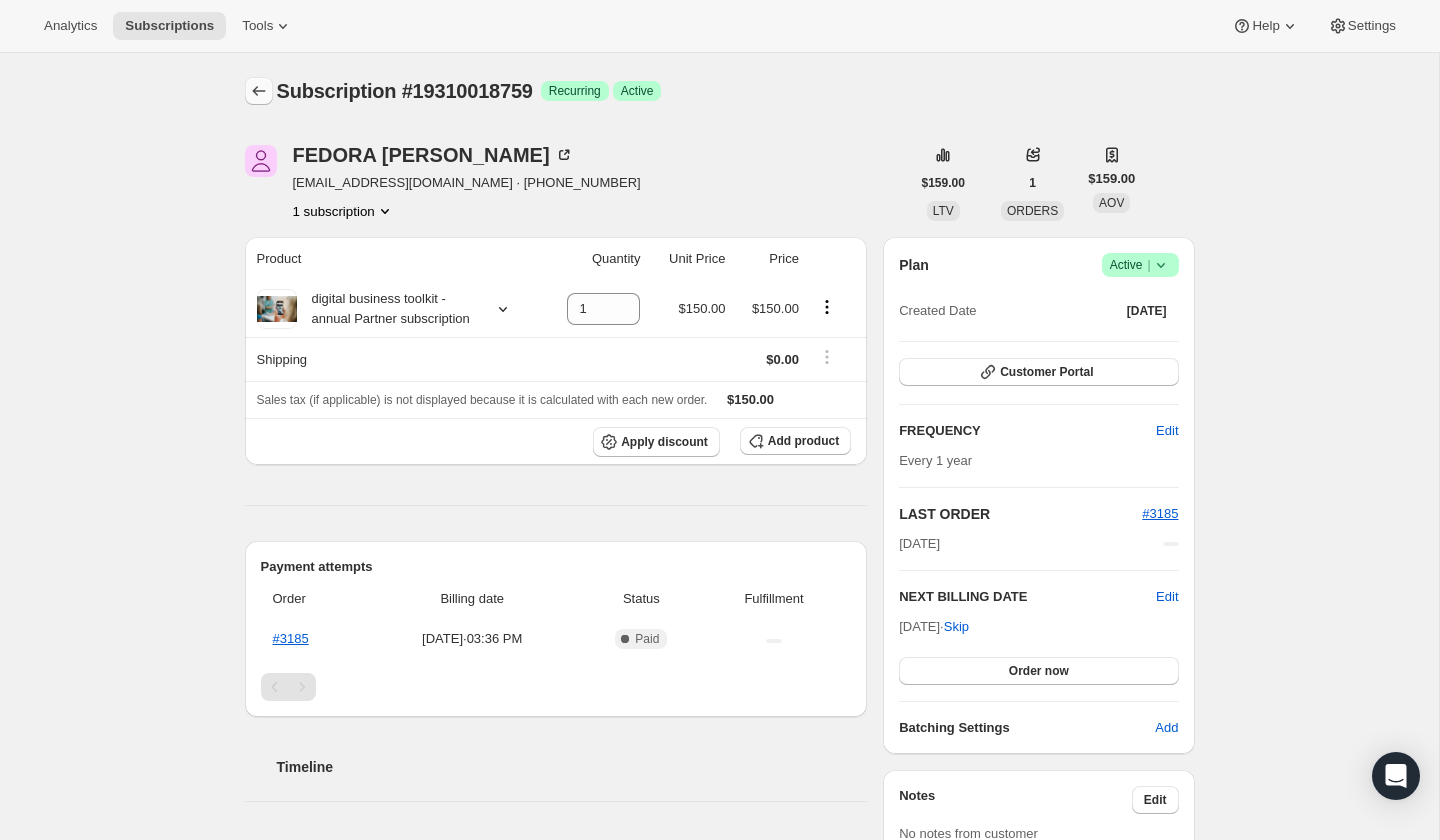 click 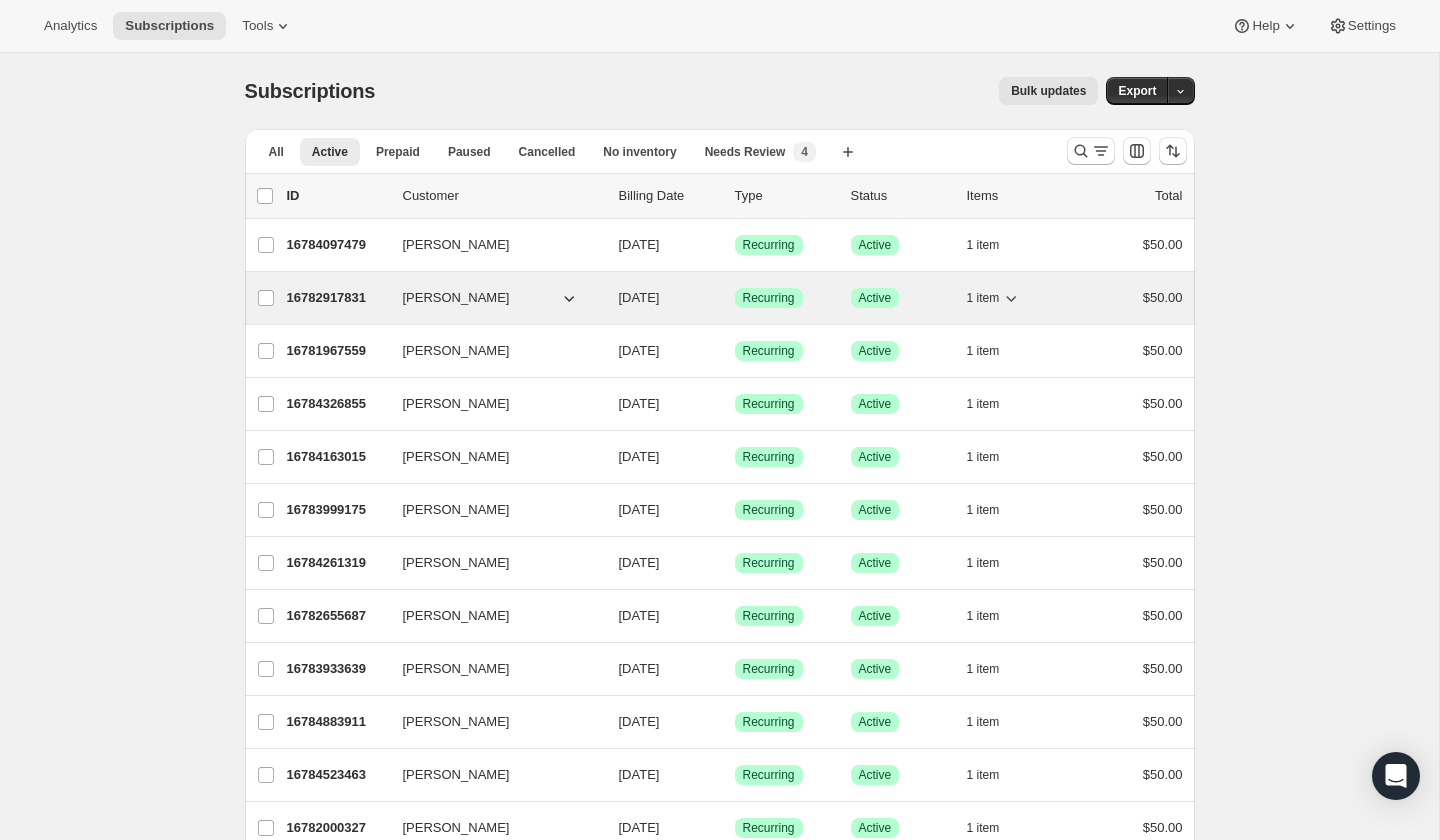 click 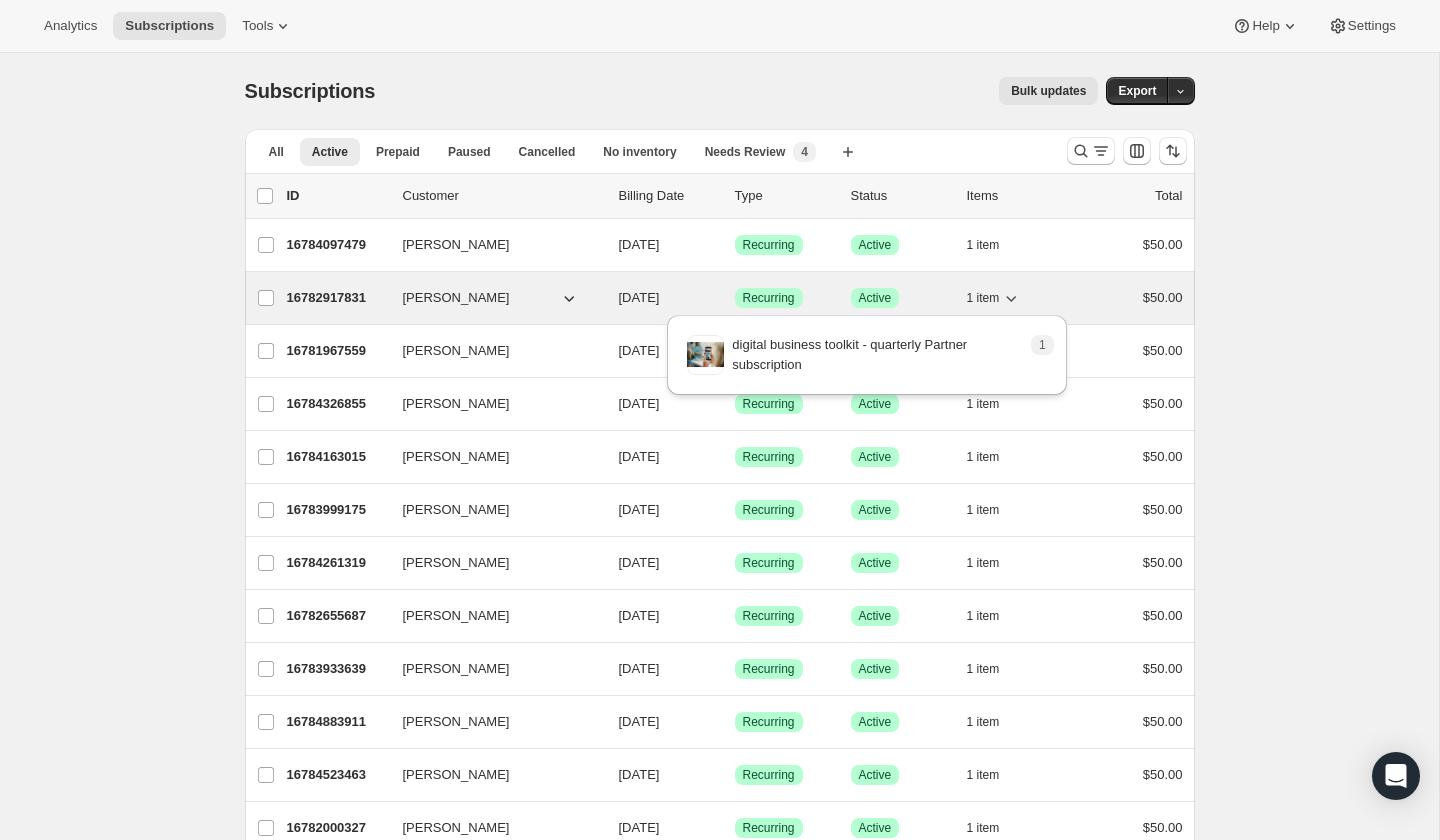 click 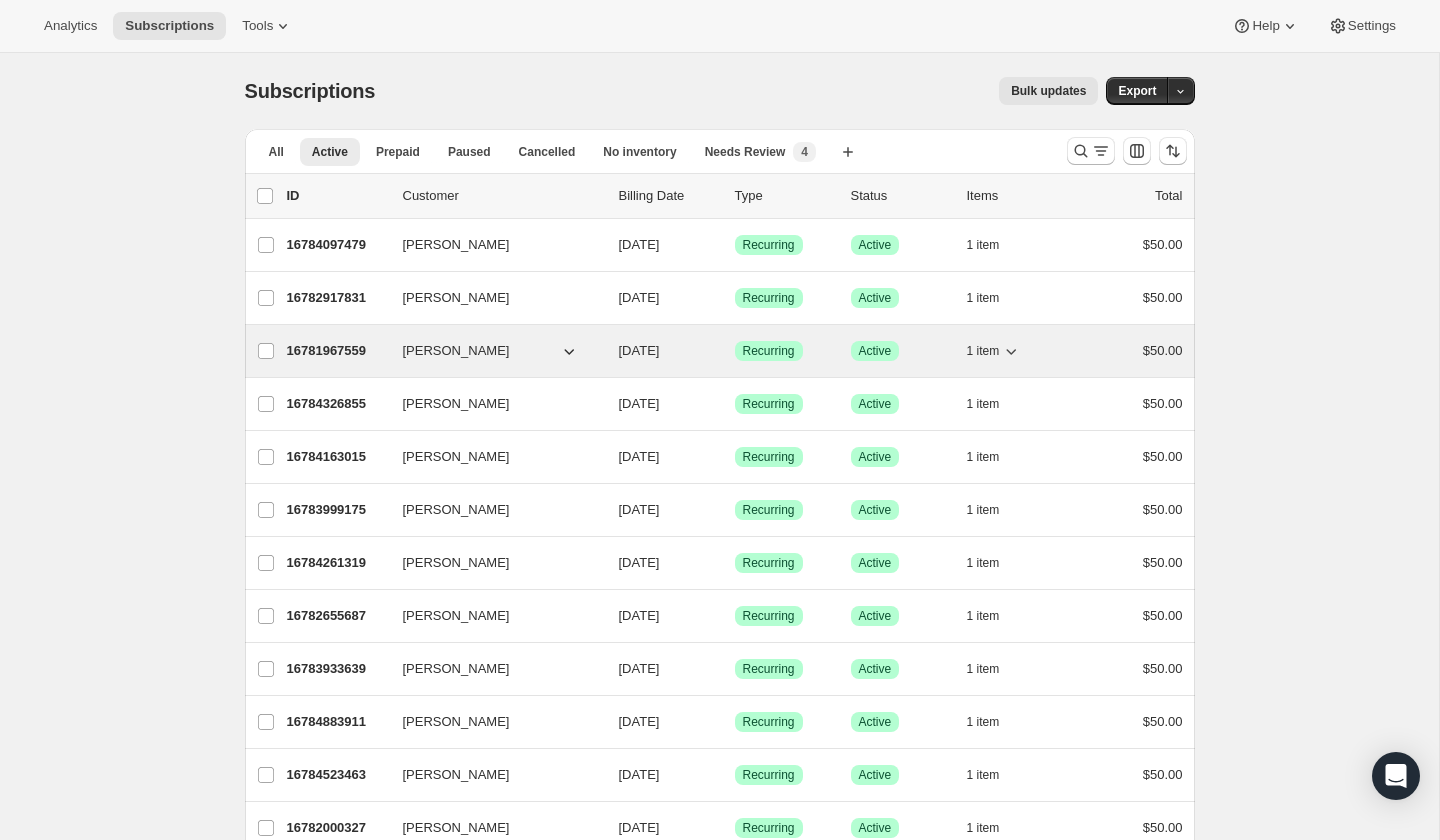 click 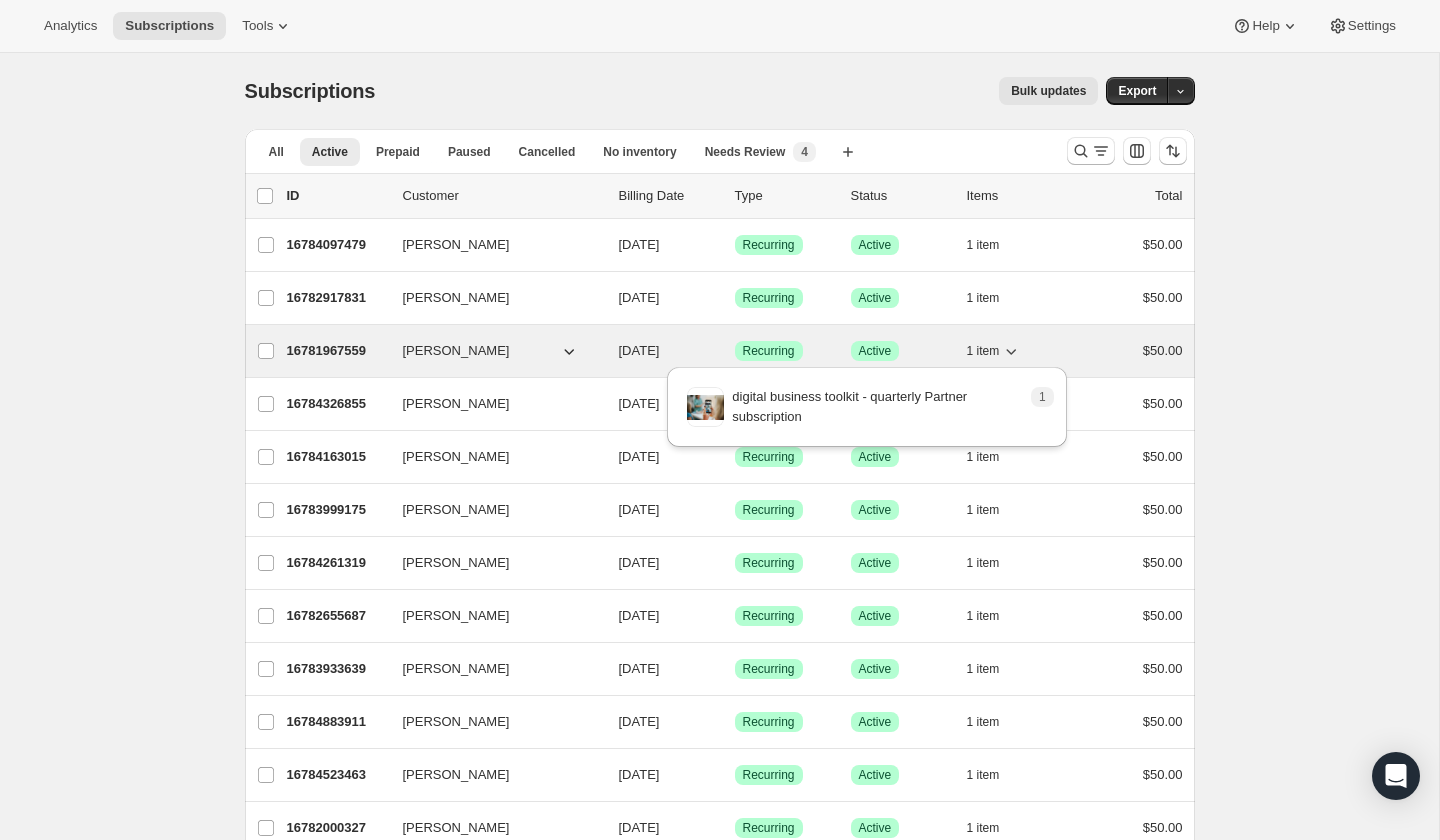 click 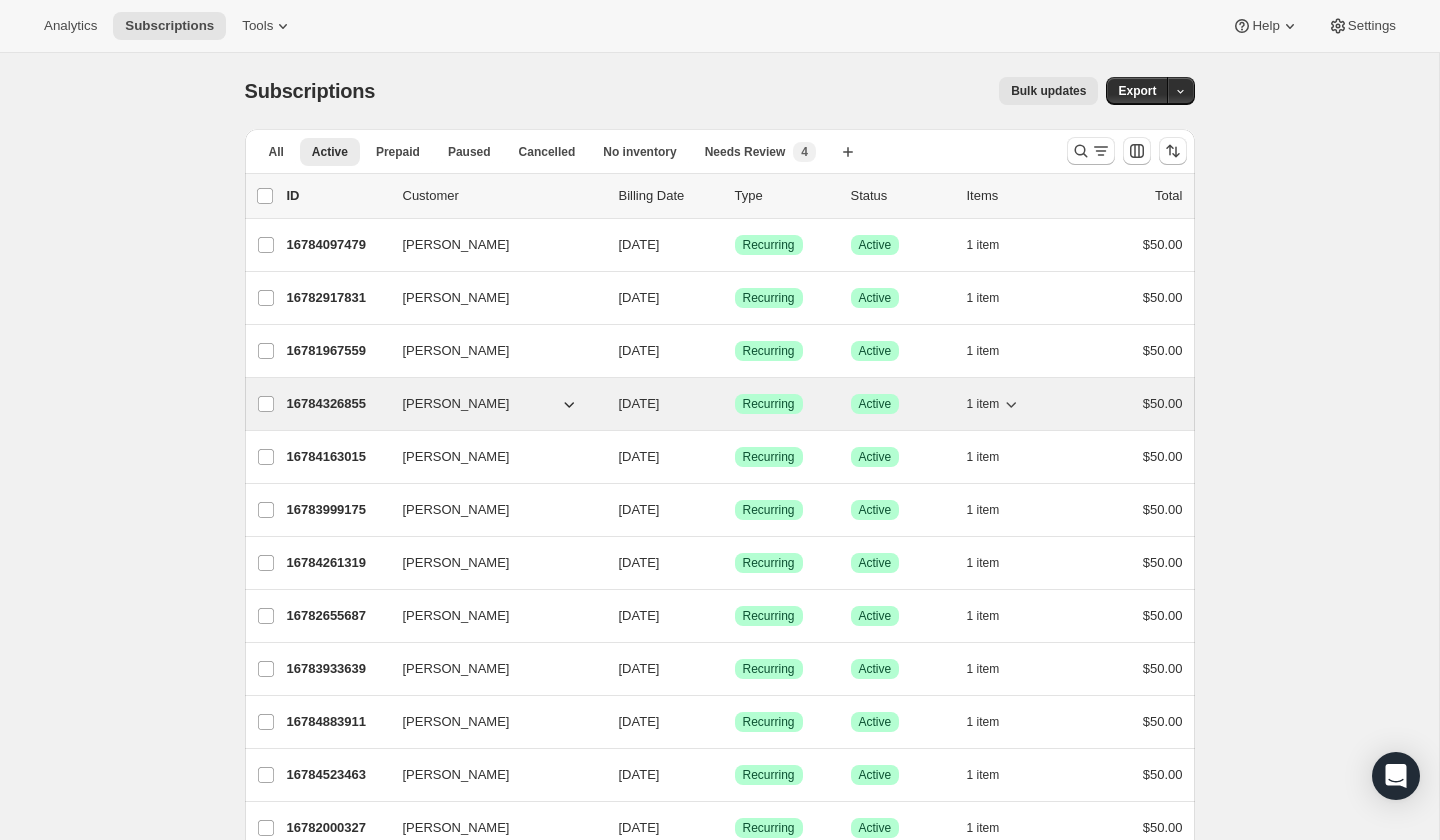 click 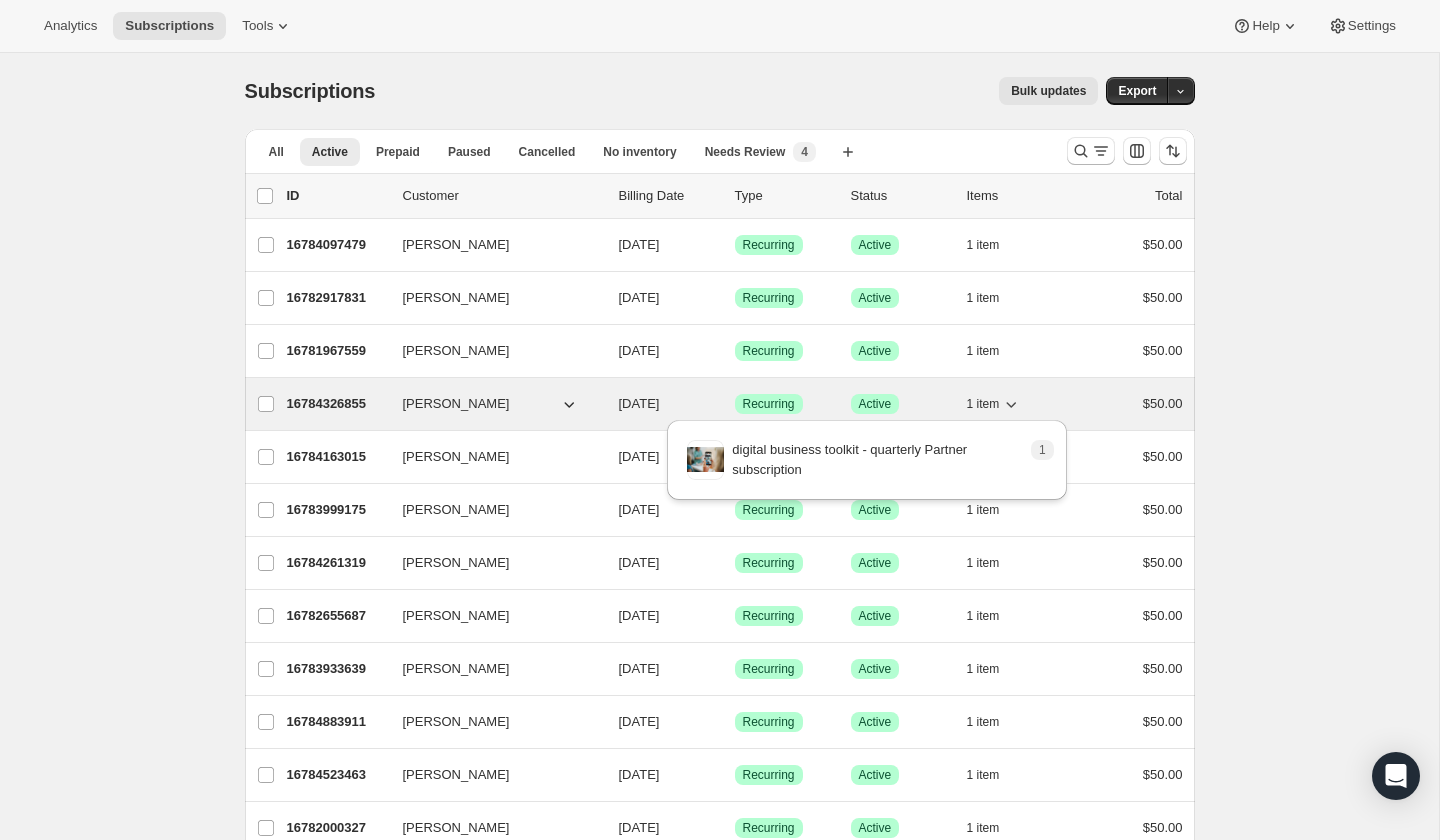 click 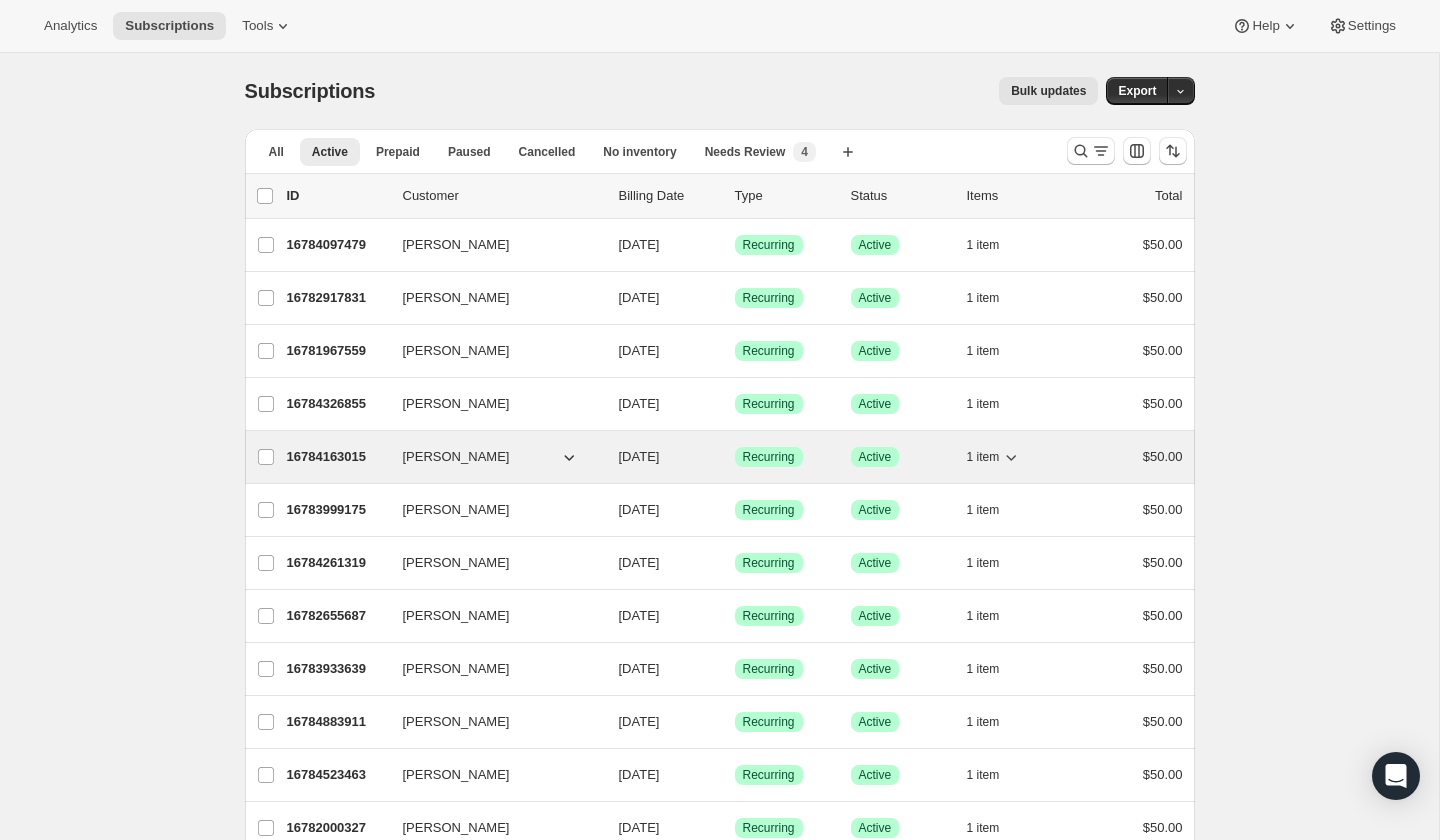 click 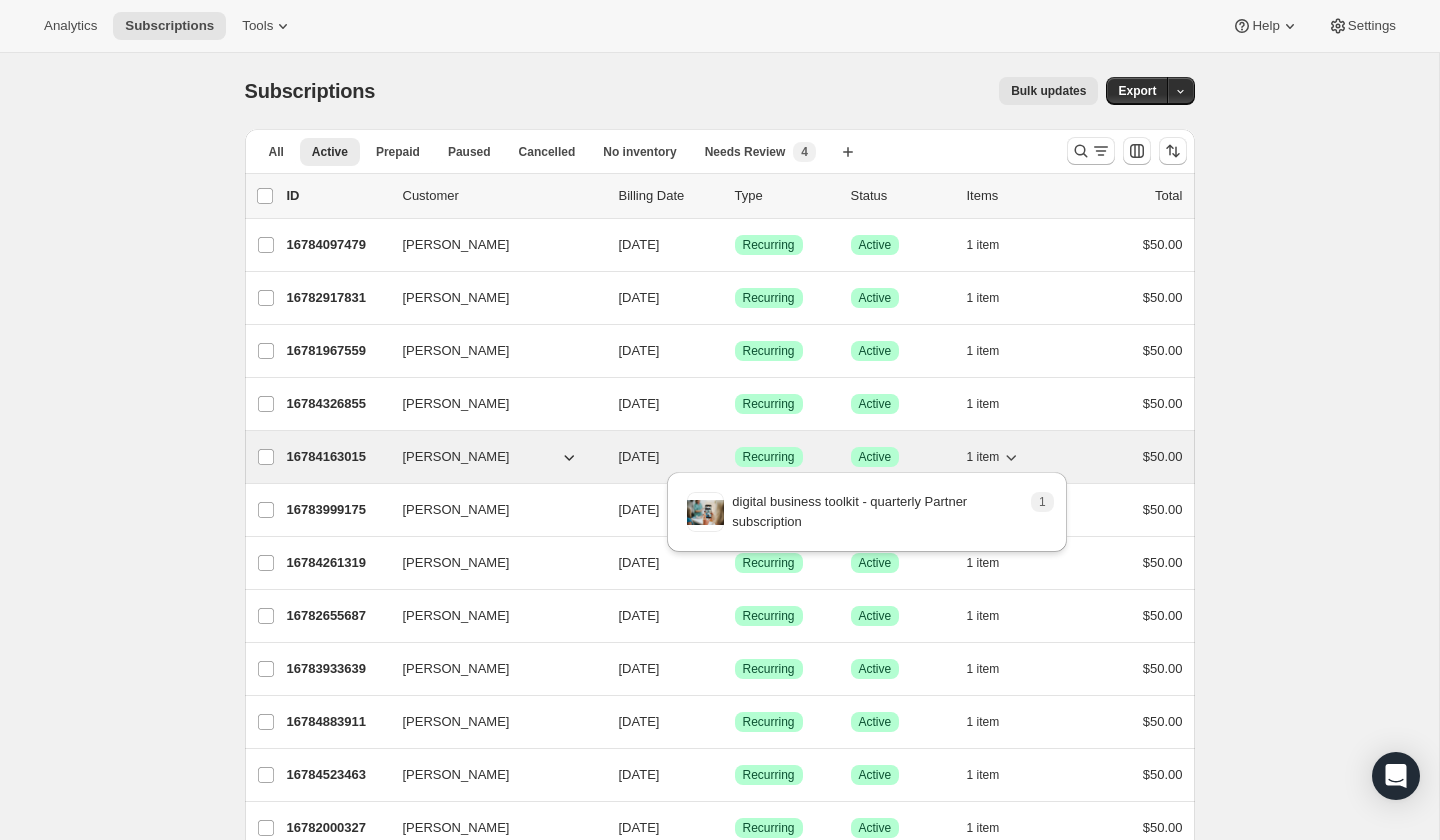 click 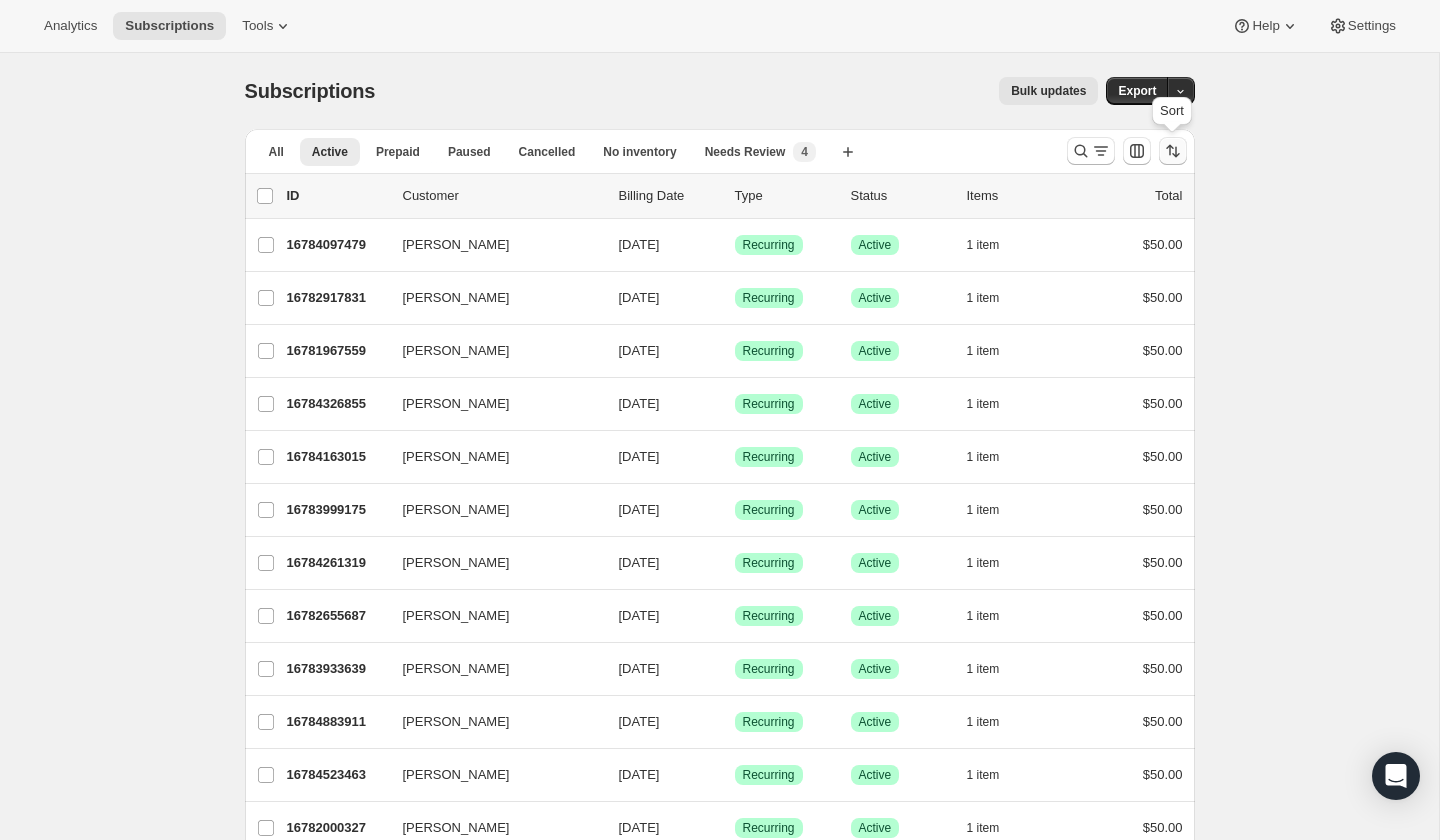 click 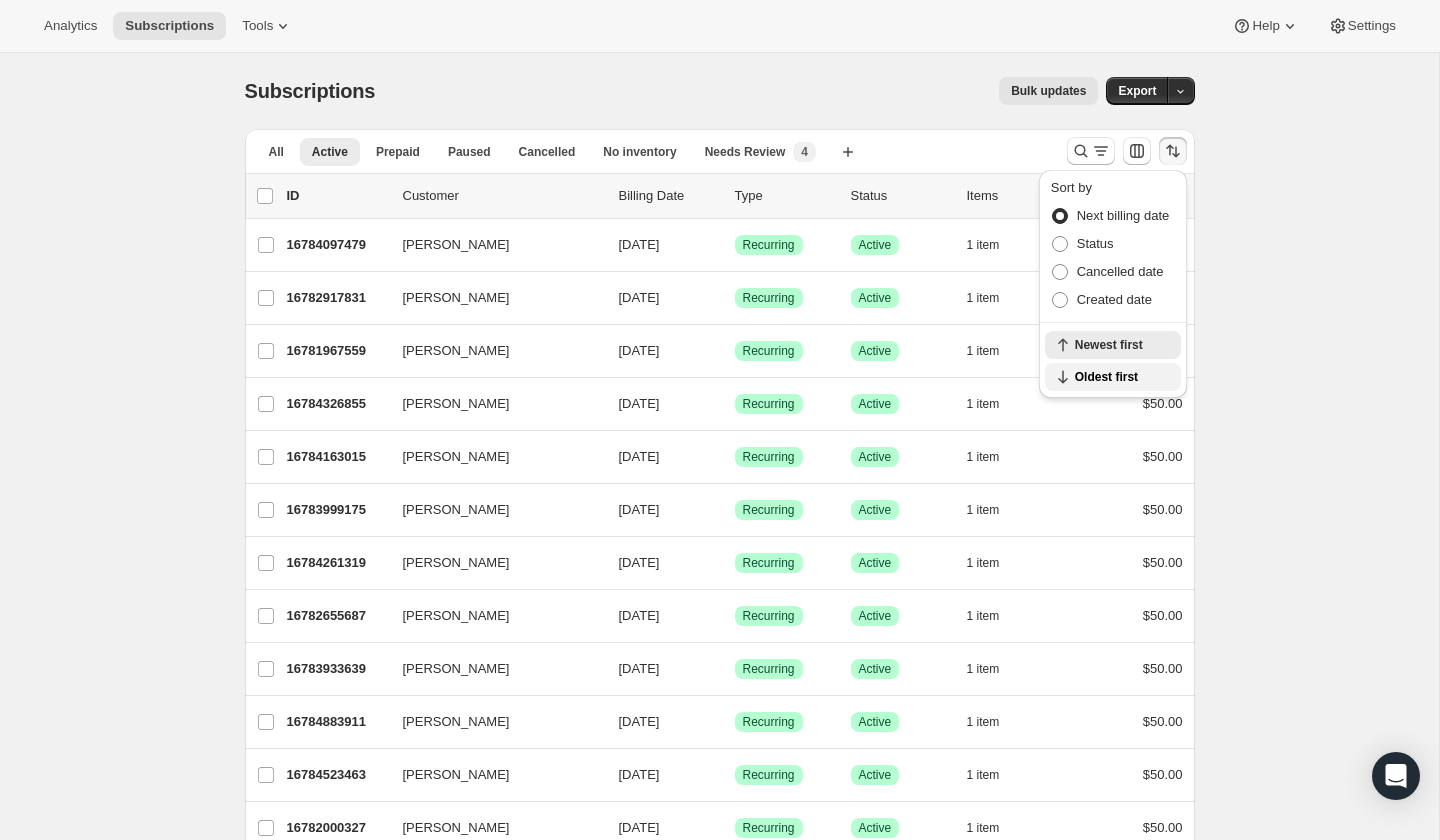 click on "Oldest first" at bounding box center [1122, 377] 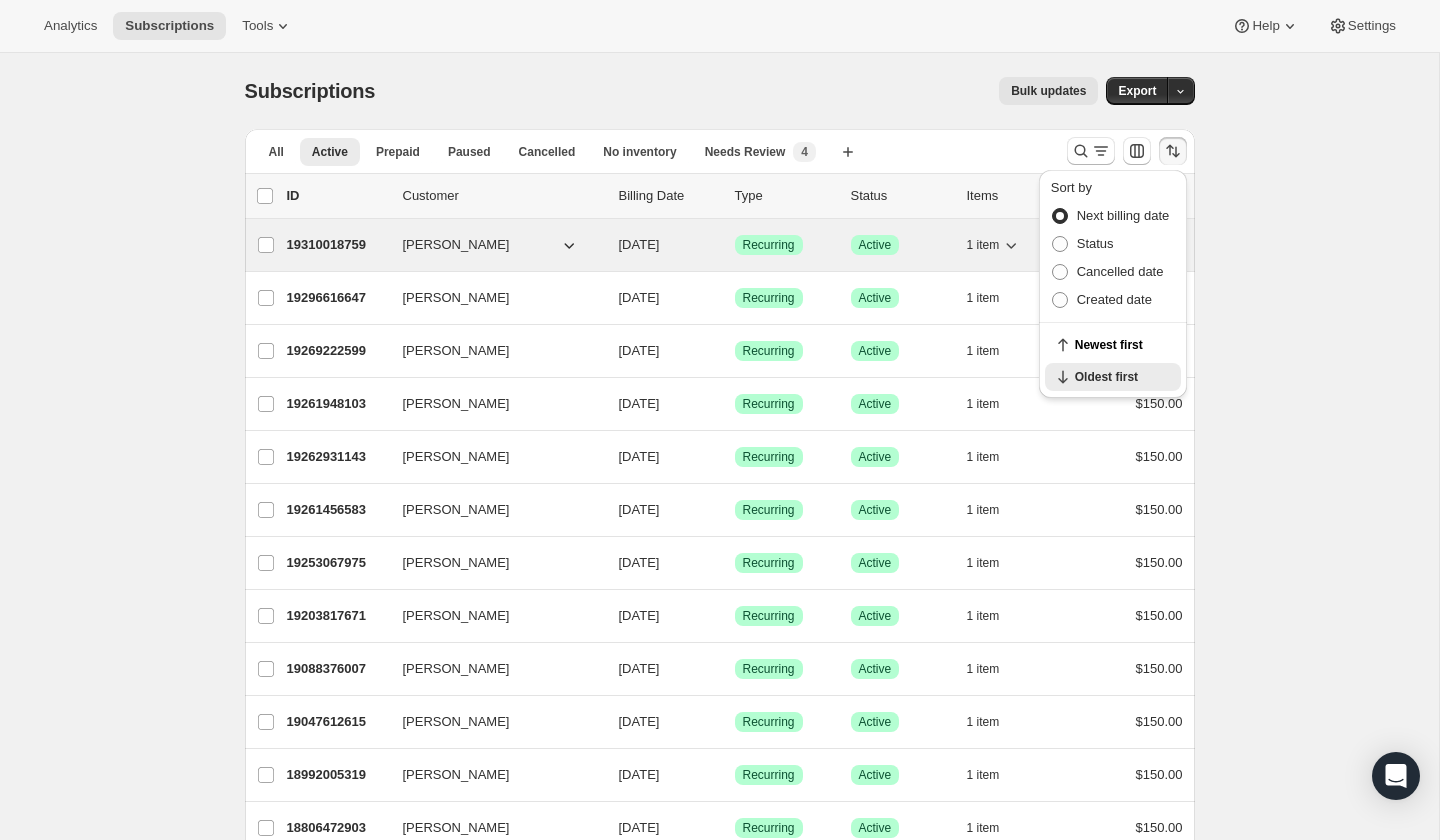 click on "1   item" at bounding box center (983, 245) 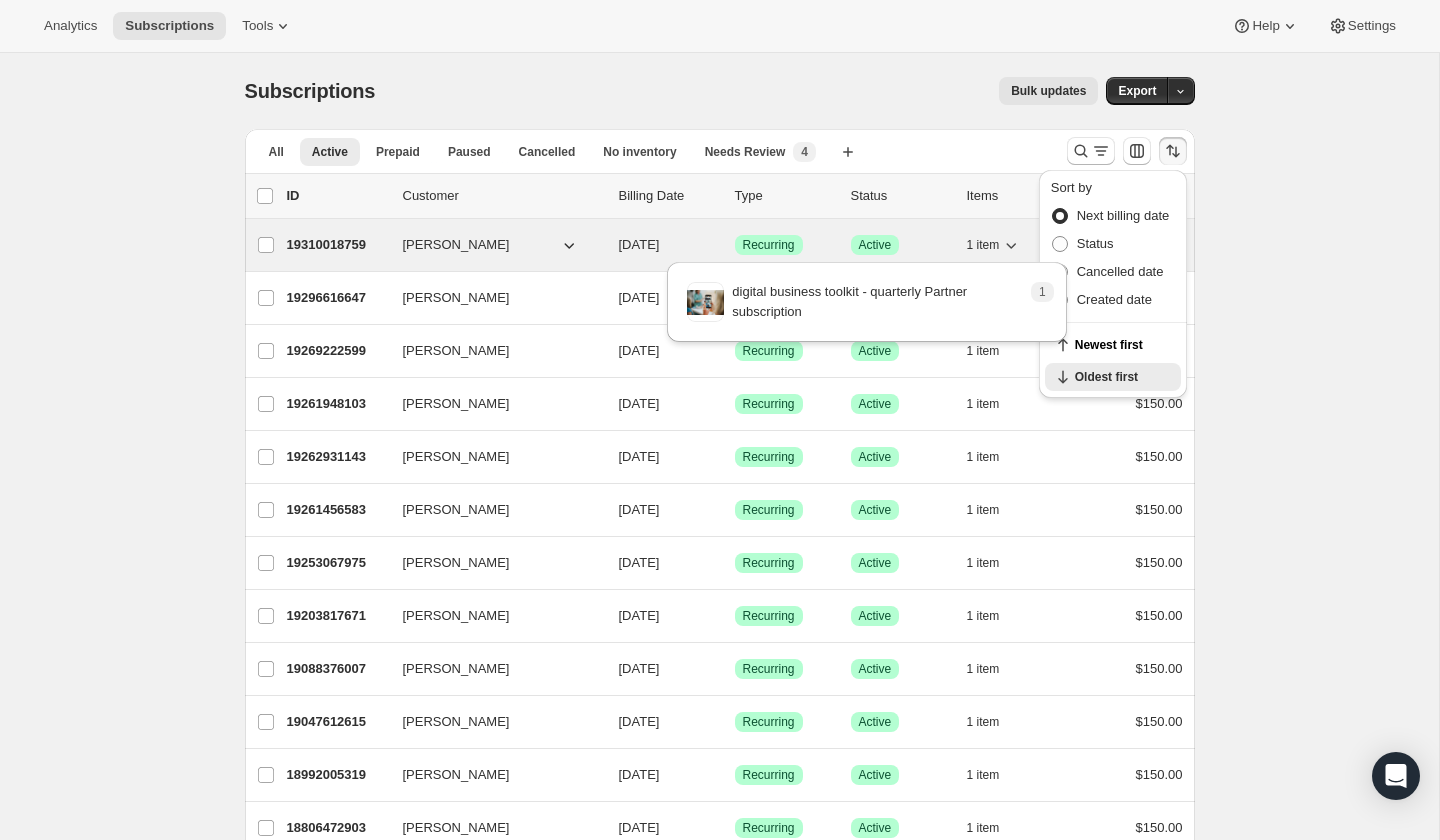 click on "1   item" at bounding box center (983, 245) 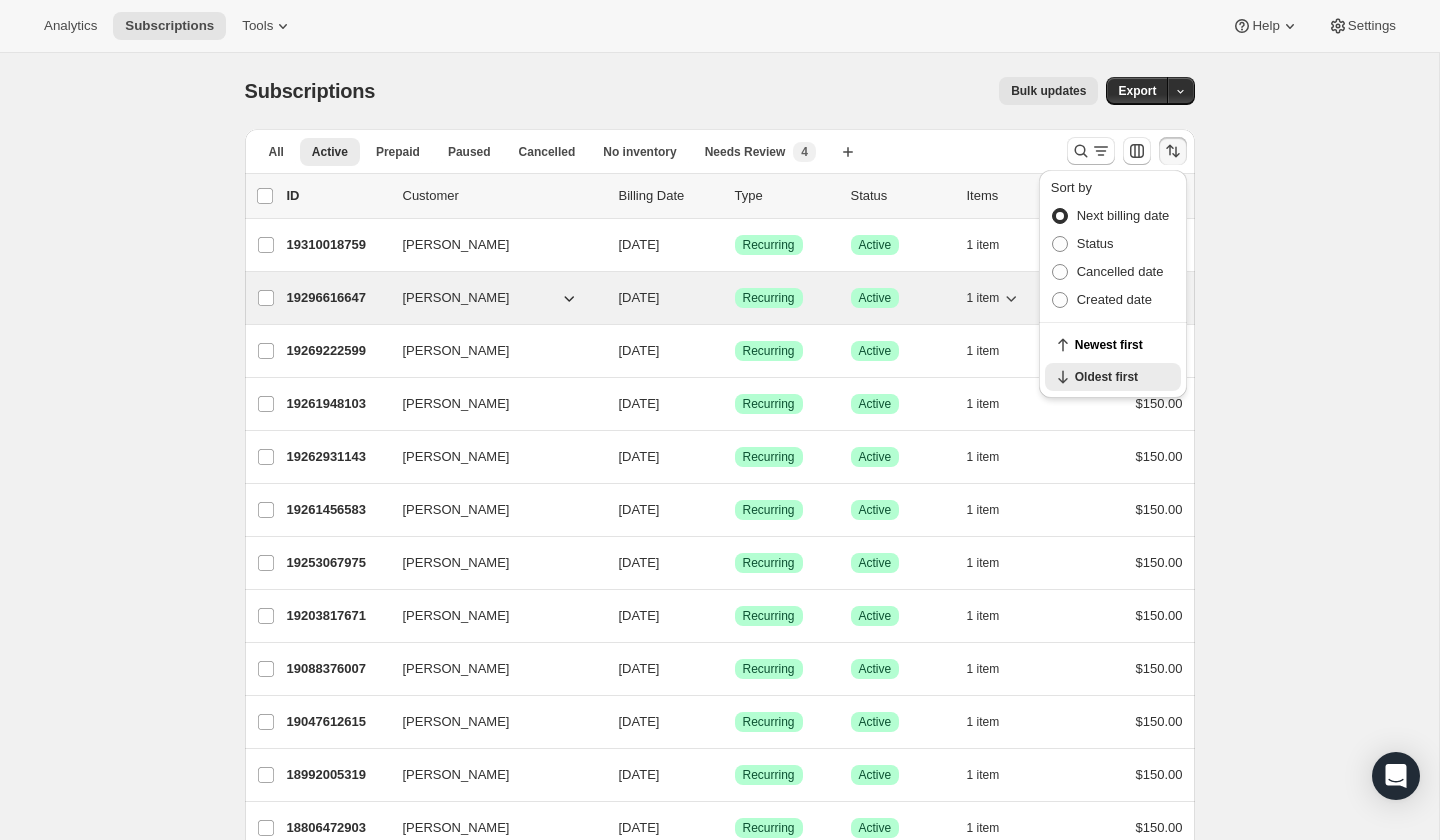 click on "1   item" at bounding box center (983, 298) 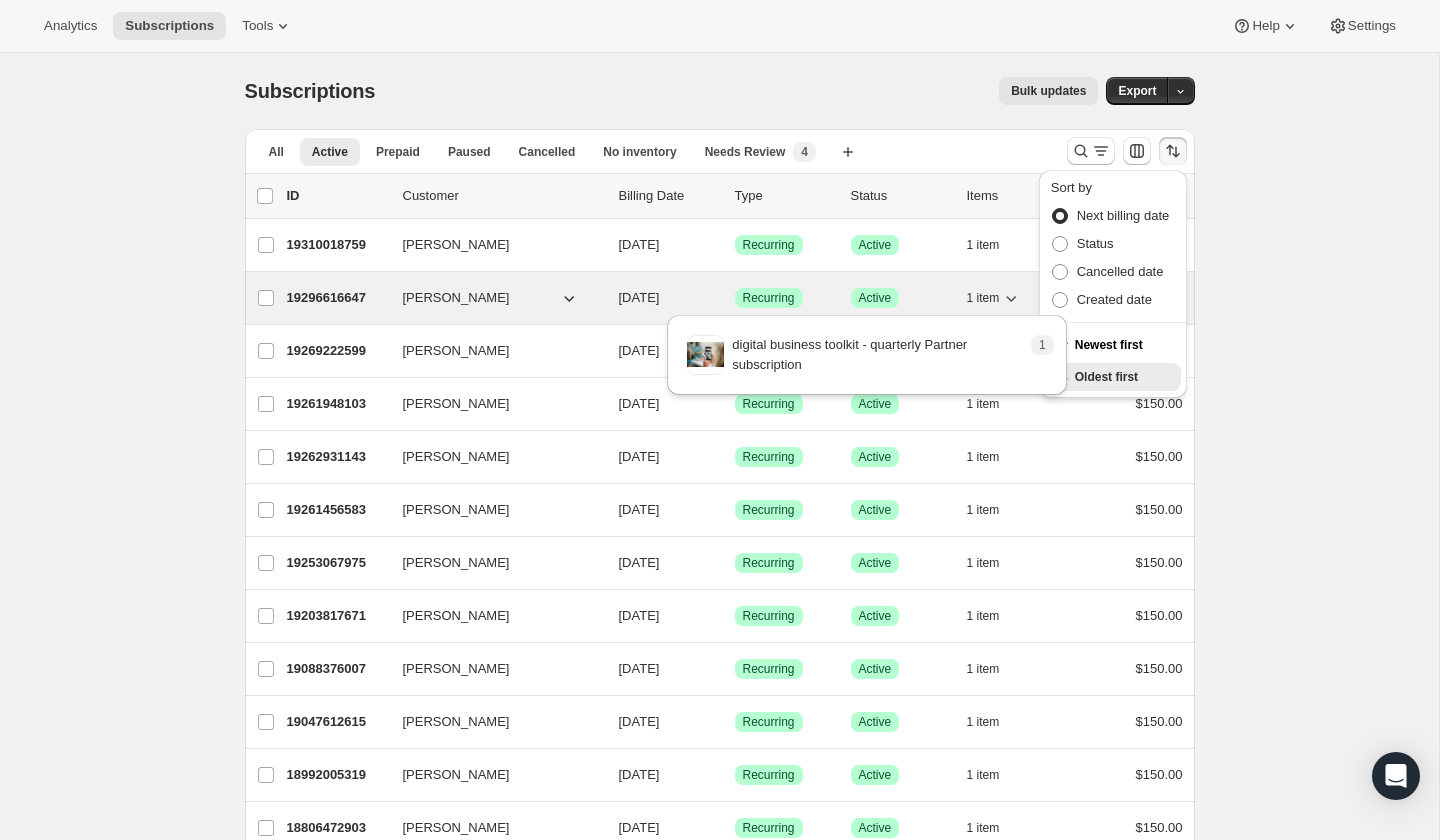 click on "1   item" at bounding box center [983, 298] 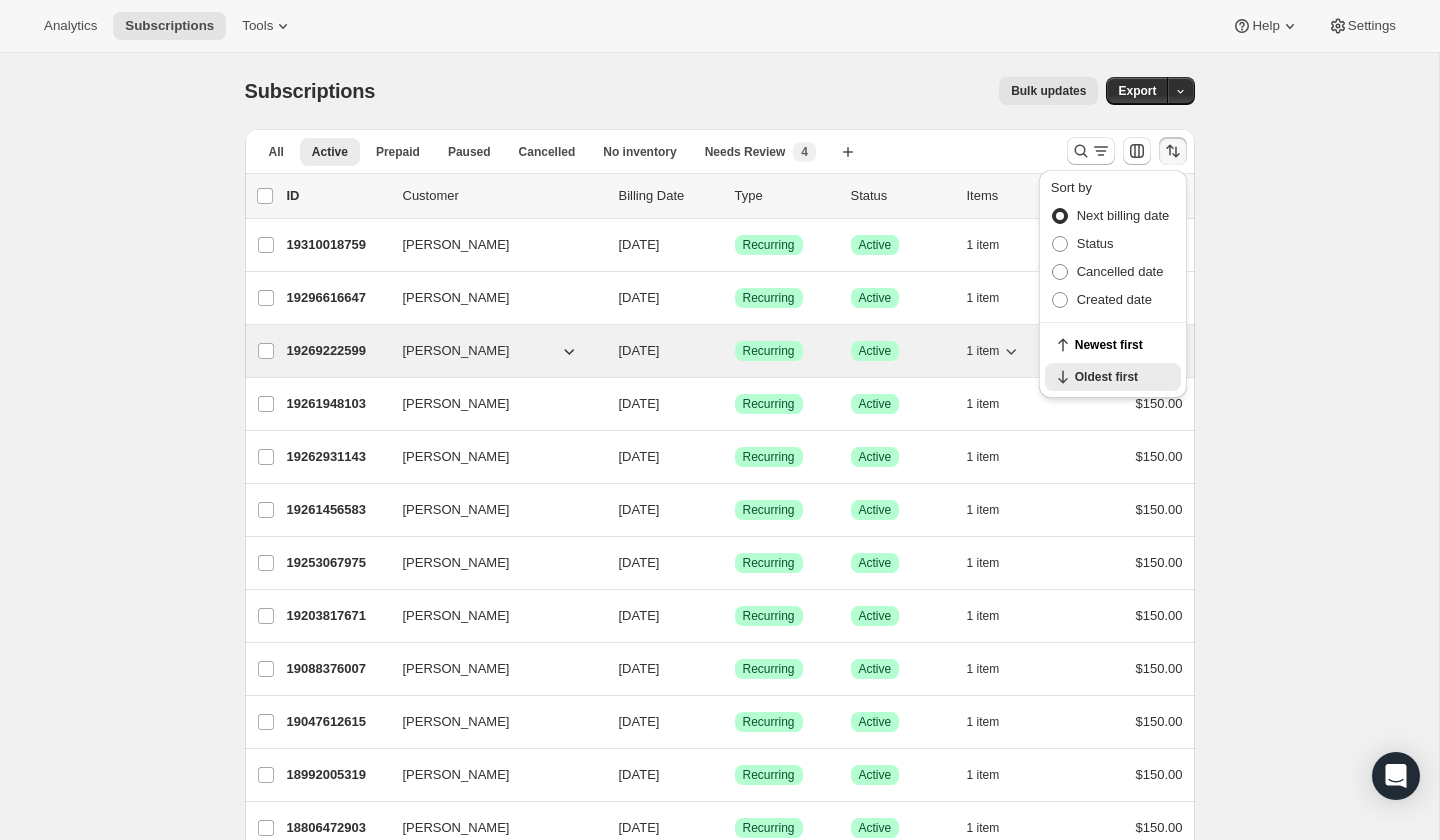 click on "1   item" at bounding box center [983, 351] 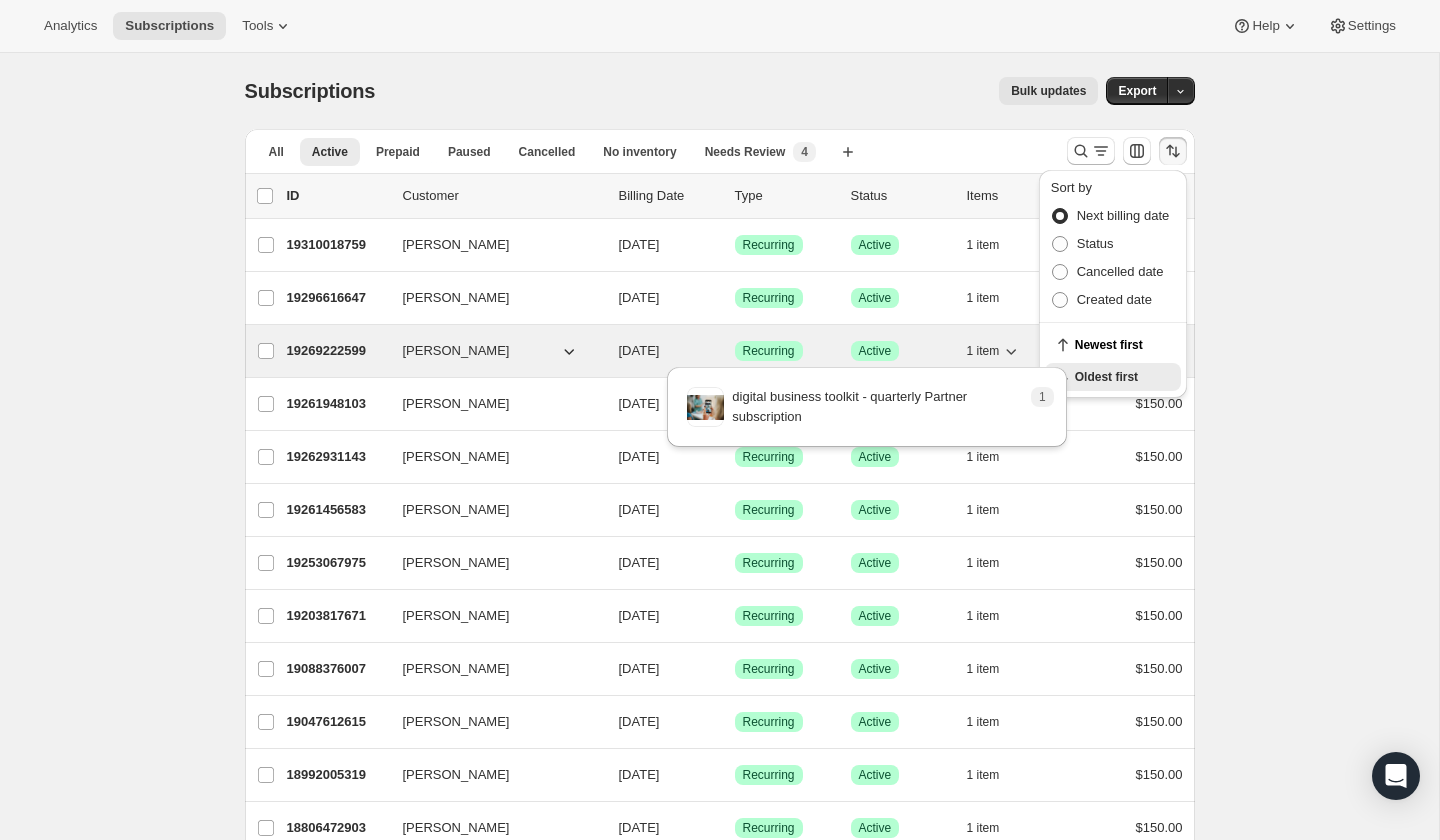 click on "1   item" at bounding box center (983, 351) 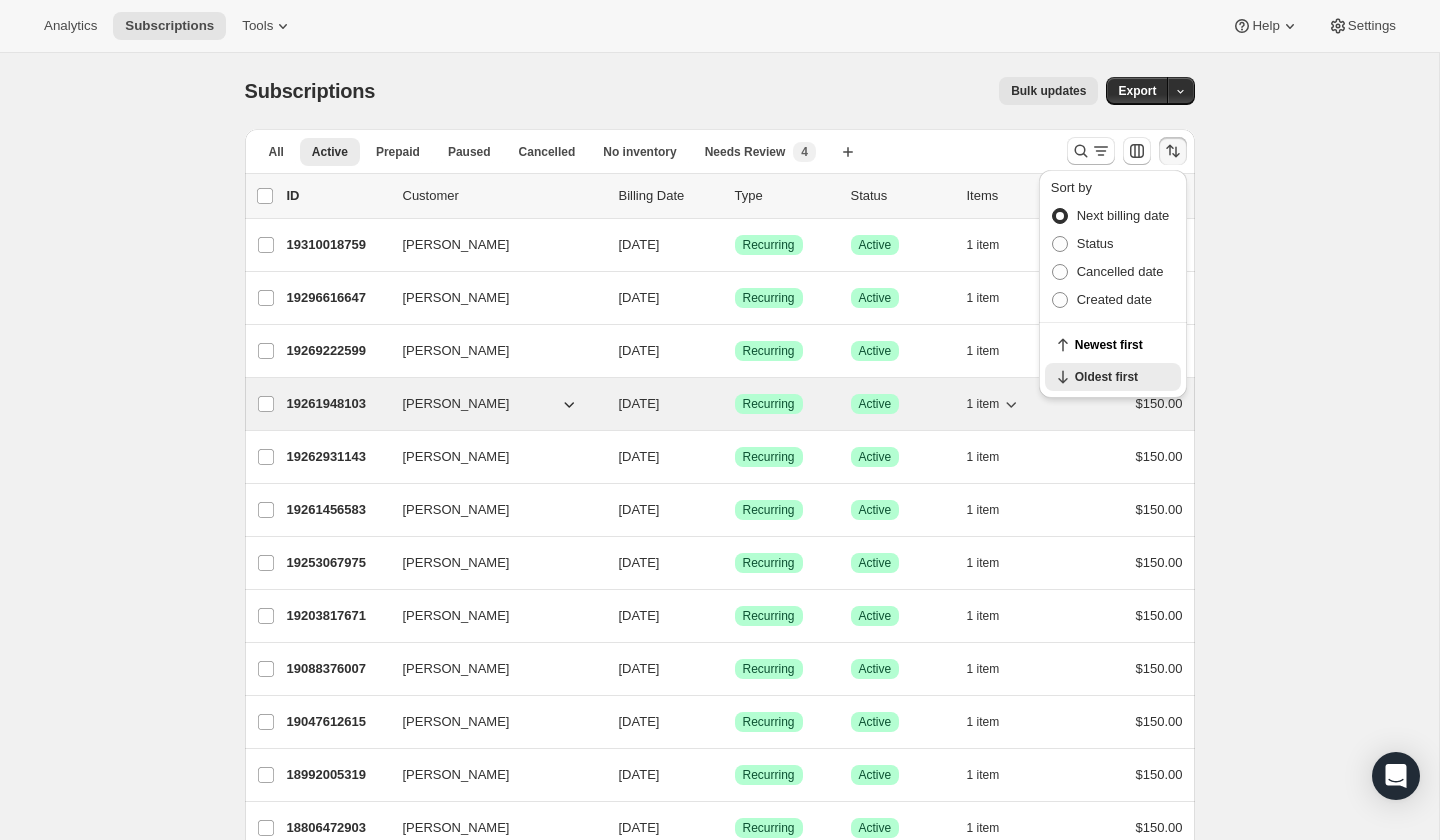 click on "1   item" at bounding box center [983, 404] 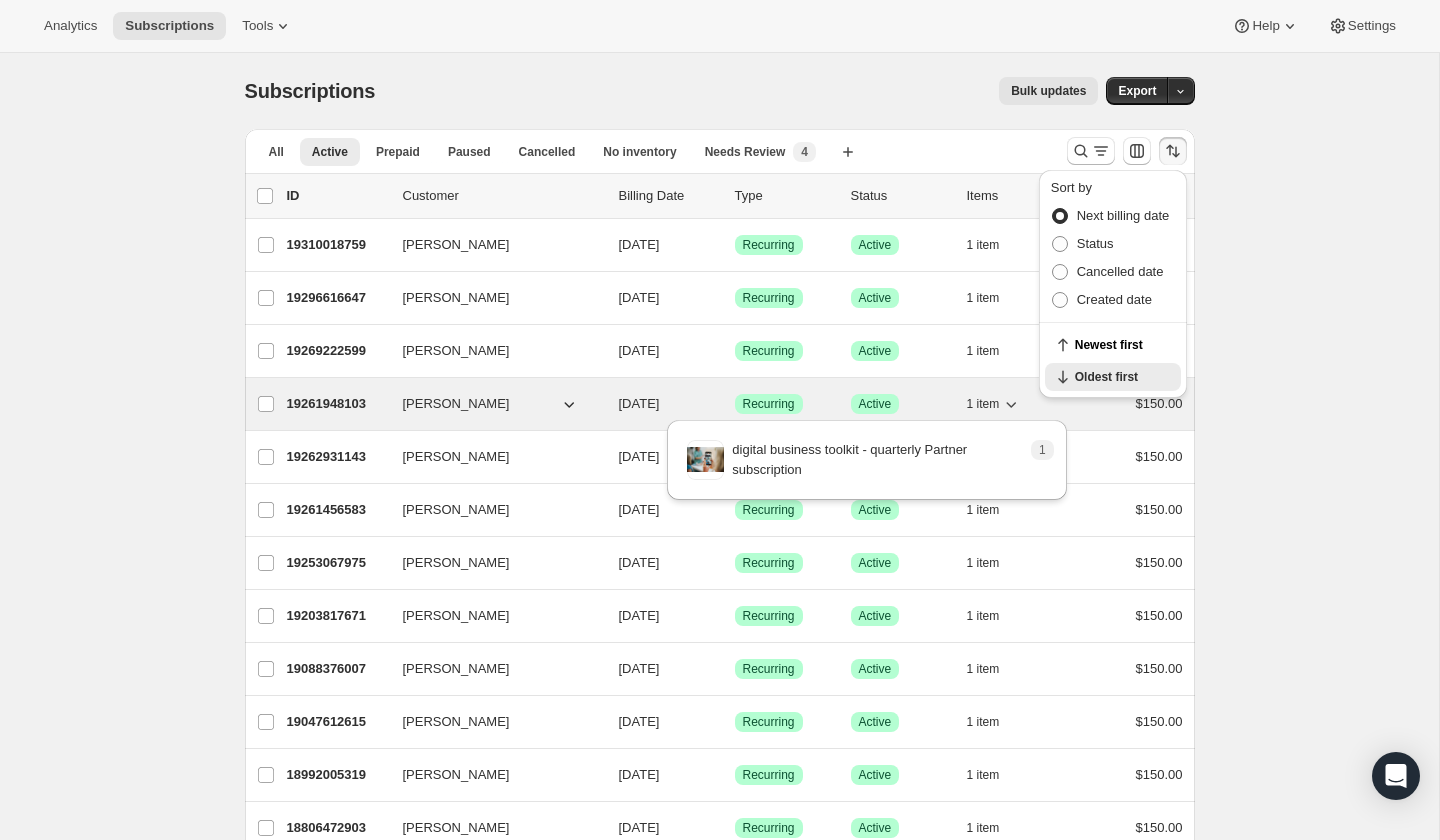 click on "1   item" at bounding box center (983, 404) 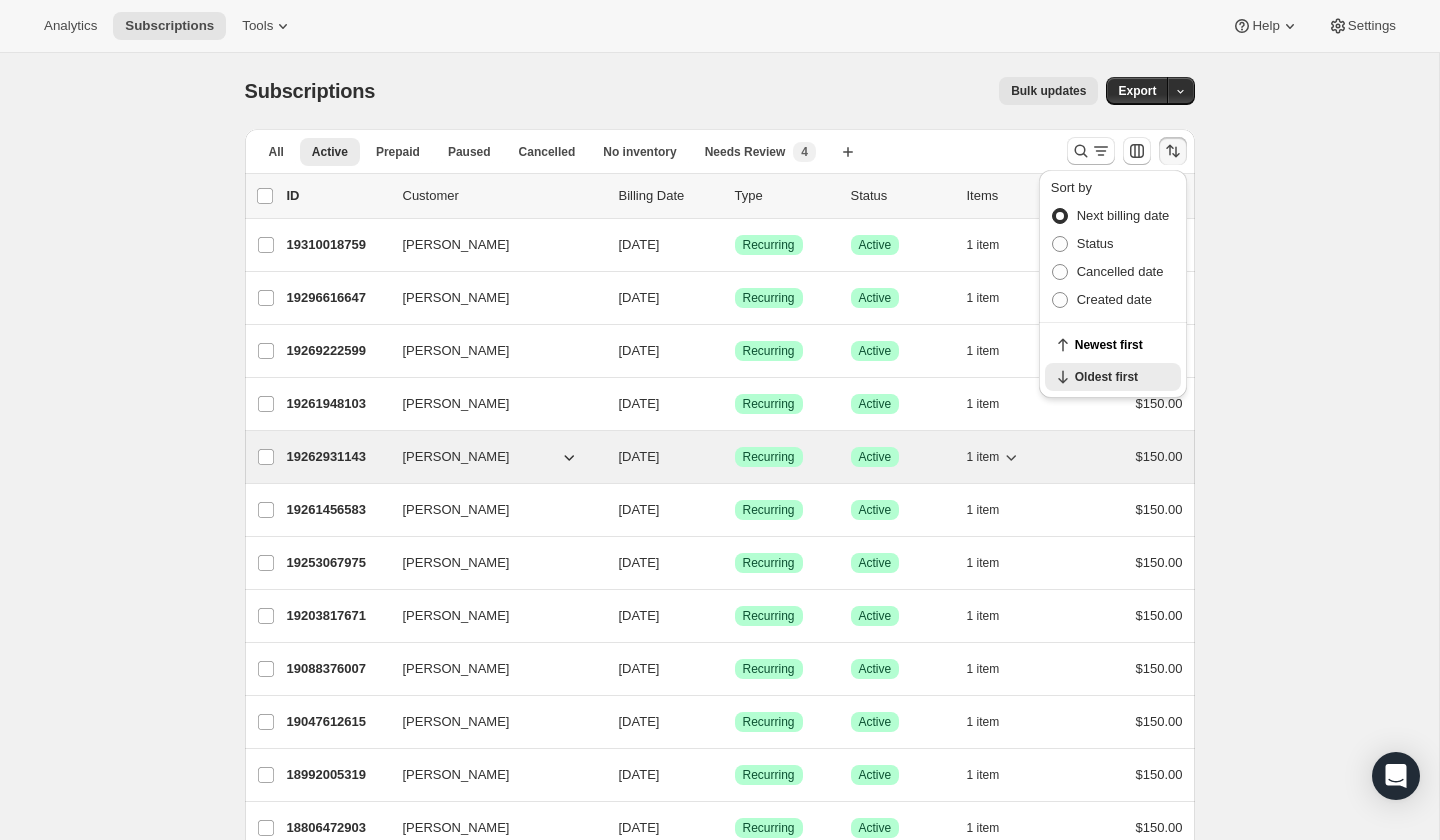 click on "1   item" at bounding box center (983, 457) 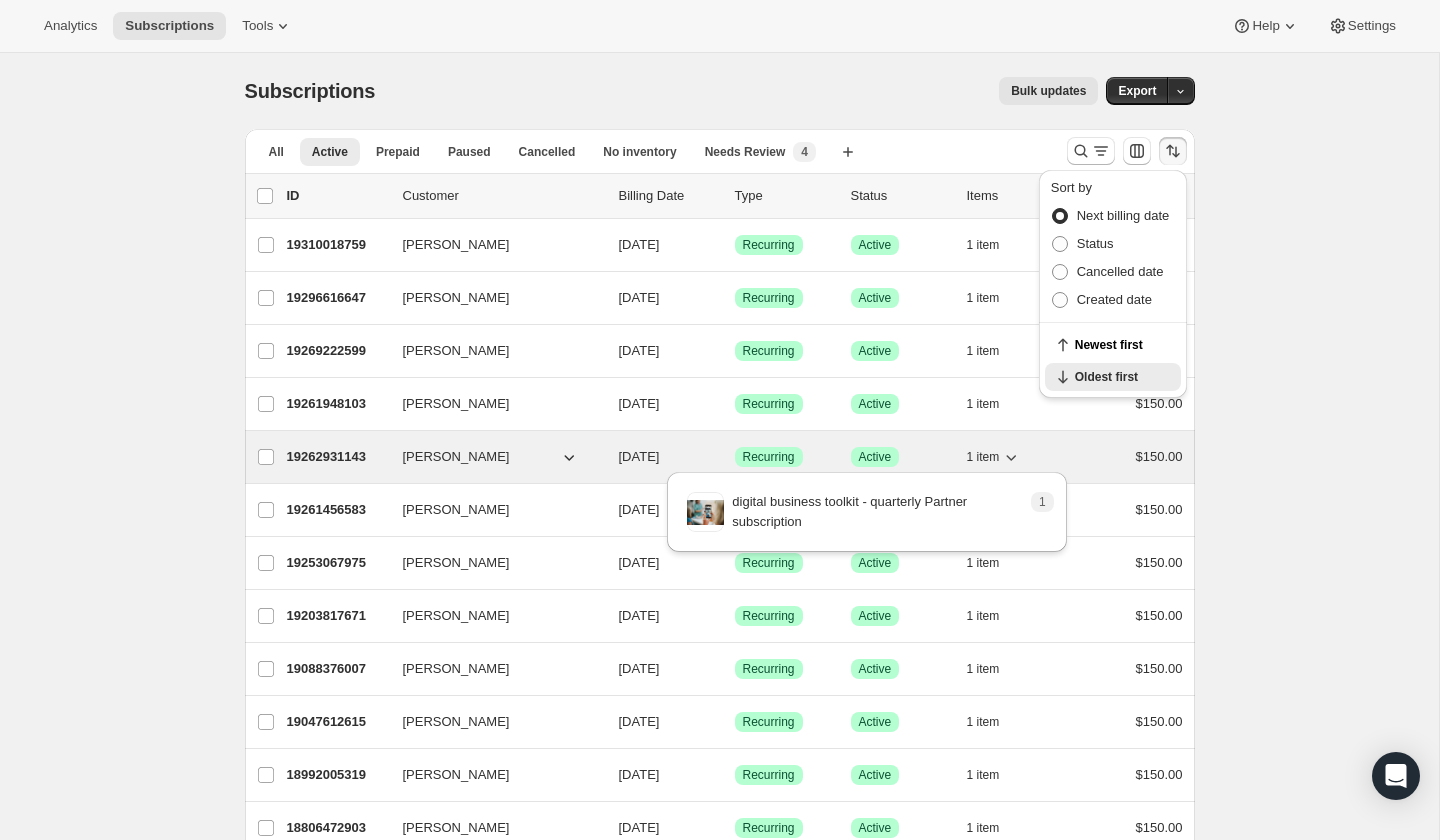 click on "1   item" at bounding box center [983, 457] 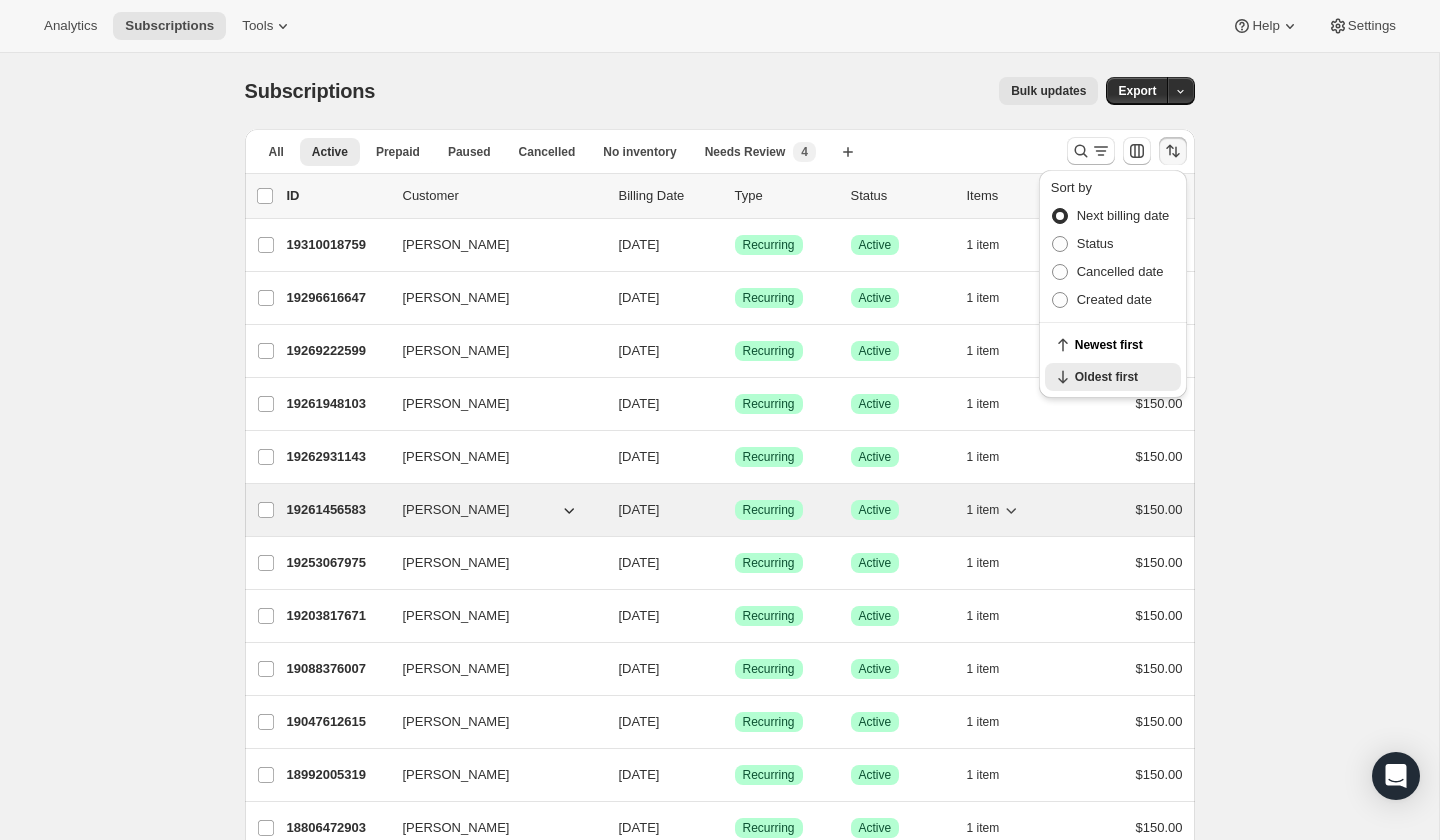click on "1   item" at bounding box center (994, 510) 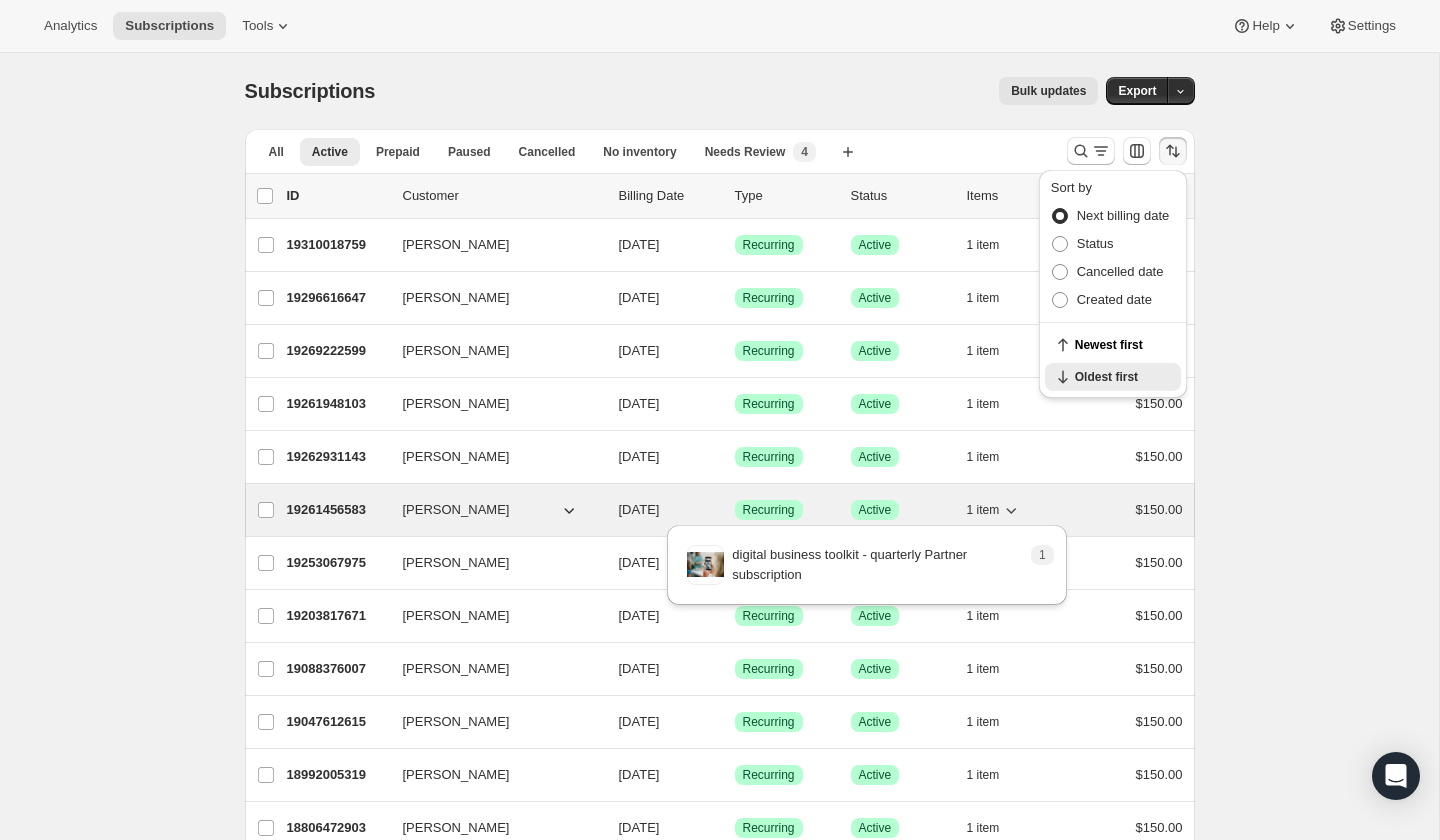 click on "1   item" at bounding box center (994, 510) 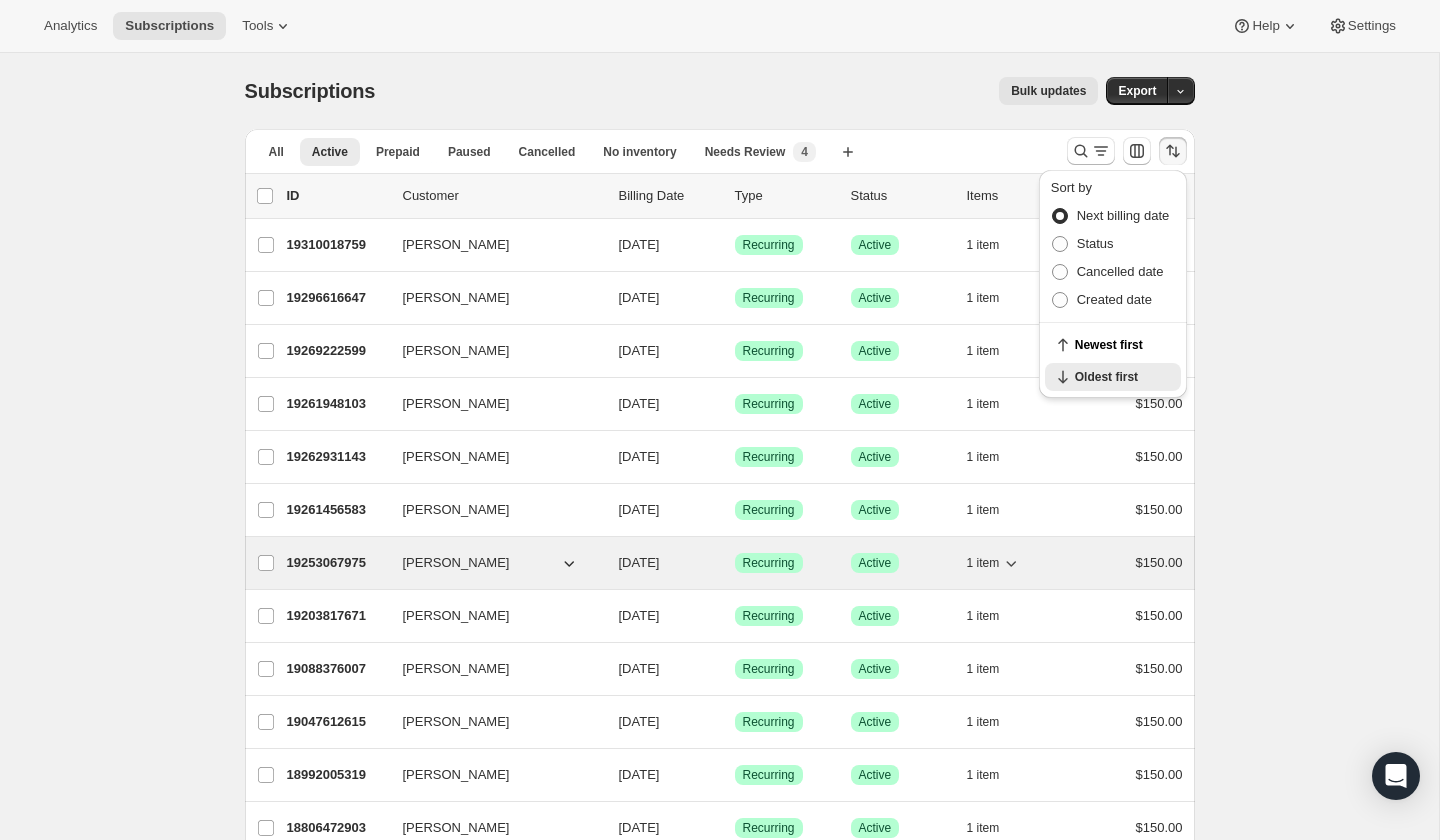 click on "1   item" at bounding box center [983, 563] 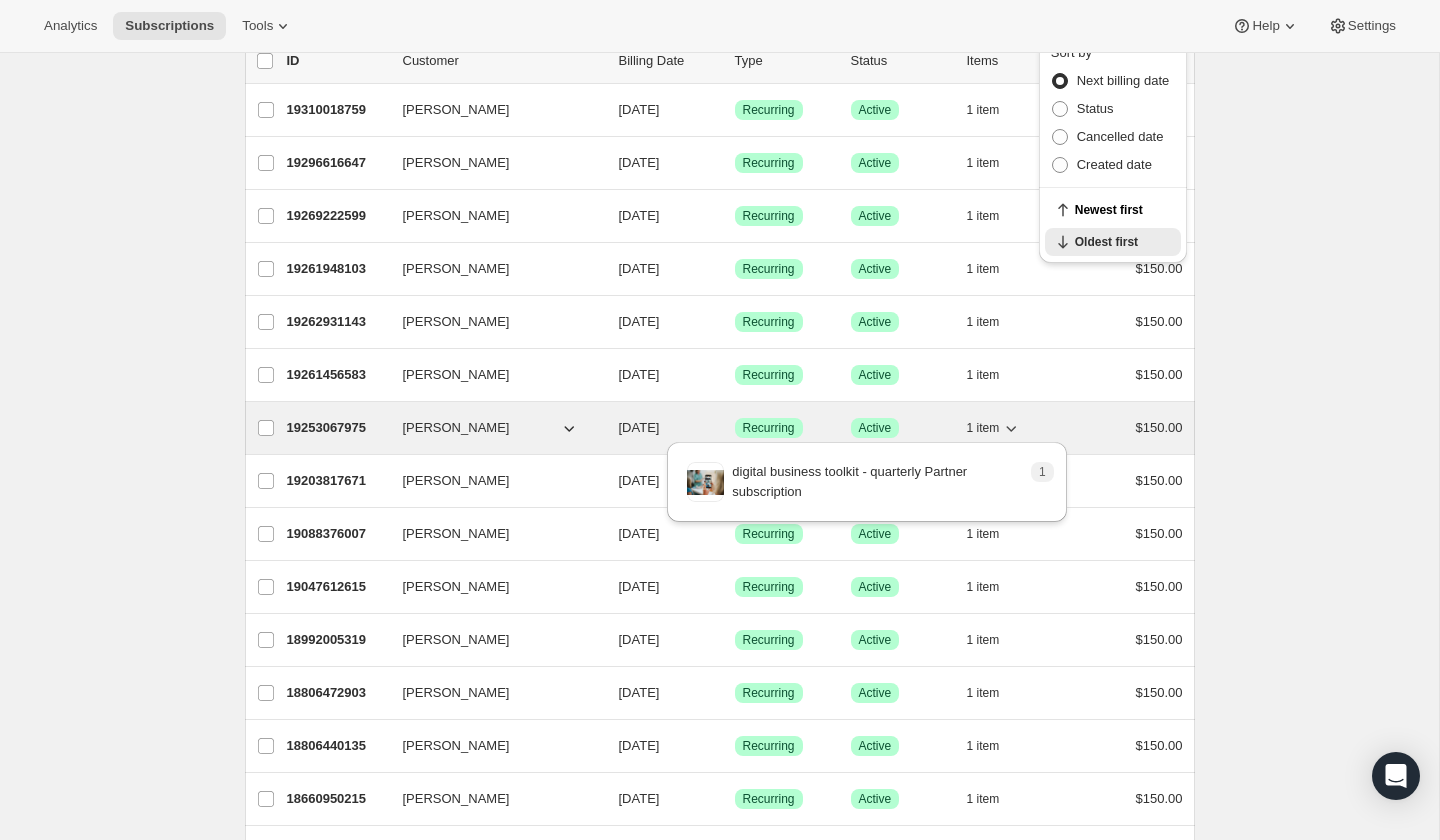 scroll, scrollTop: 216, scrollLeft: 0, axis: vertical 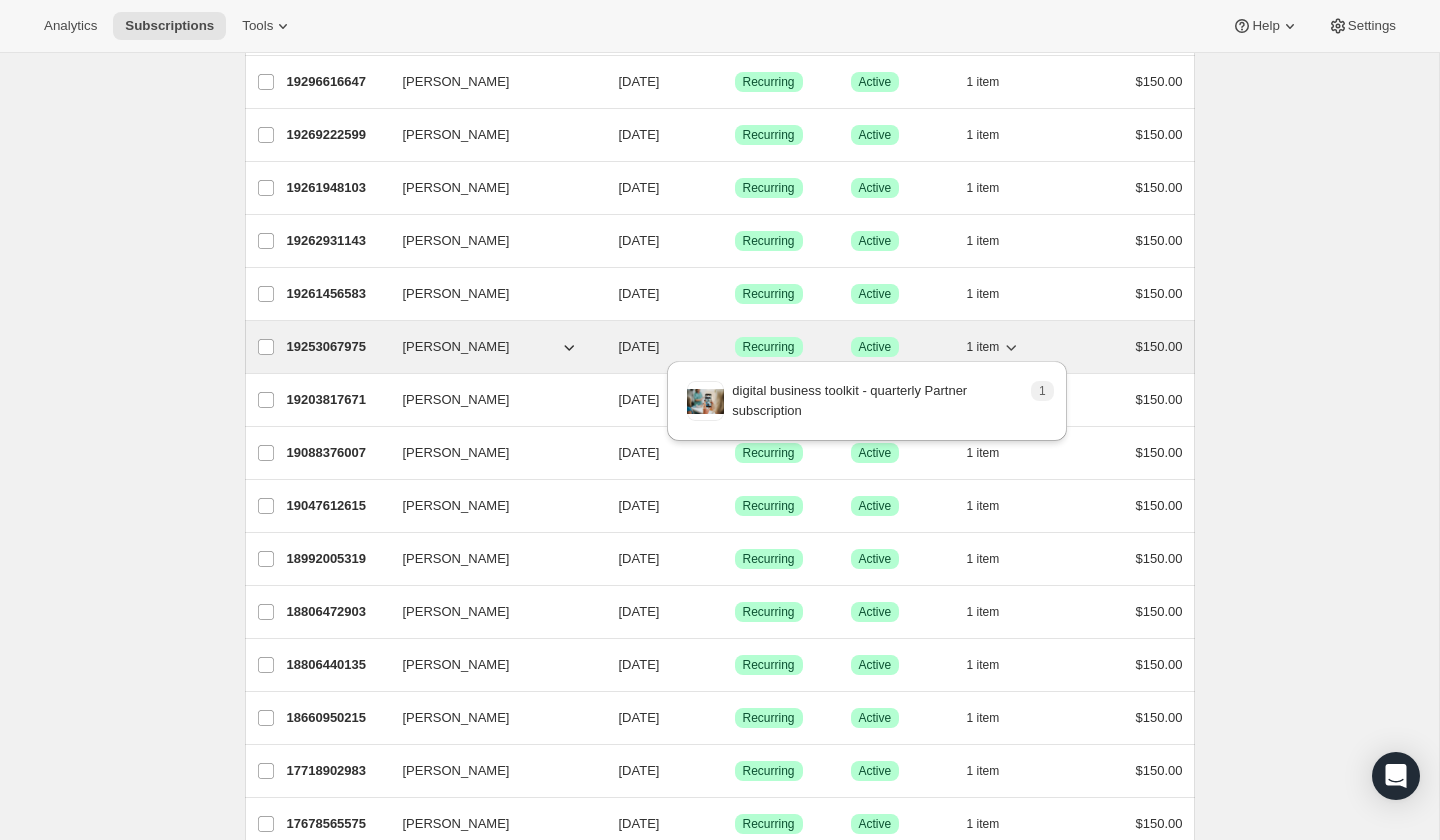 click 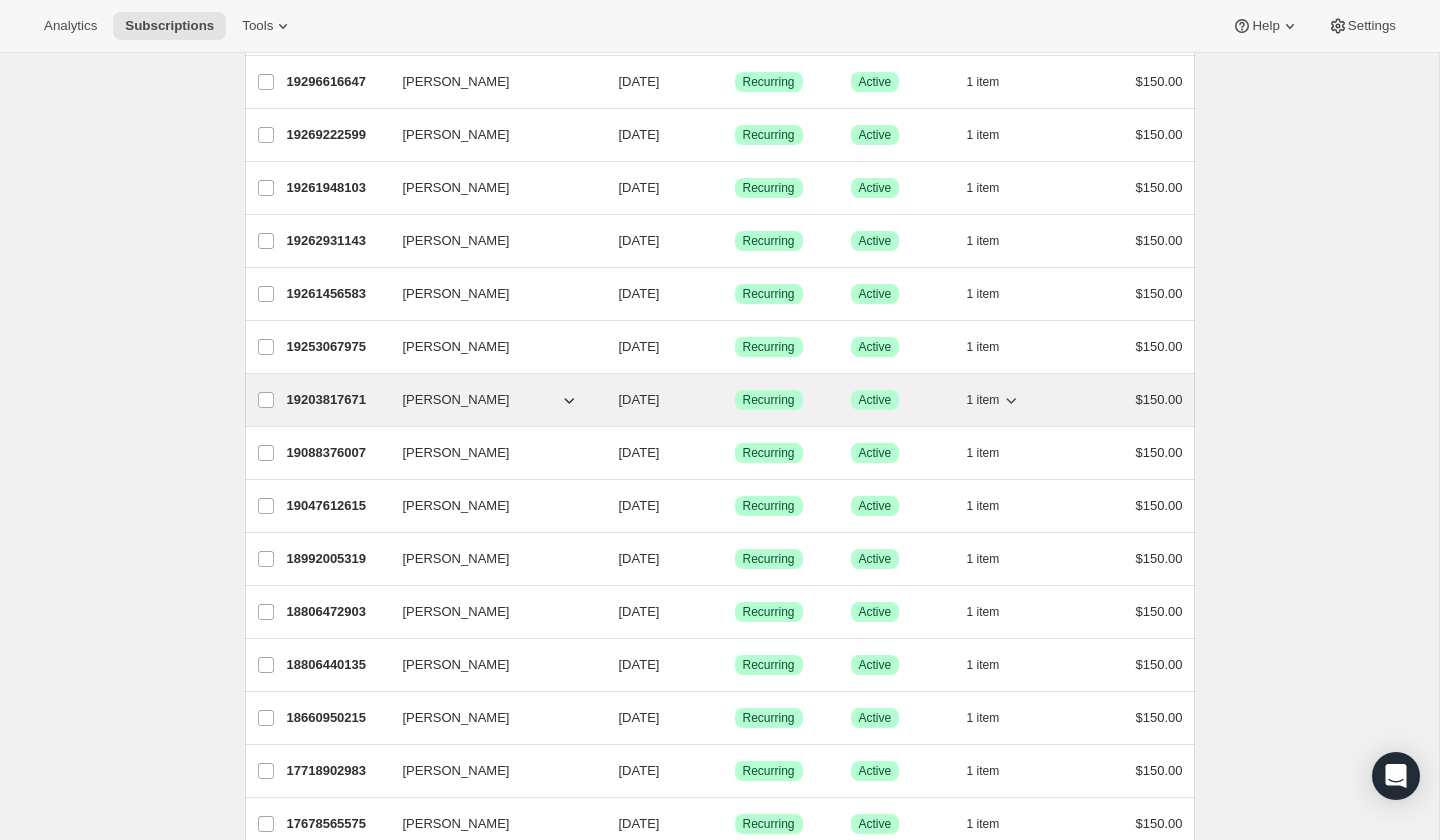 click on "1   item" at bounding box center [983, 400] 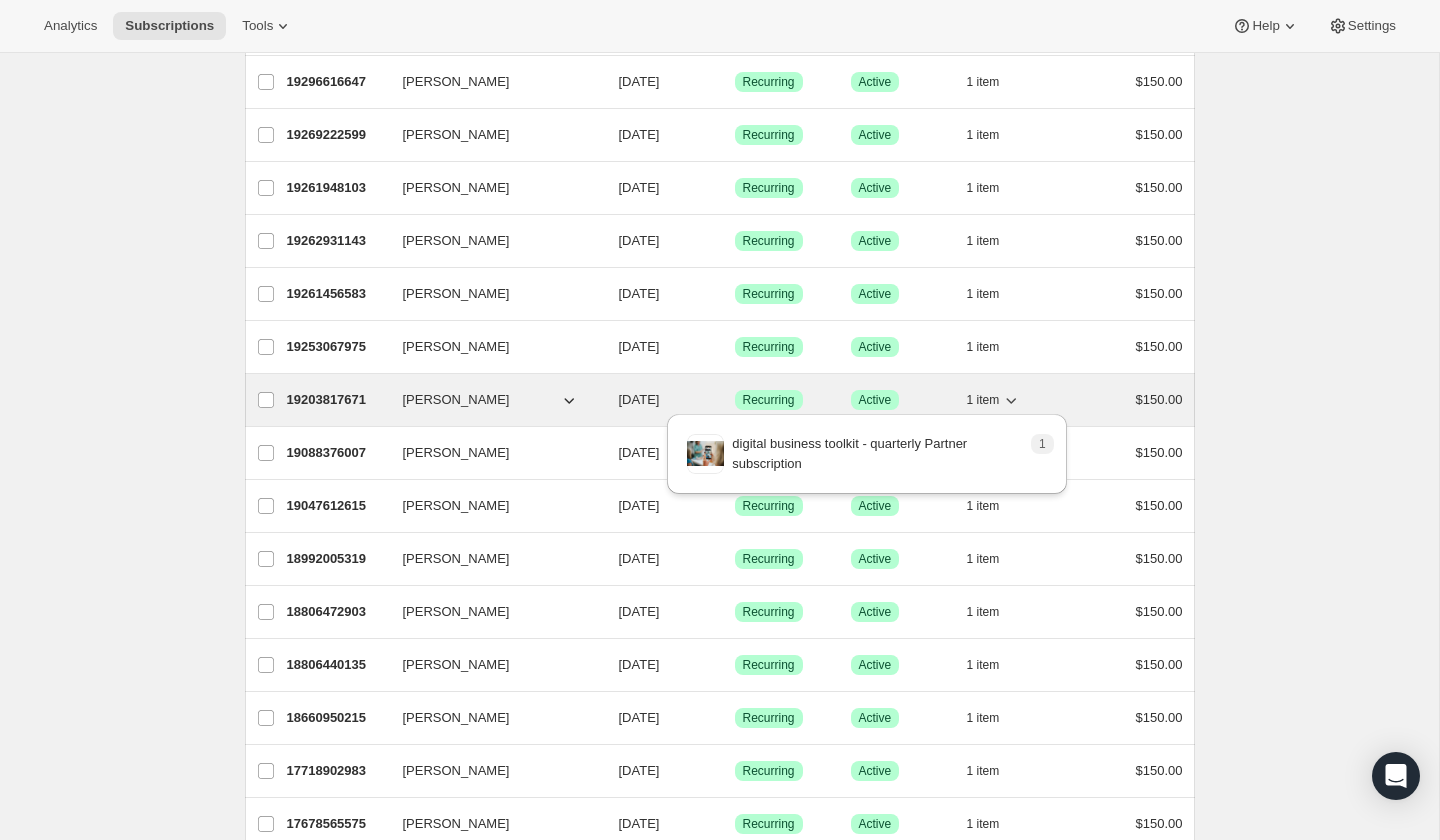 click on "1   item" at bounding box center [983, 400] 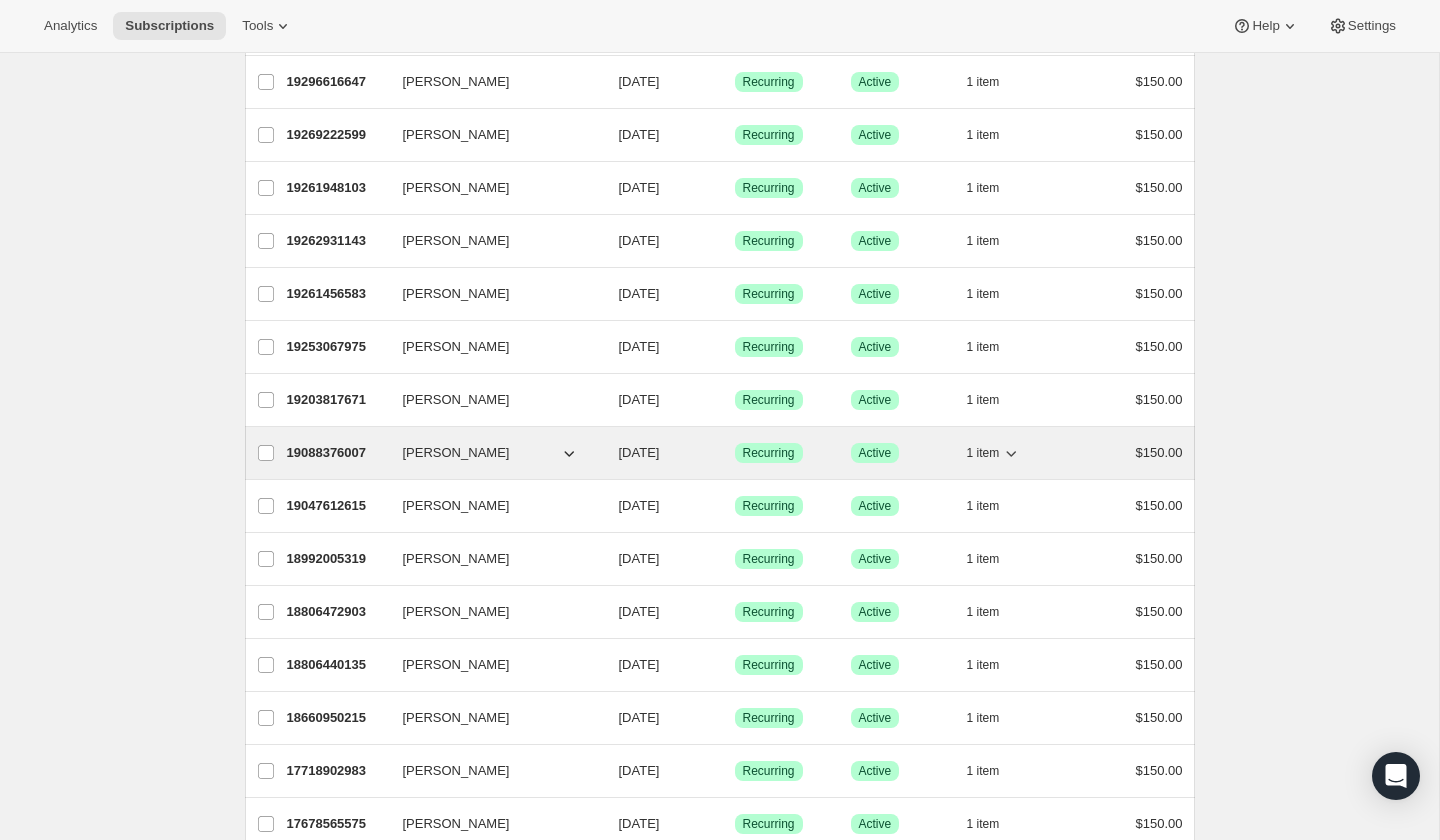 click on "1   item" at bounding box center [983, 453] 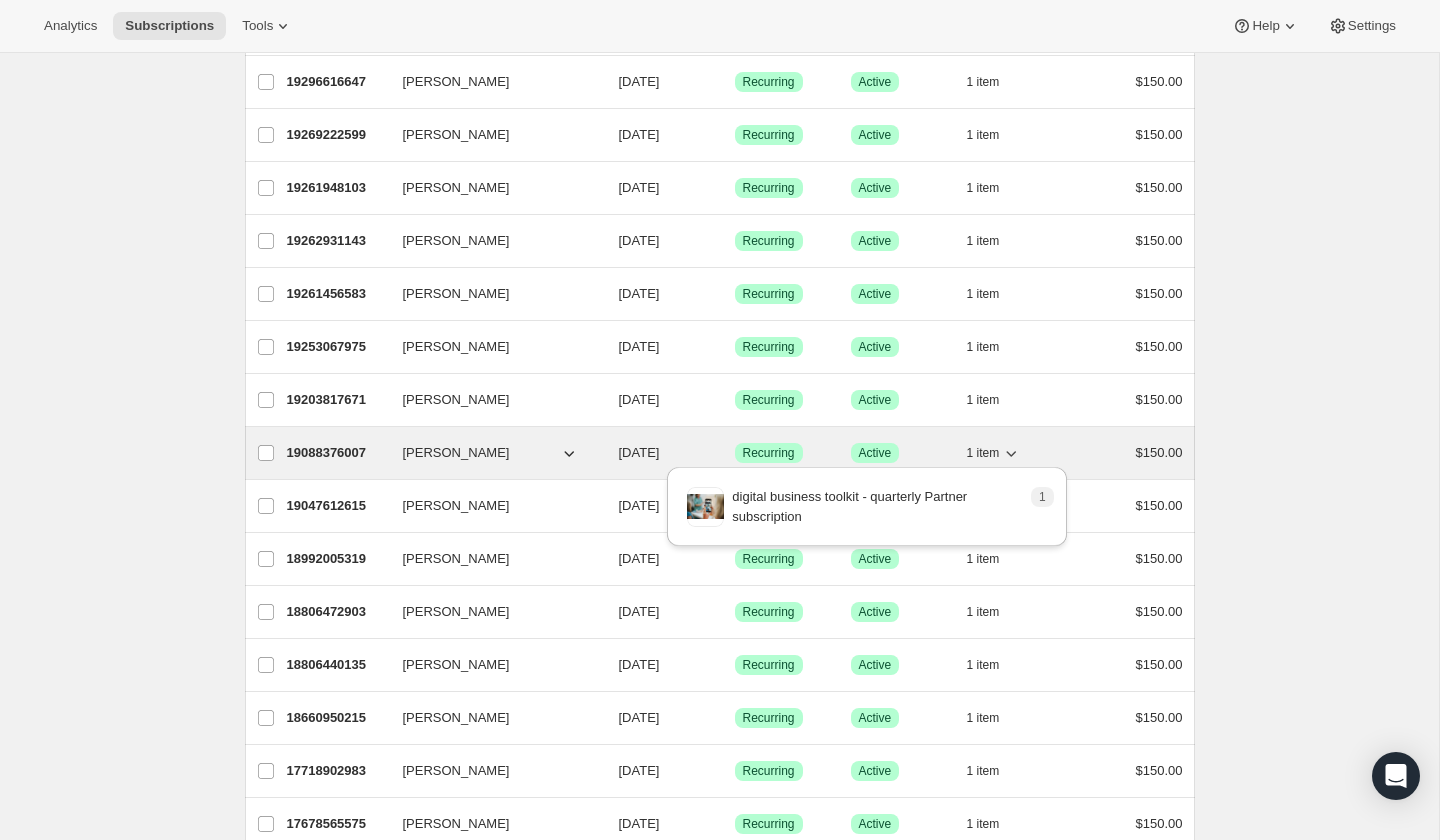 click on "1   item" at bounding box center [983, 453] 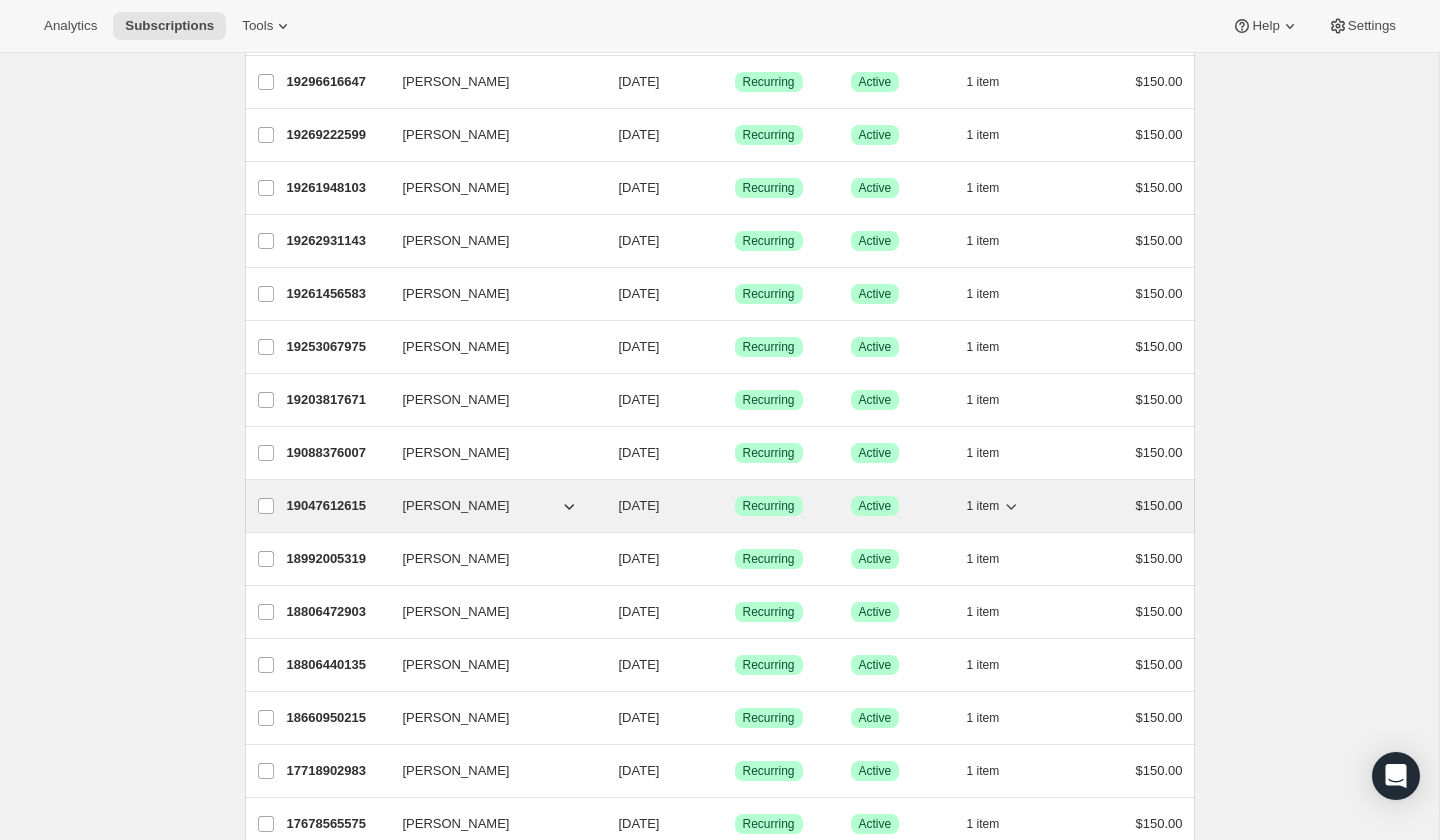 click on "1   item" at bounding box center (983, 506) 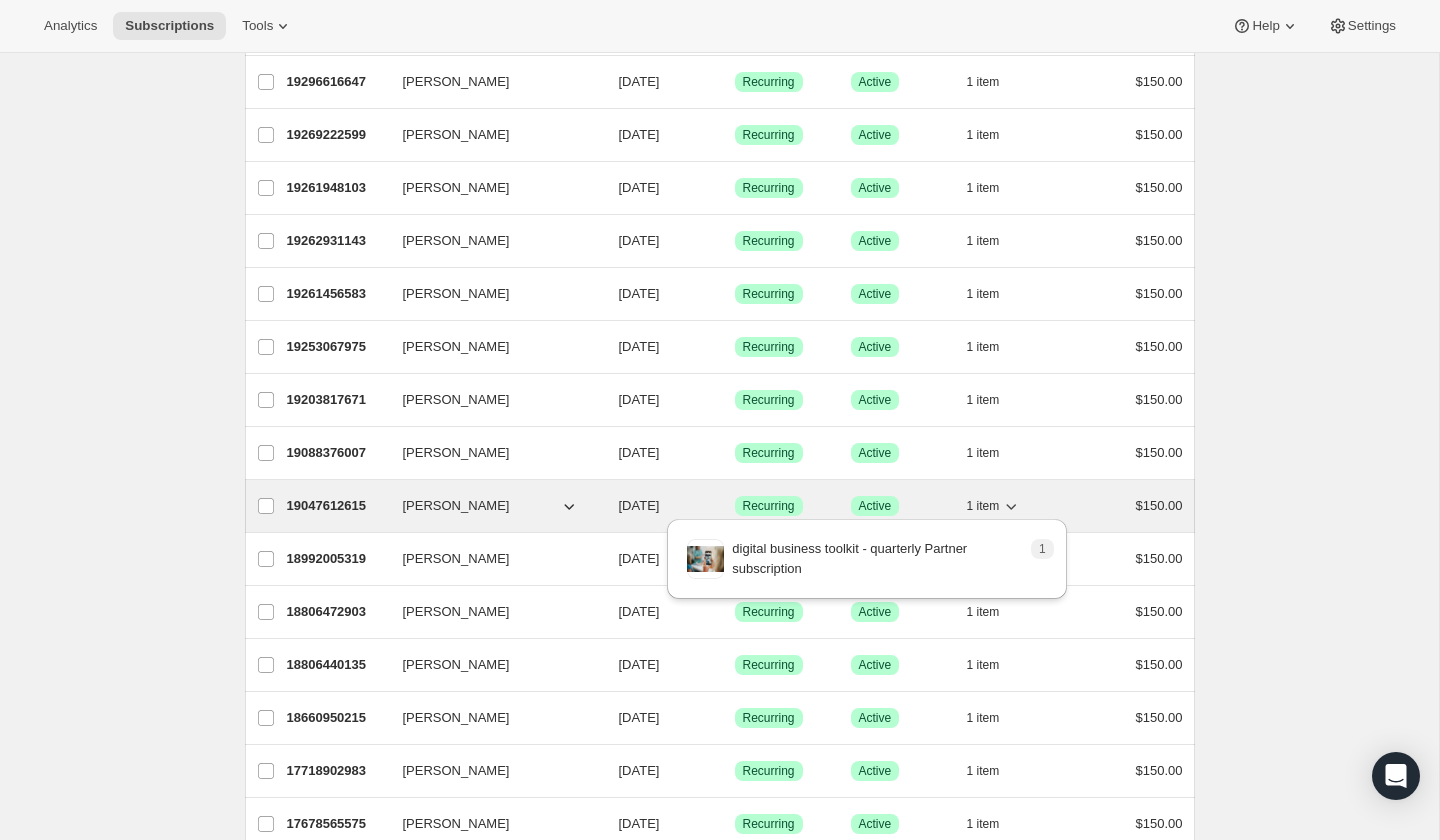 click on "1   item" at bounding box center [983, 506] 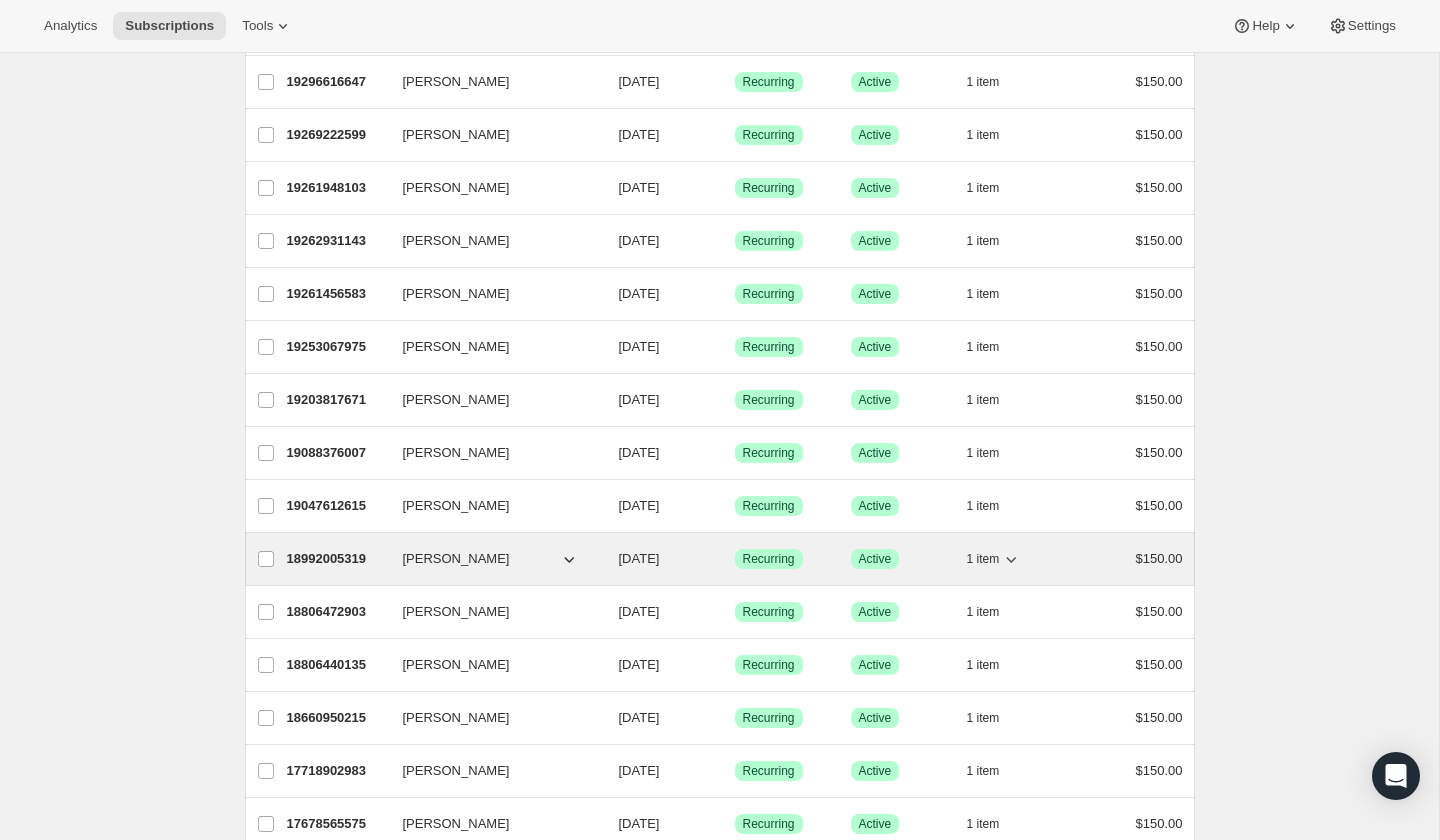 click on "1   item" at bounding box center (994, 559) 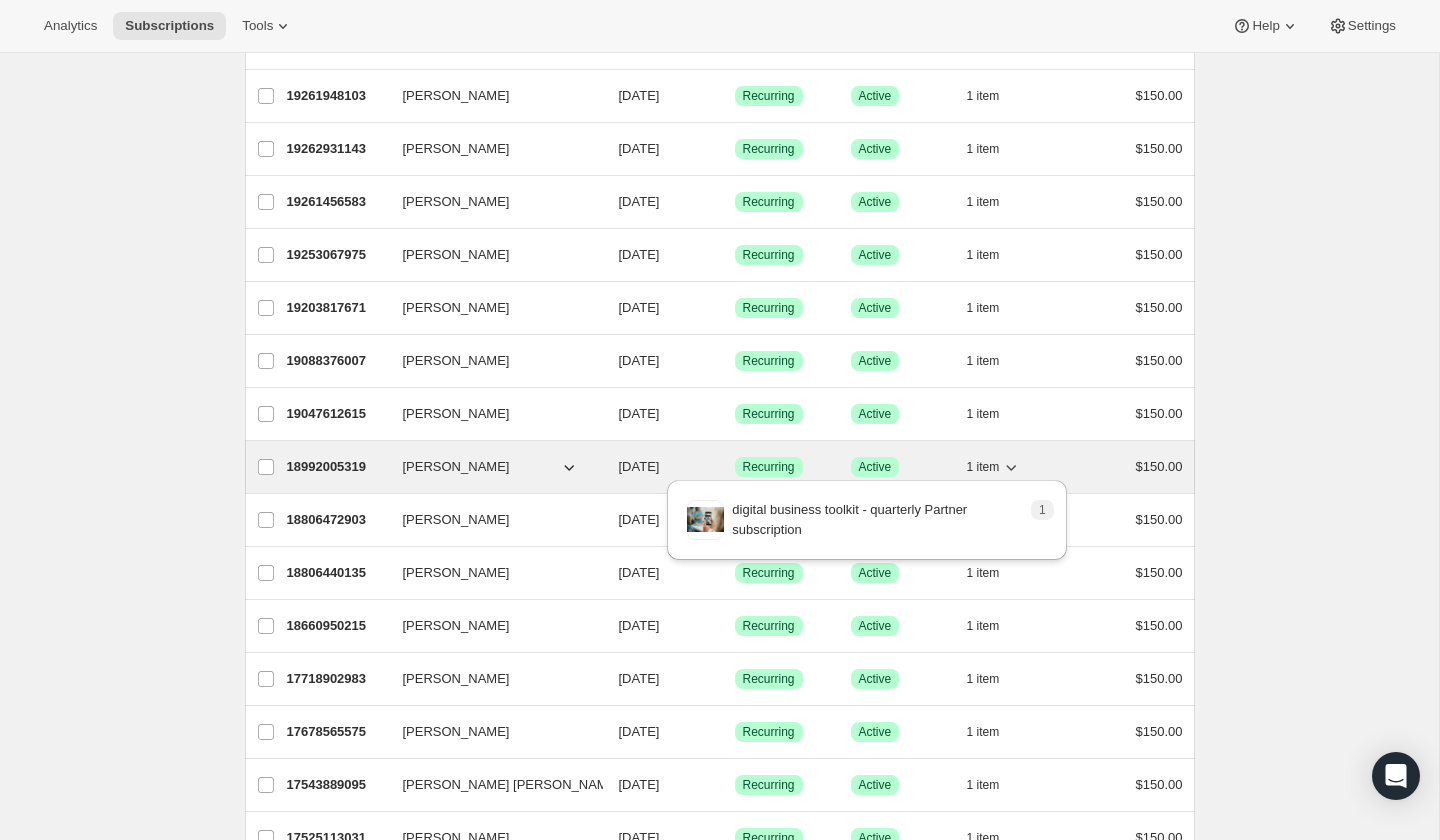 scroll, scrollTop: 325, scrollLeft: 0, axis: vertical 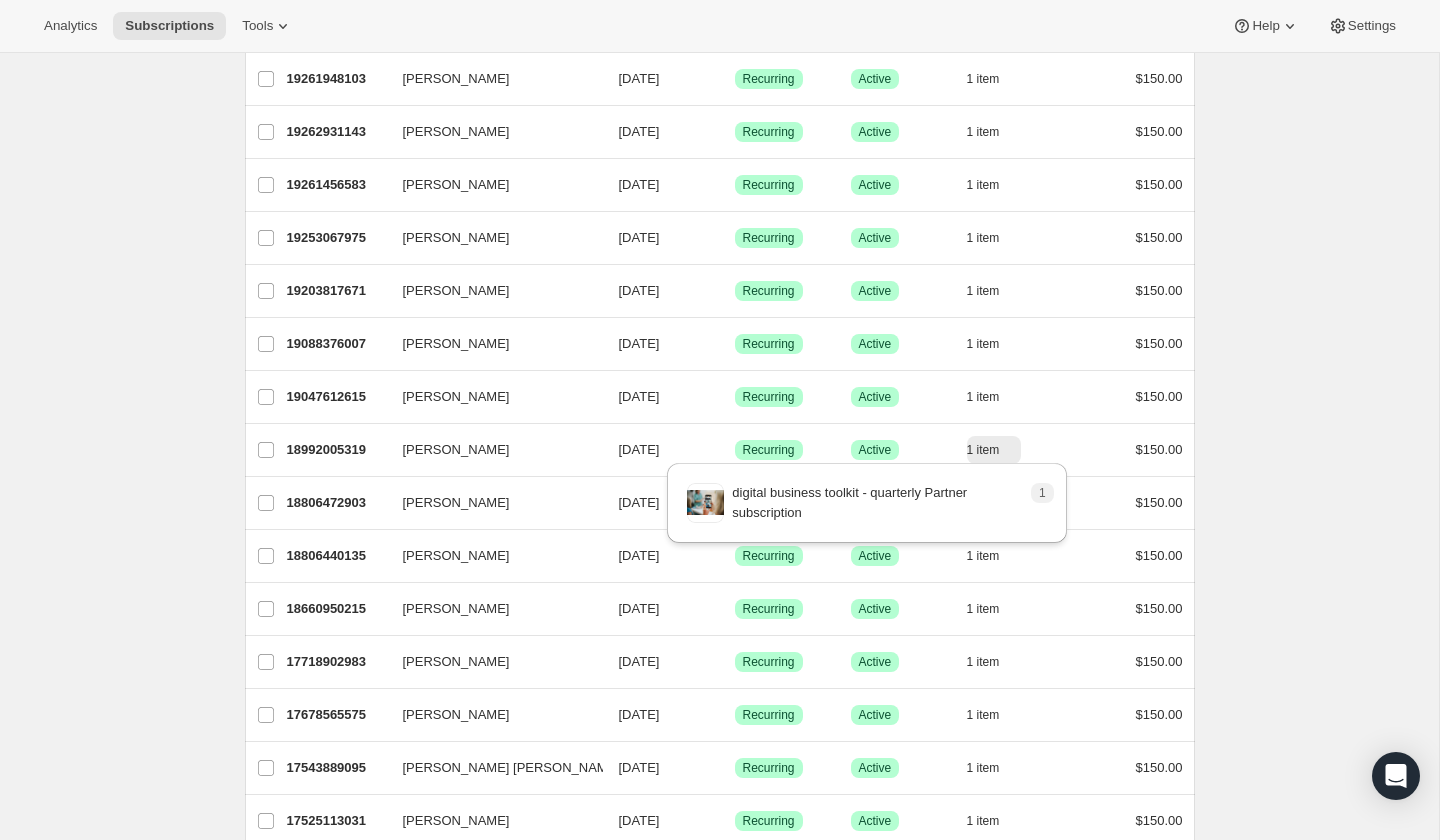click on "1 digital business toolkit - quarterly Partner subscription" at bounding box center (867, 508) 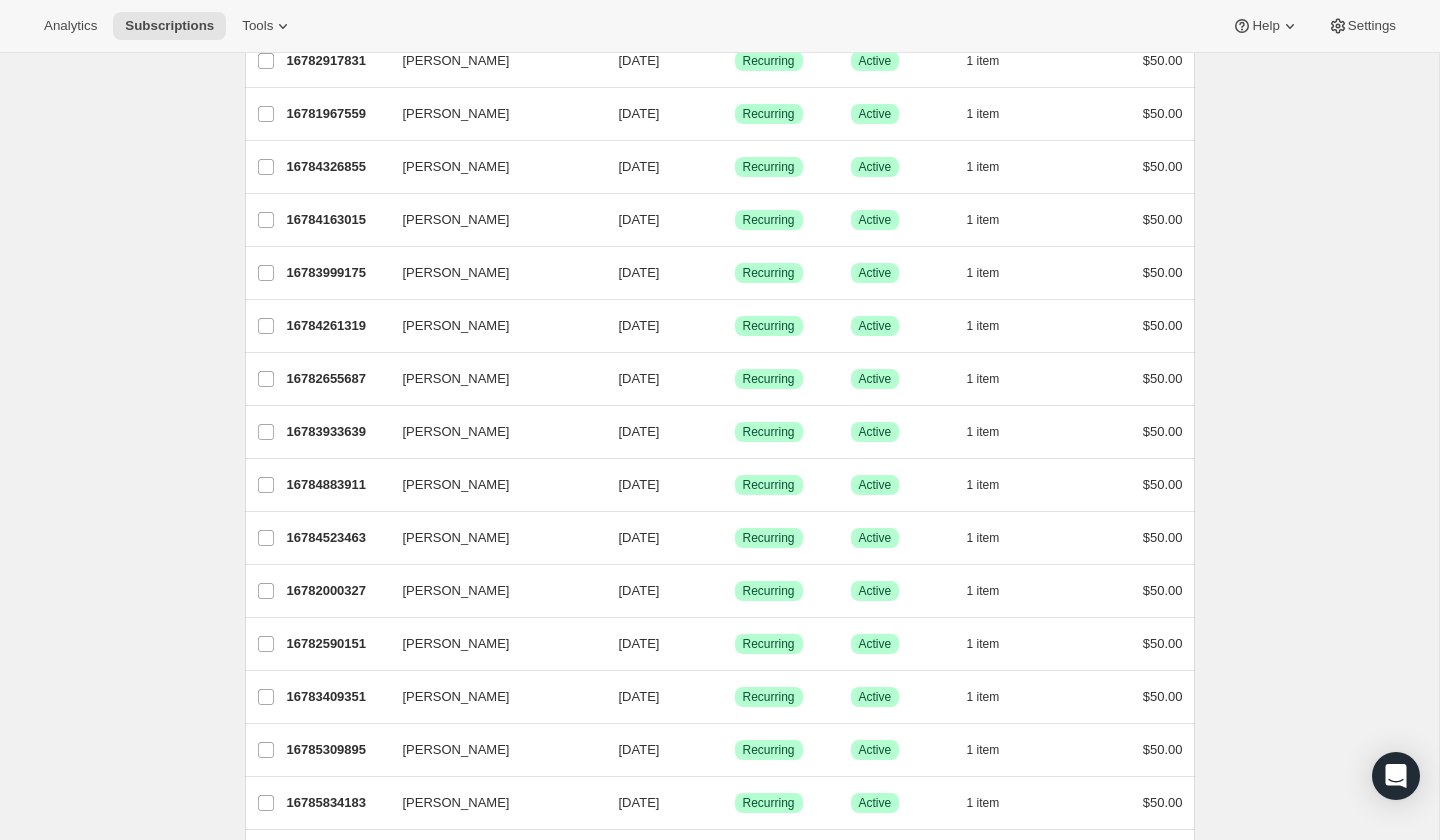 scroll, scrollTop: 360, scrollLeft: 0, axis: vertical 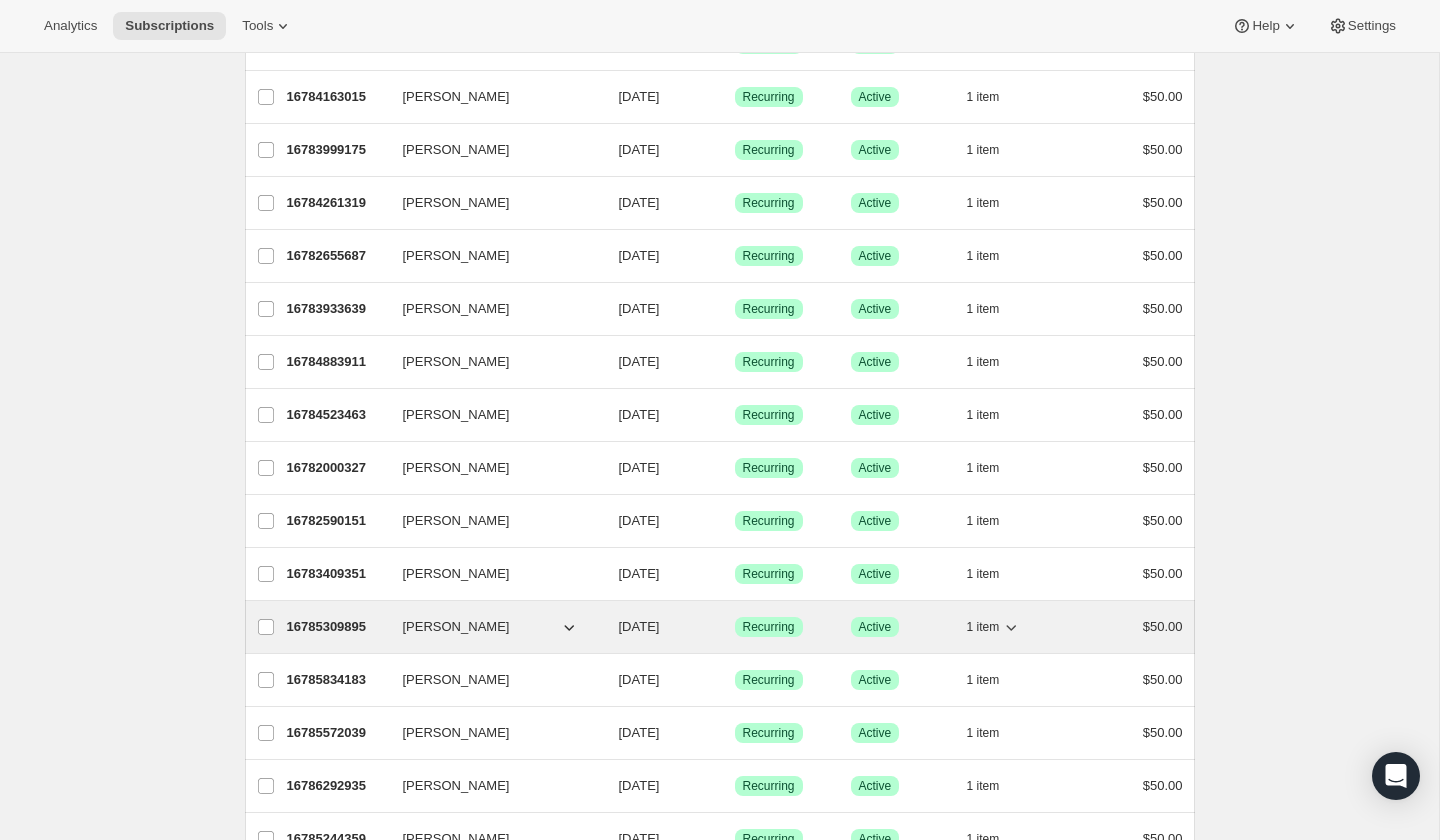 click 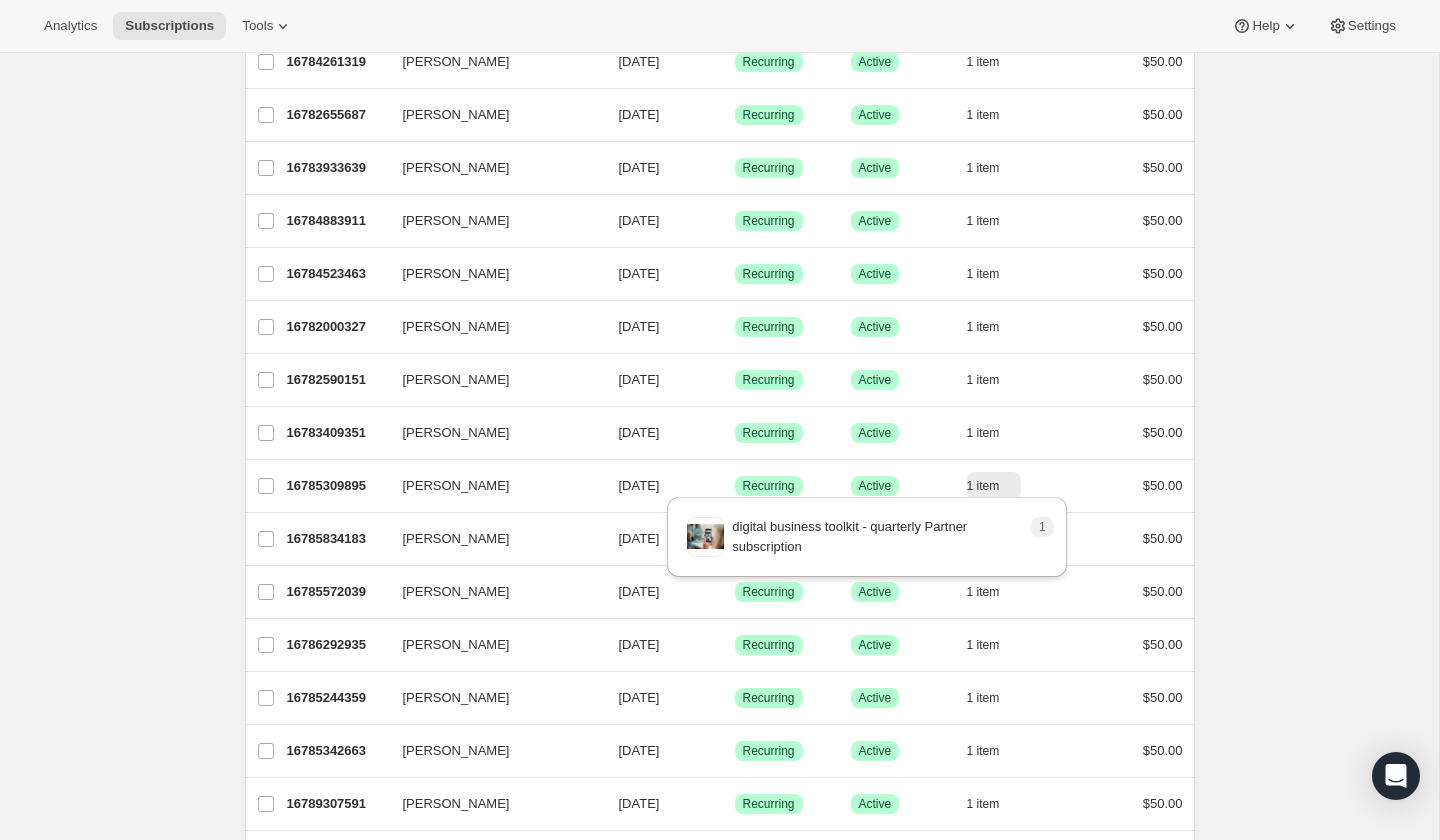 scroll, scrollTop: 0, scrollLeft: 0, axis: both 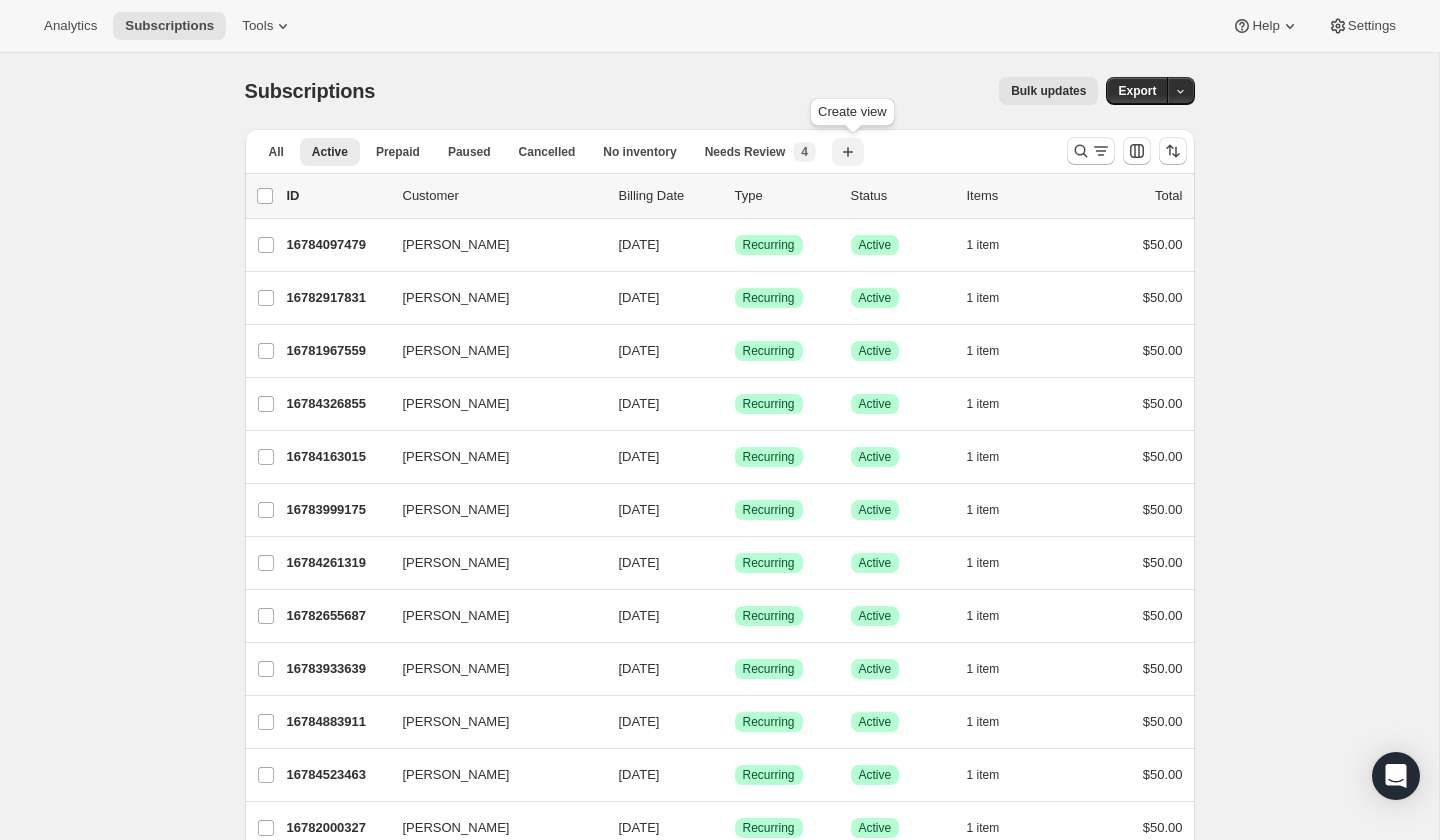 click 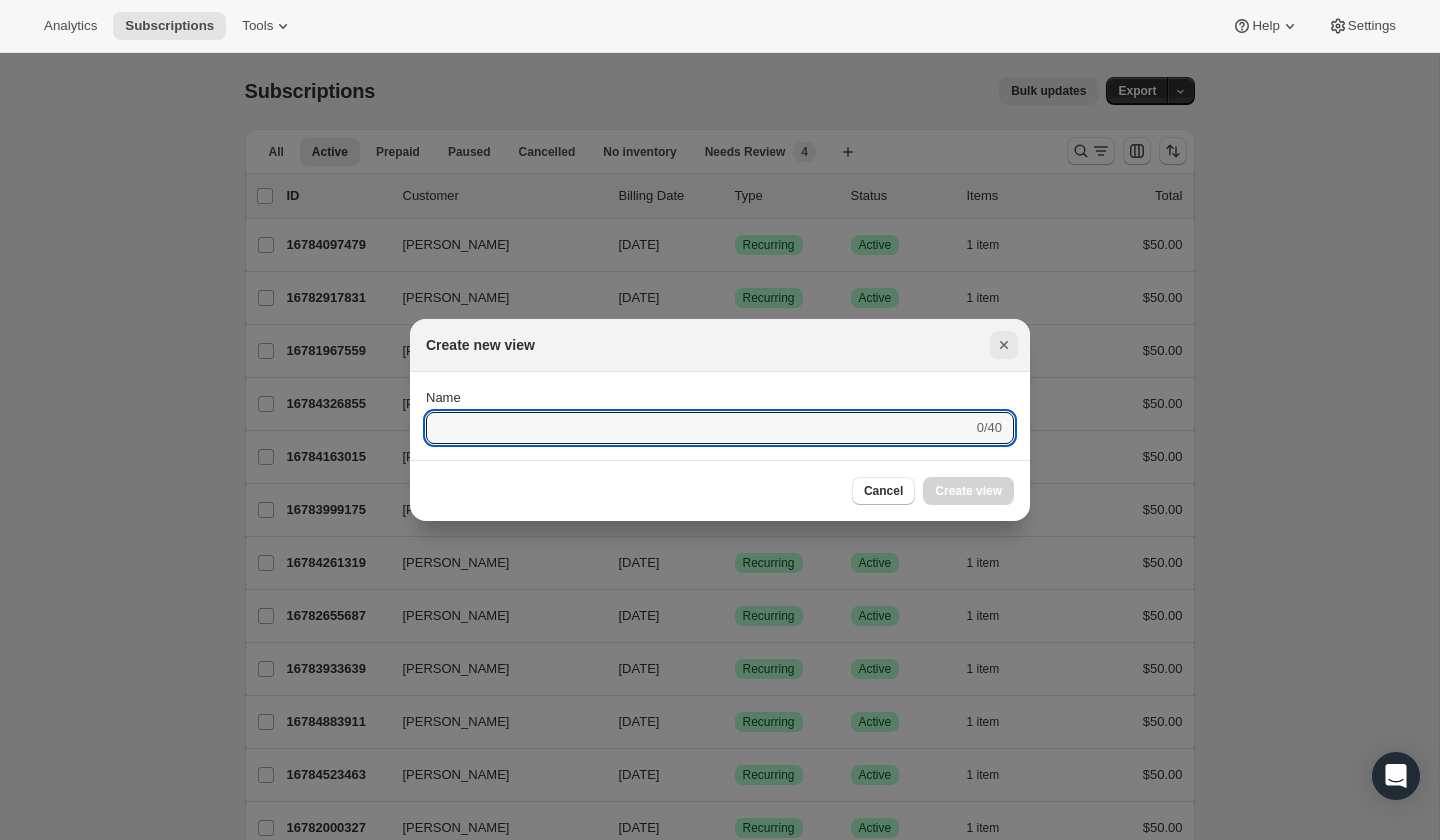 click 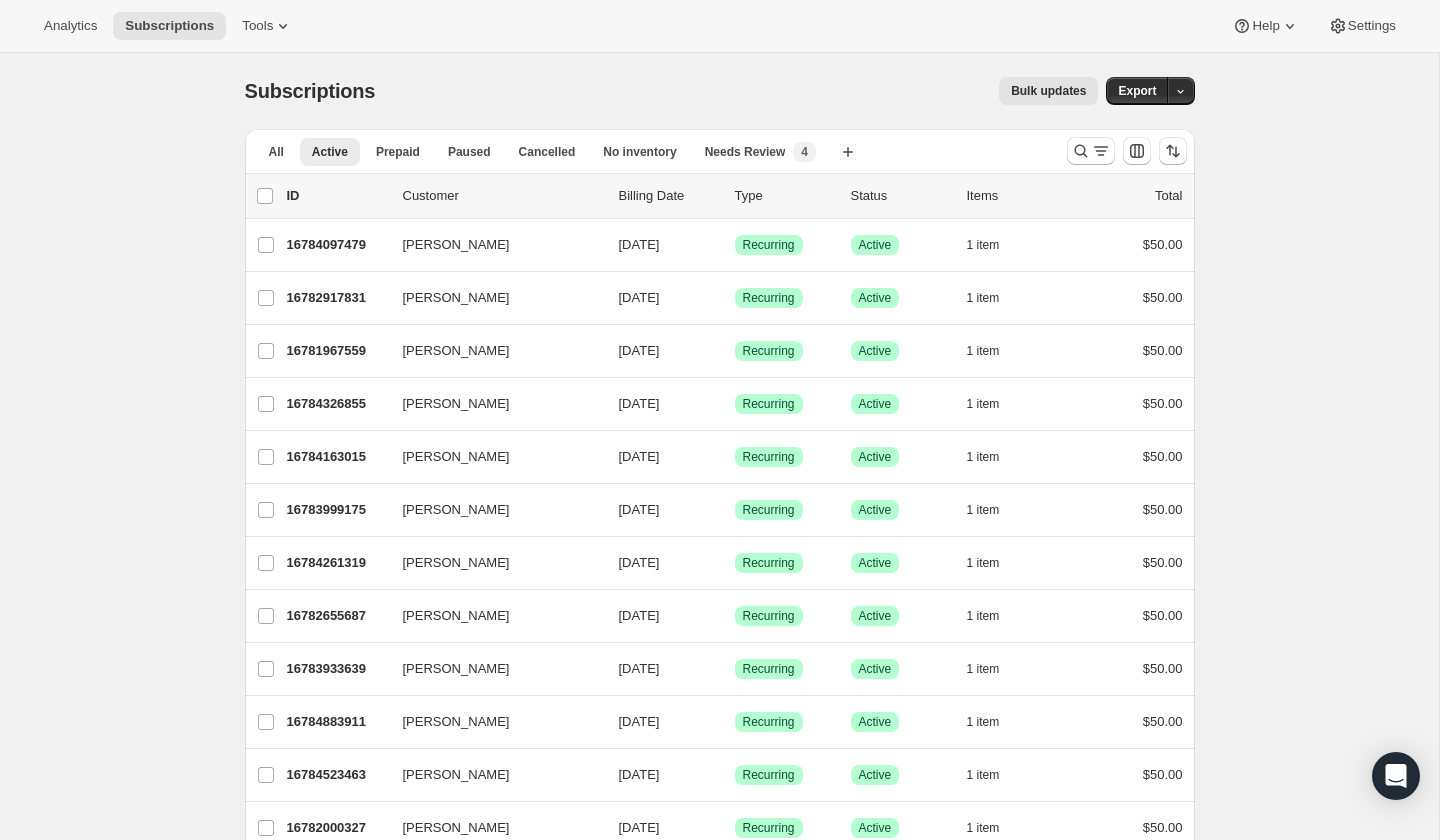 click at bounding box center [1127, 151] 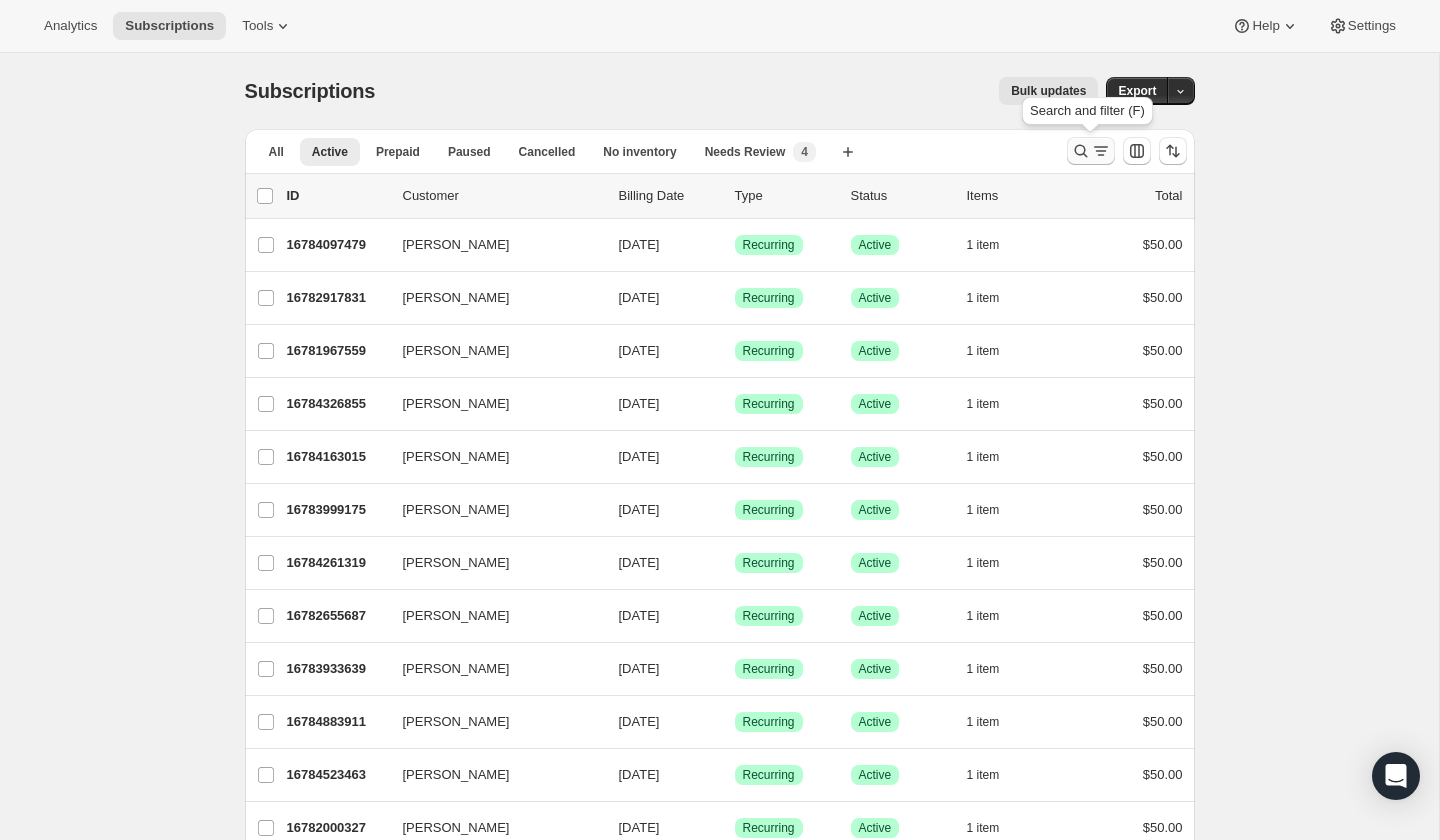 click 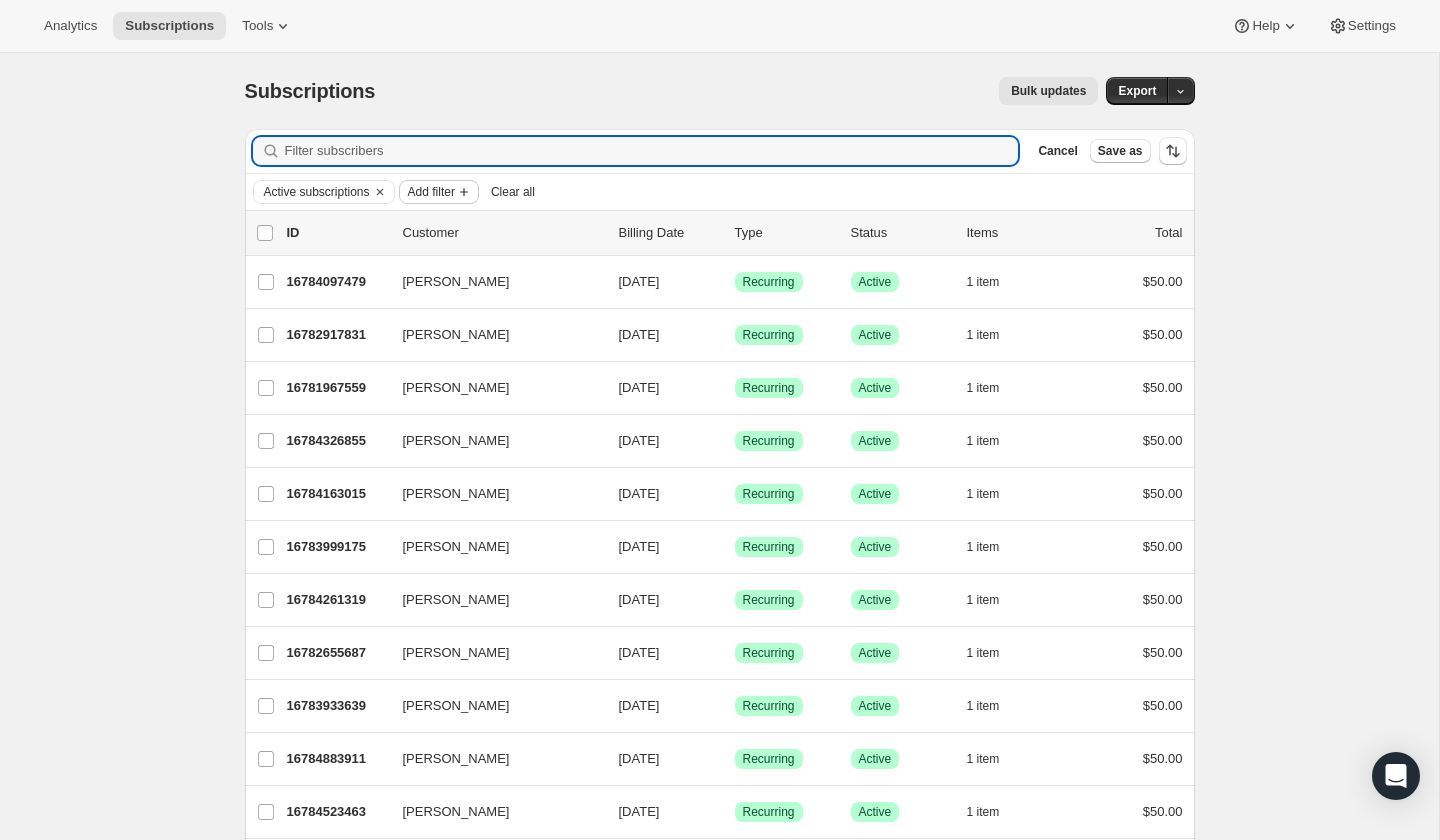 click on "Add filter" at bounding box center [431, 192] 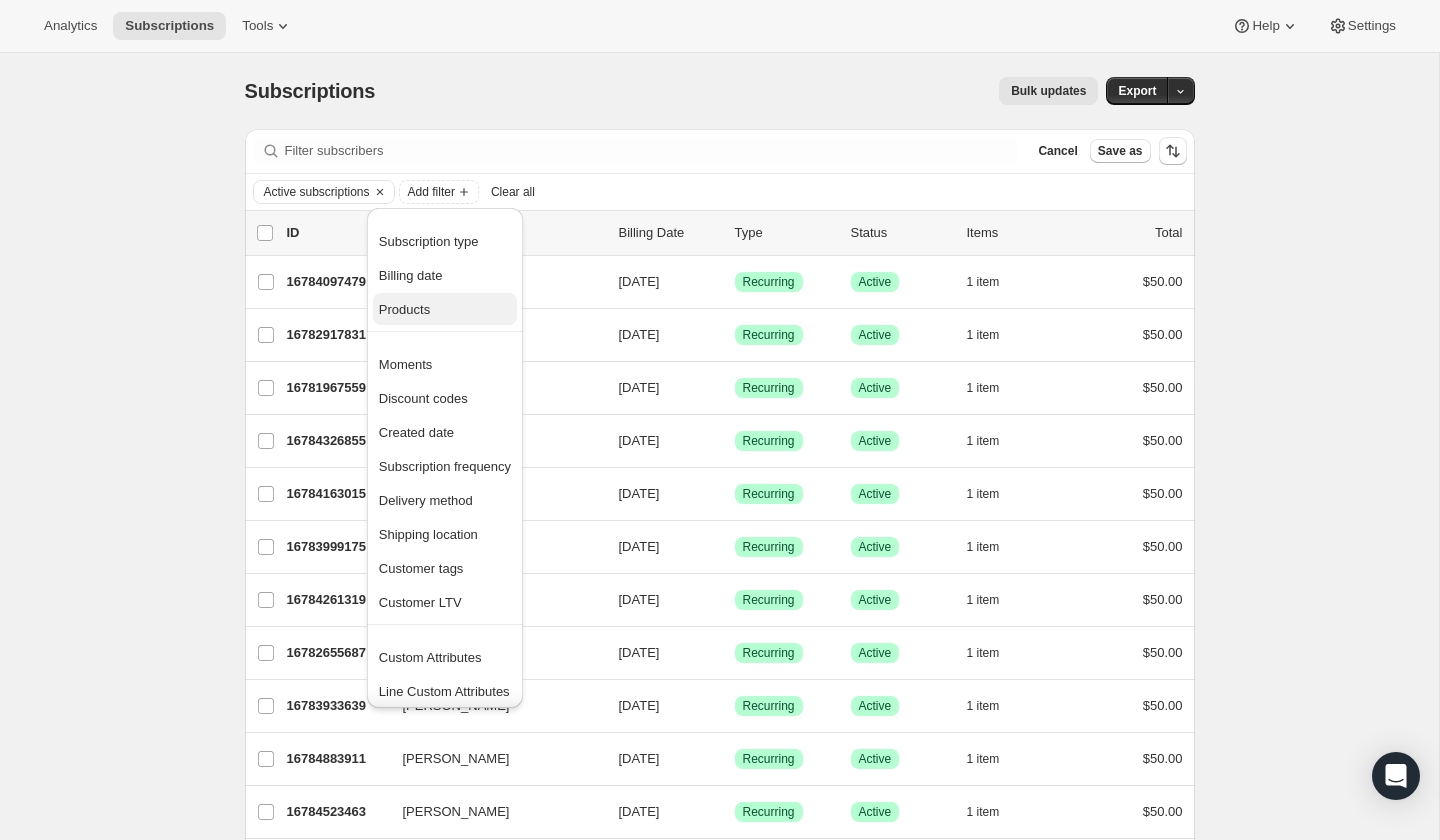 click on "Products" at bounding box center (445, 309) 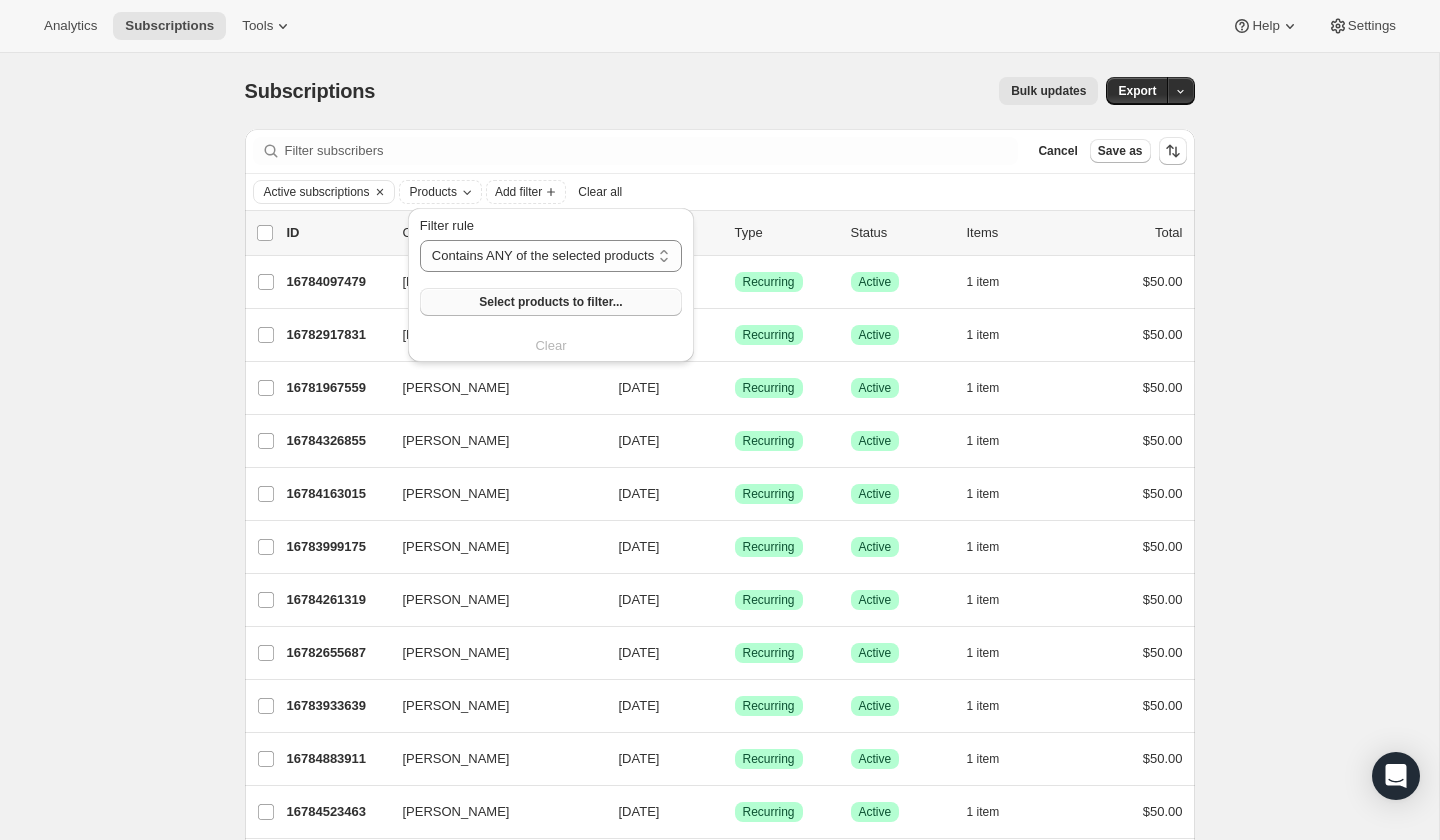 click on "Select products to filter..." at bounding box center [550, 302] 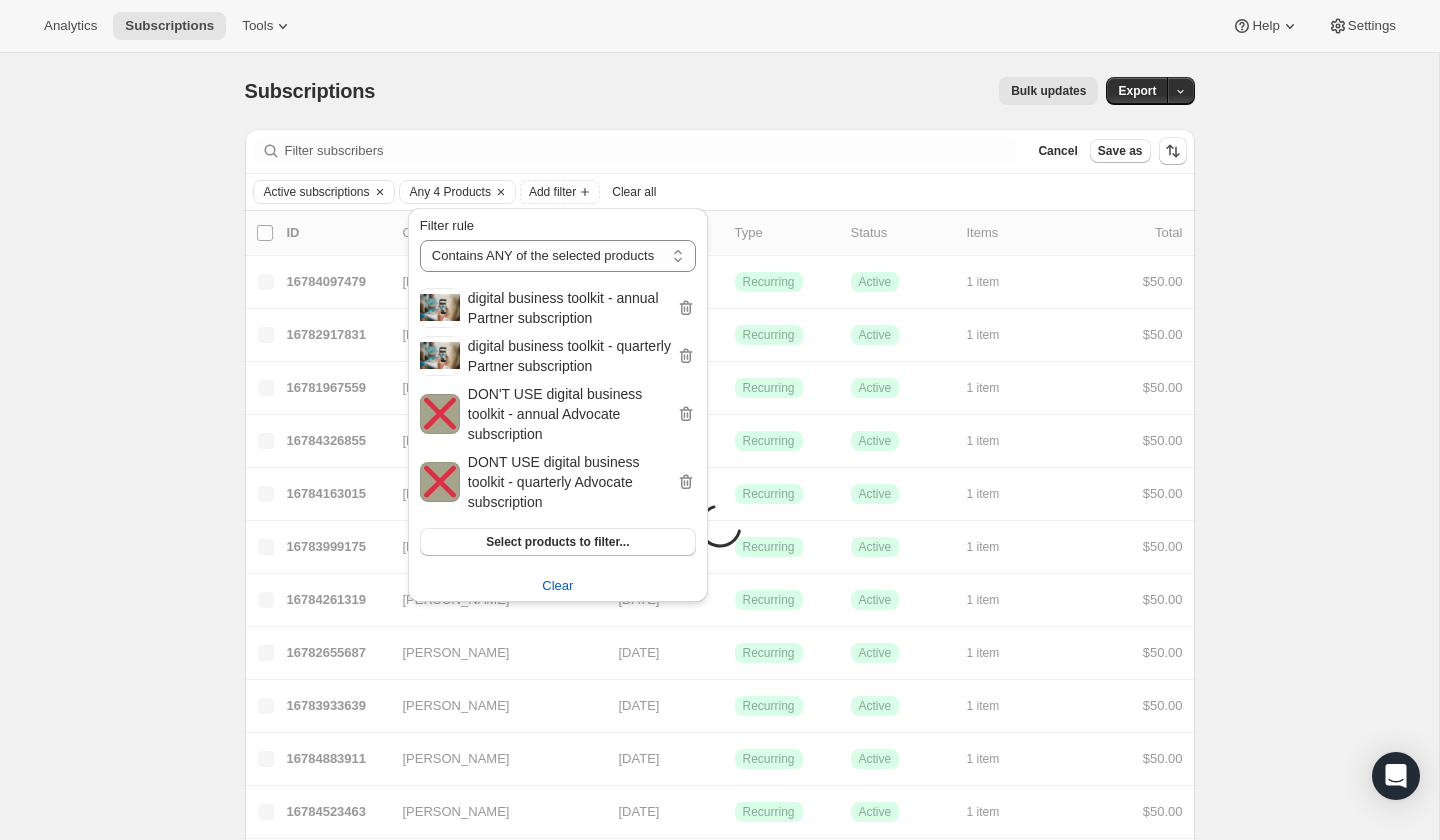 click on "Filter subscribers Cancel Save as" at bounding box center [720, 151] 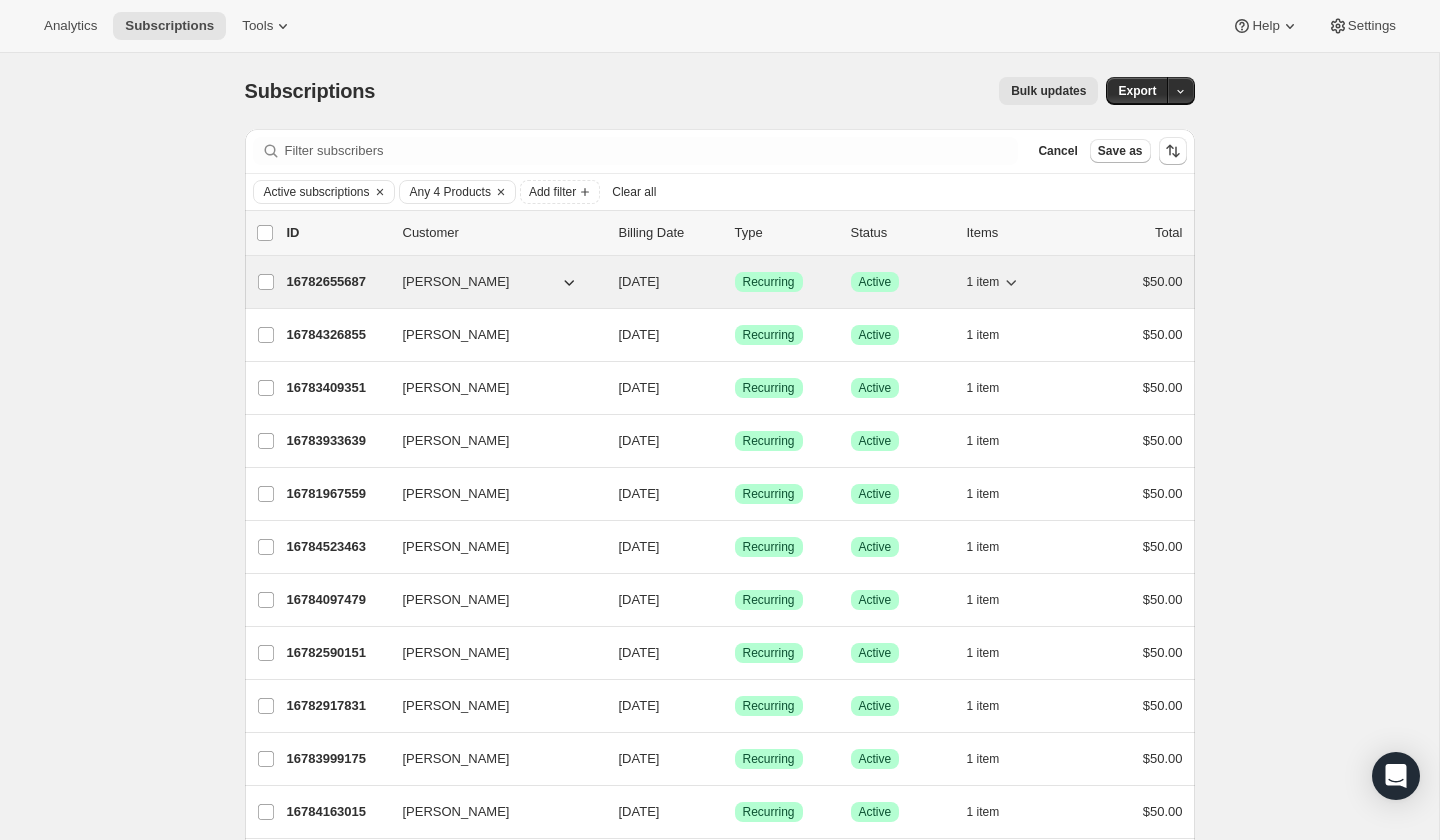 click on "1   item" at bounding box center (1017, 282) 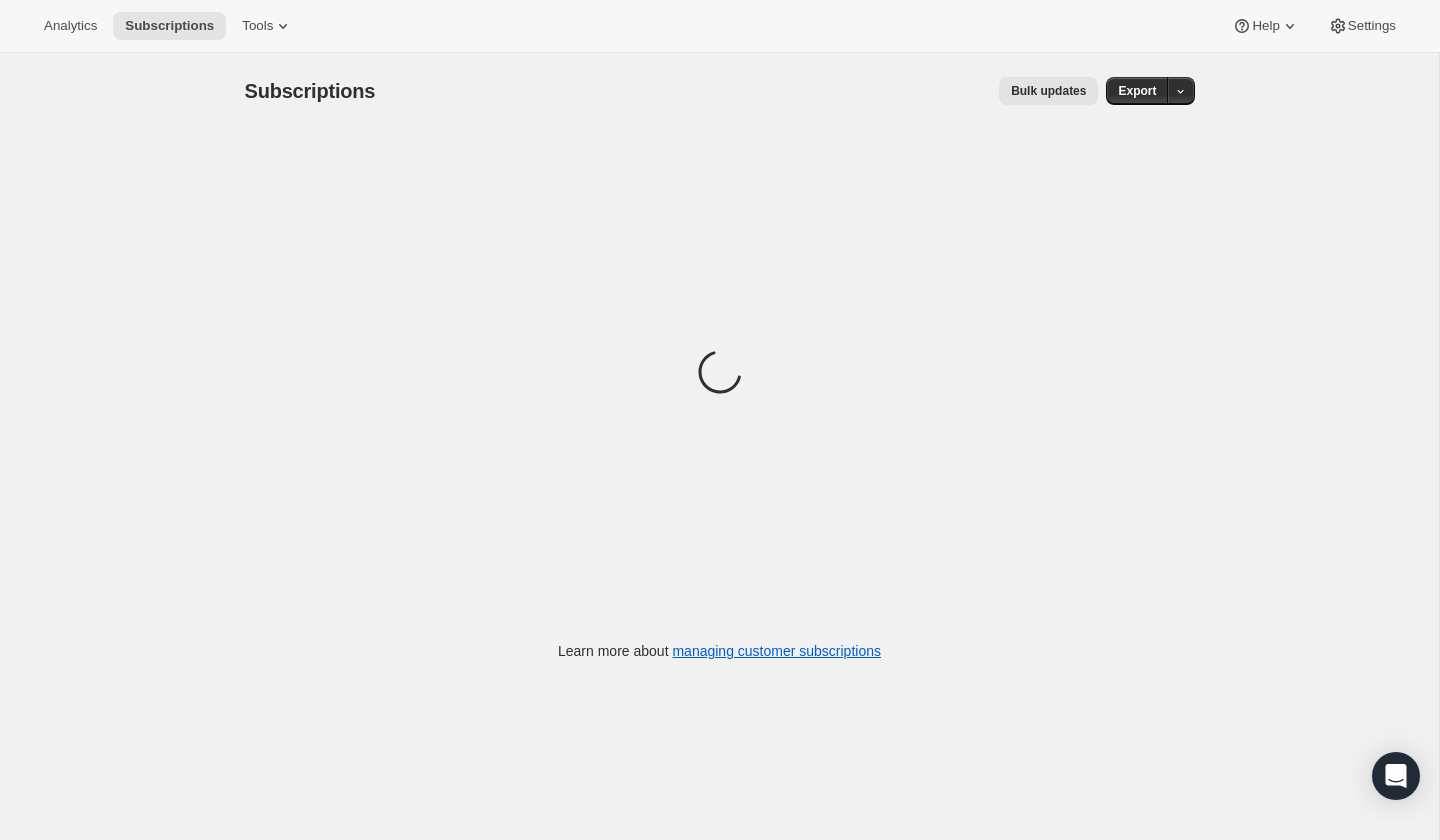 click on "Loading" at bounding box center (720, 375) 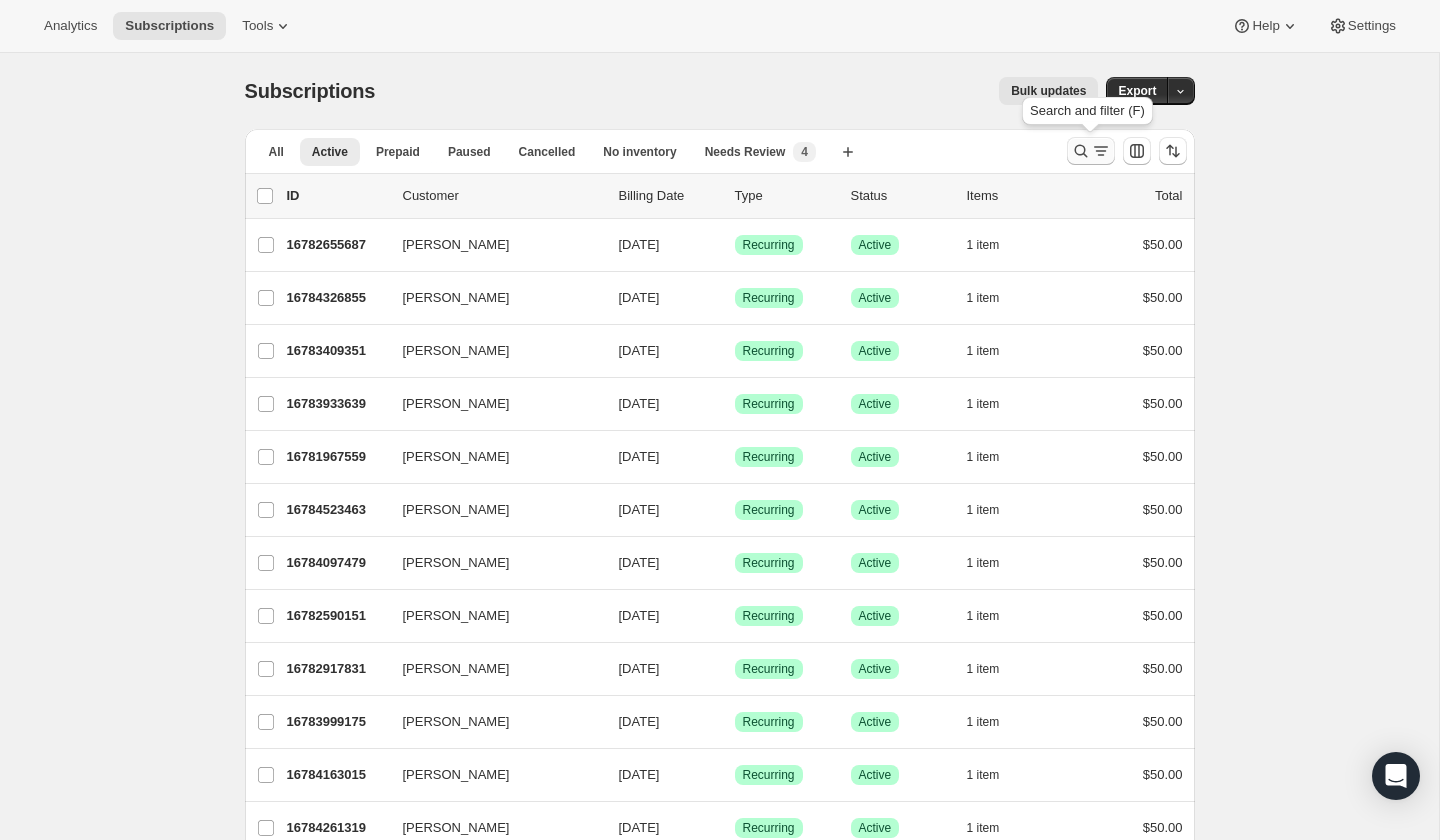 click 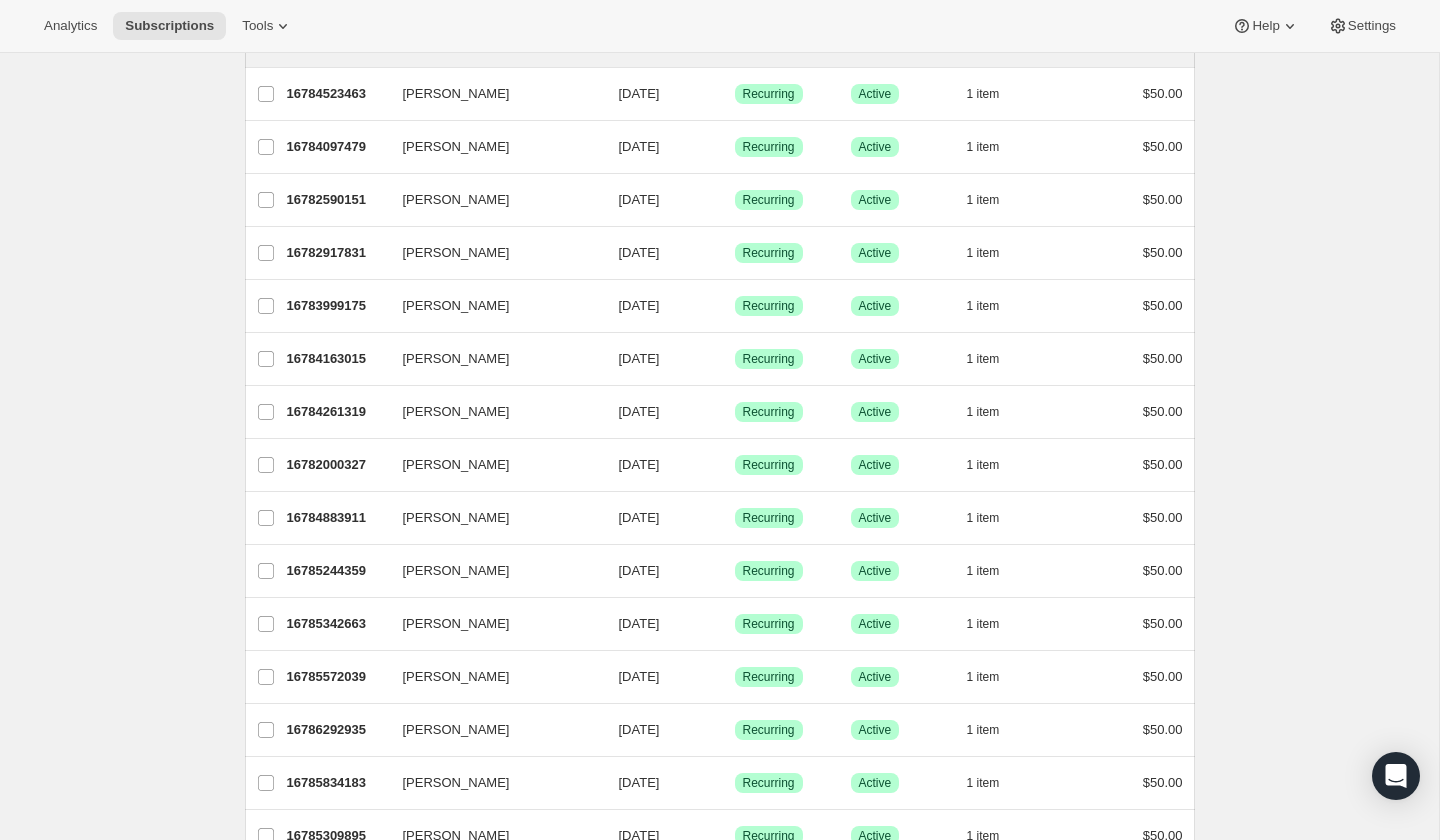 scroll, scrollTop: 0, scrollLeft: 0, axis: both 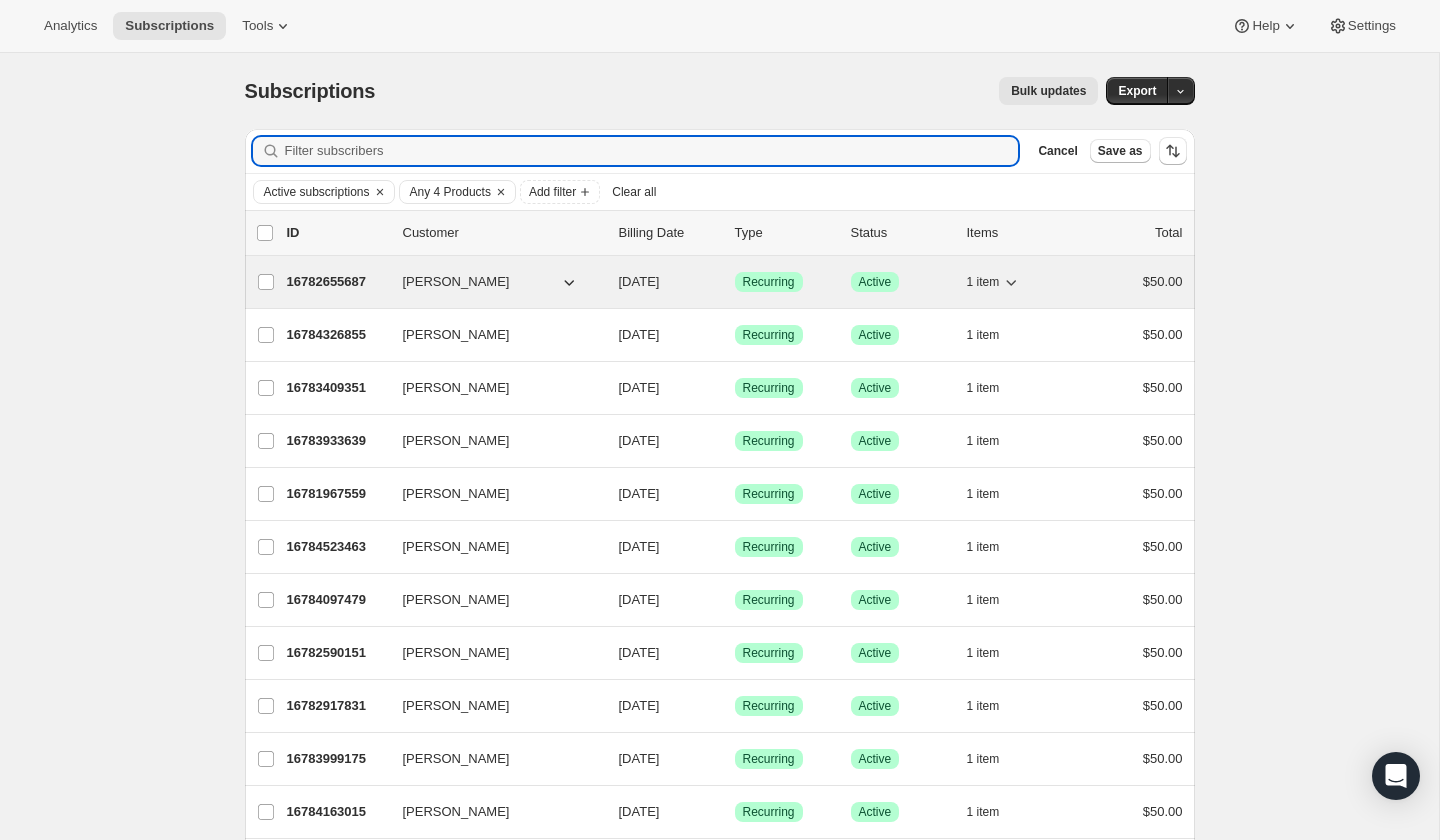 click 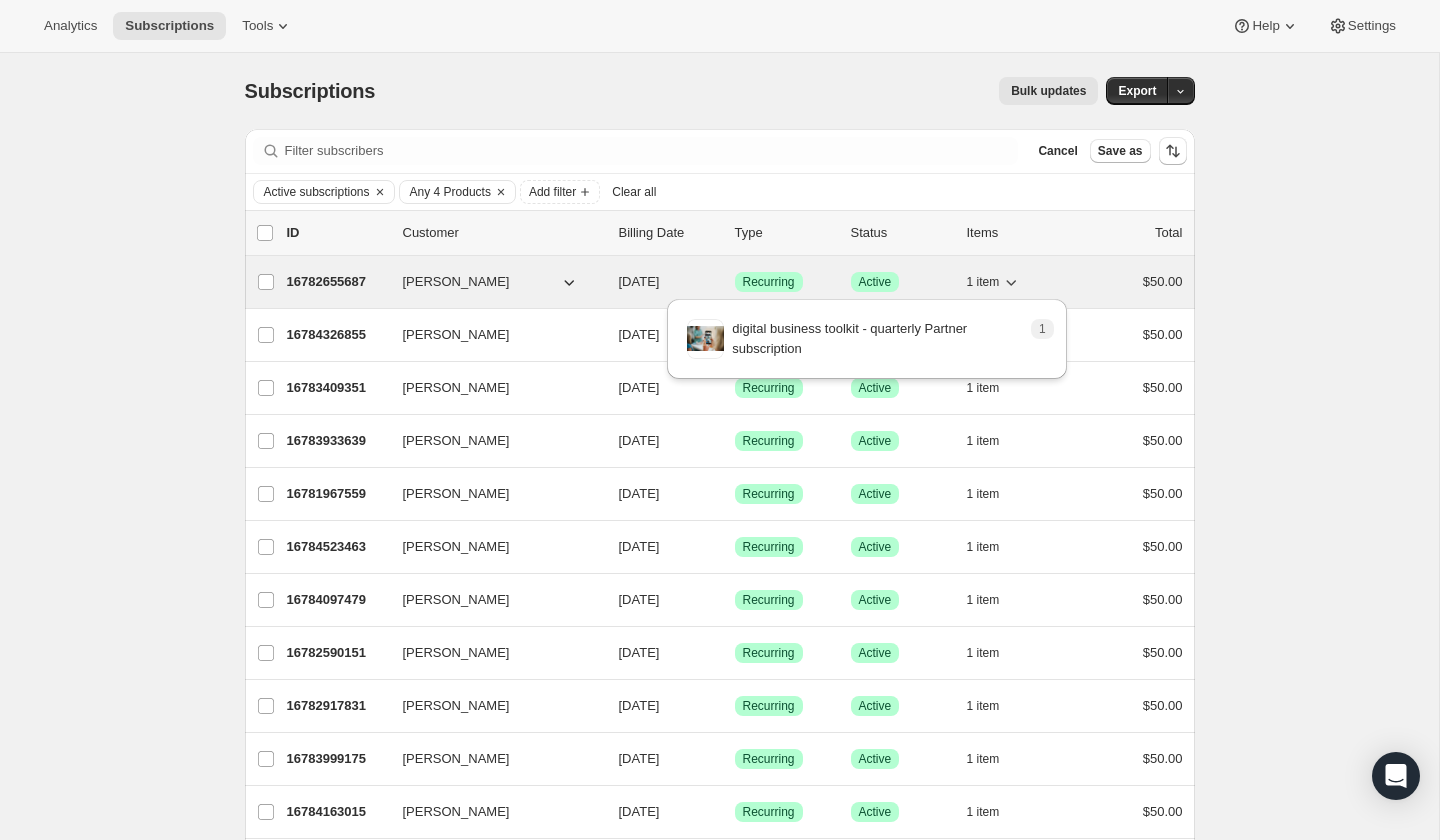 click 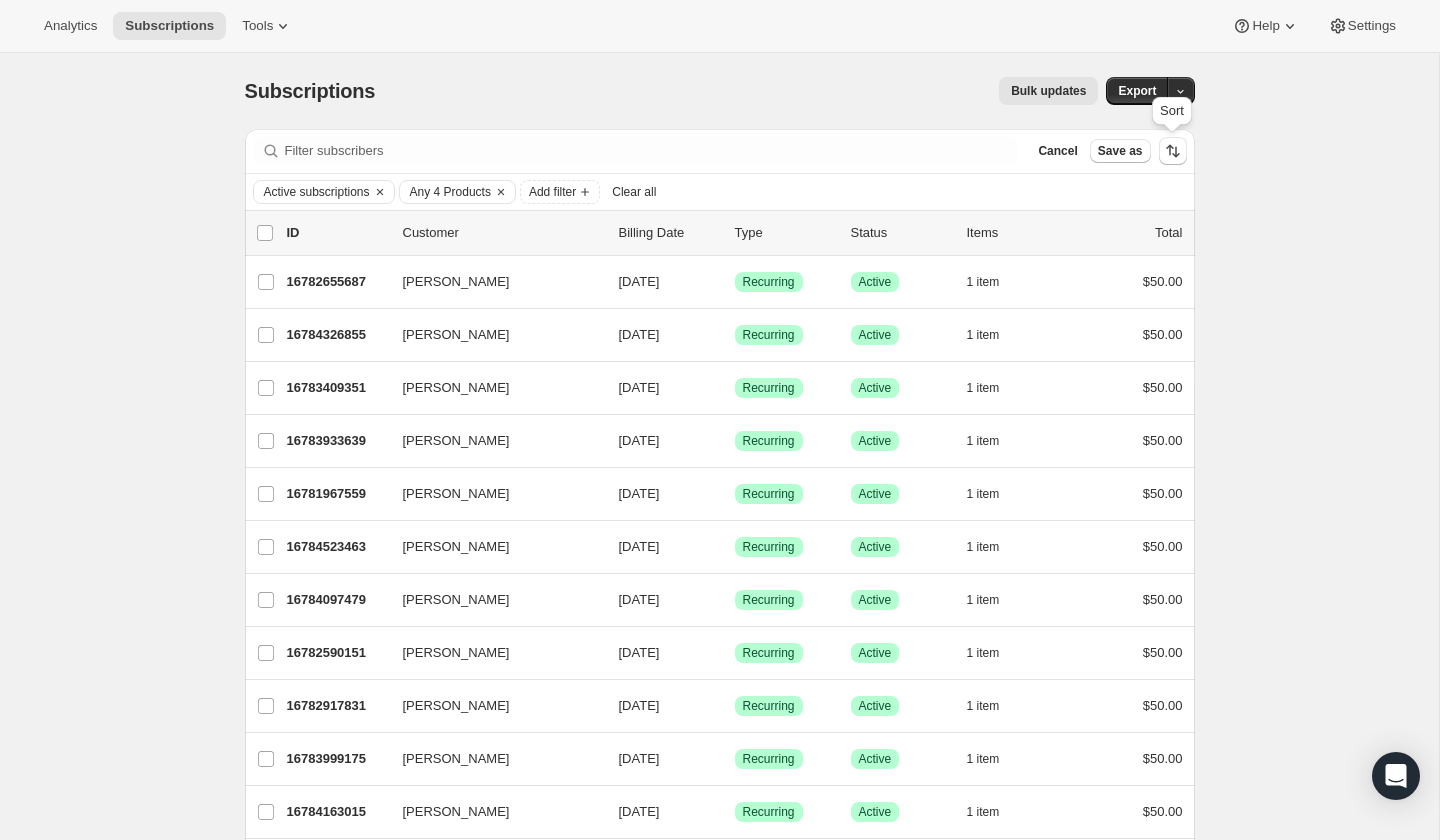 click on "Filter subscribers Cancel Save as" at bounding box center [720, 151] 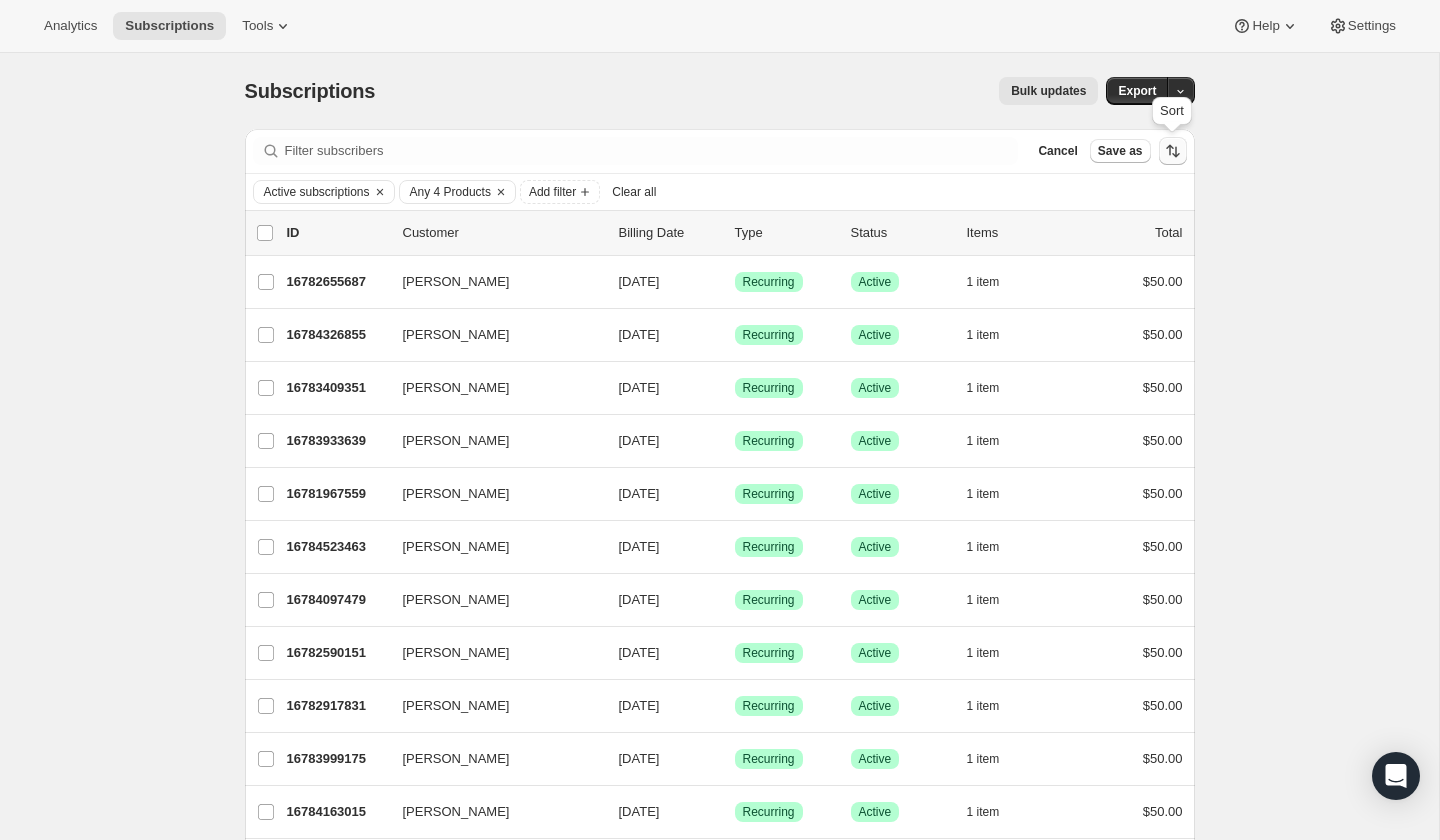 click 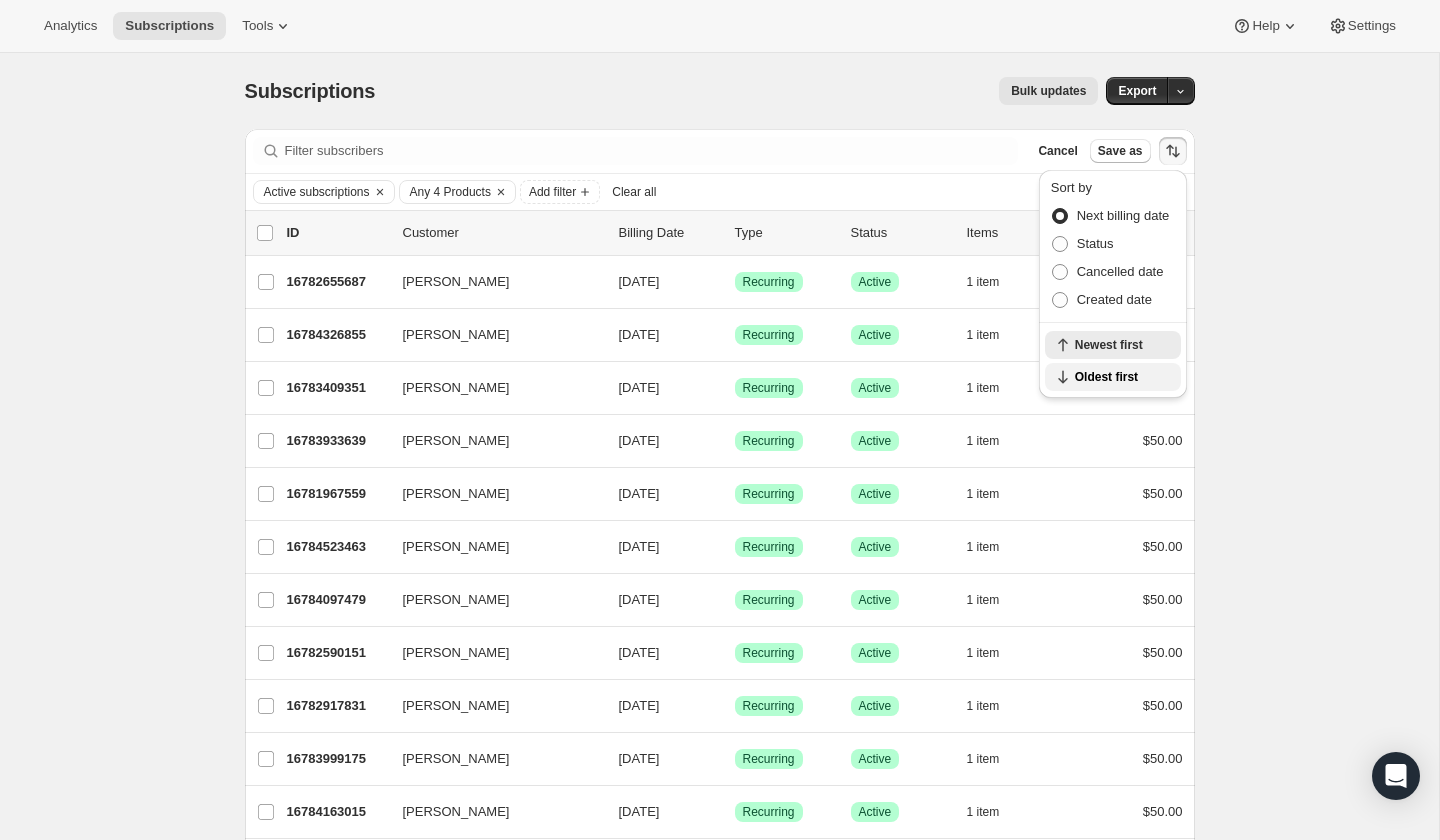 click on "Oldest first" at bounding box center [1122, 377] 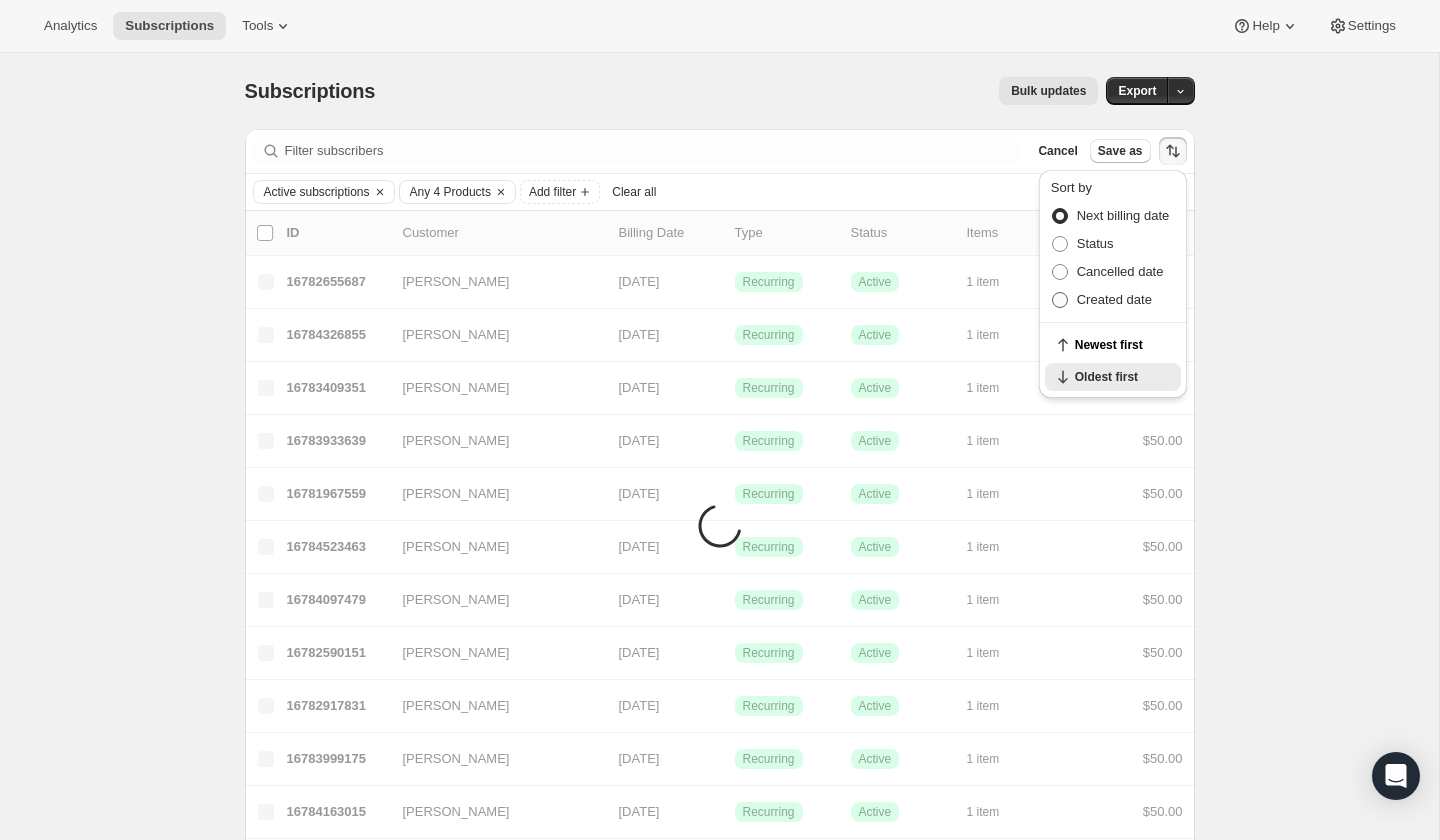 click on "Created date" at bounding box center (1114, 299) 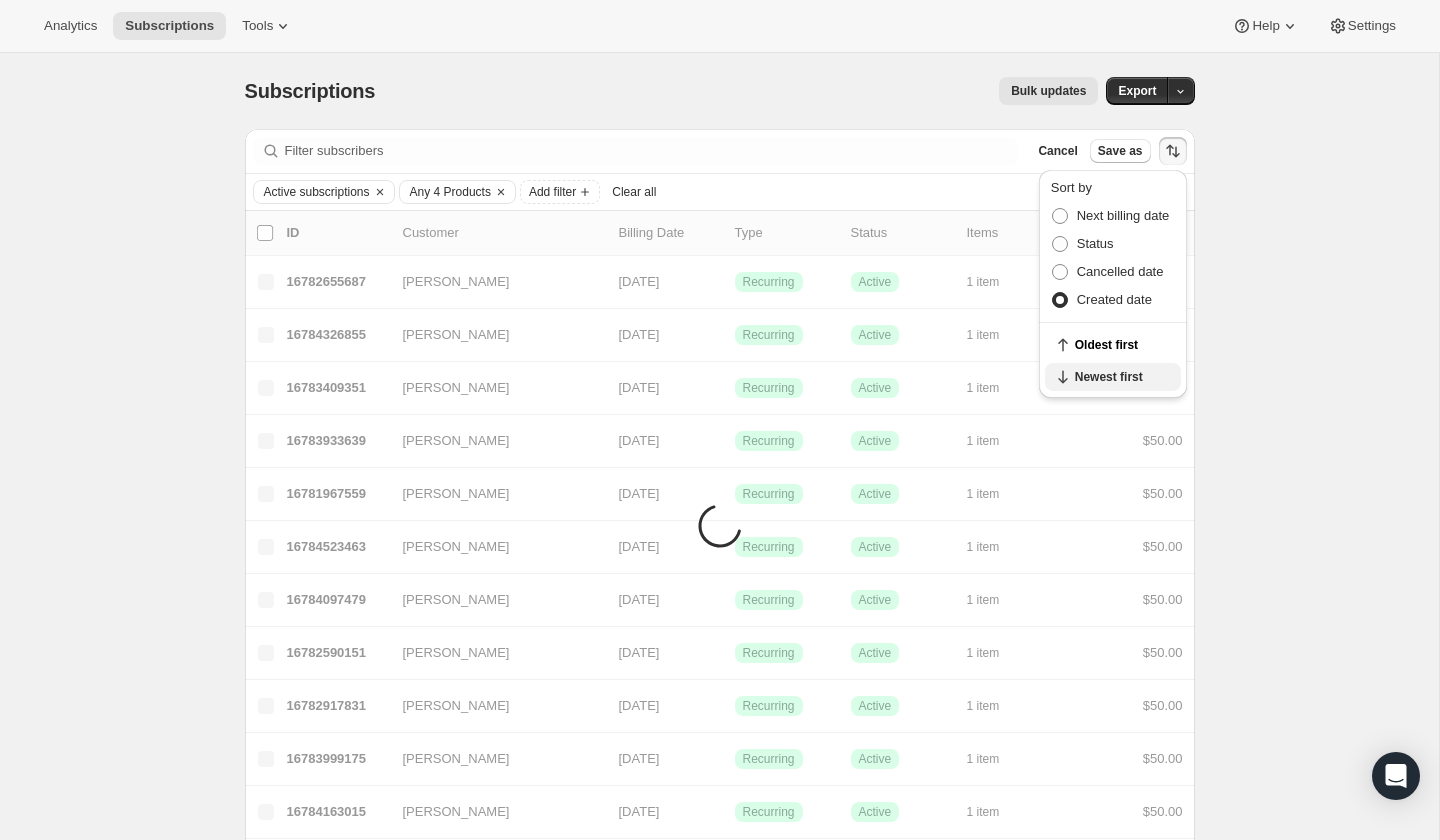 click on "Newest first" at bounding box center [1113, 377] 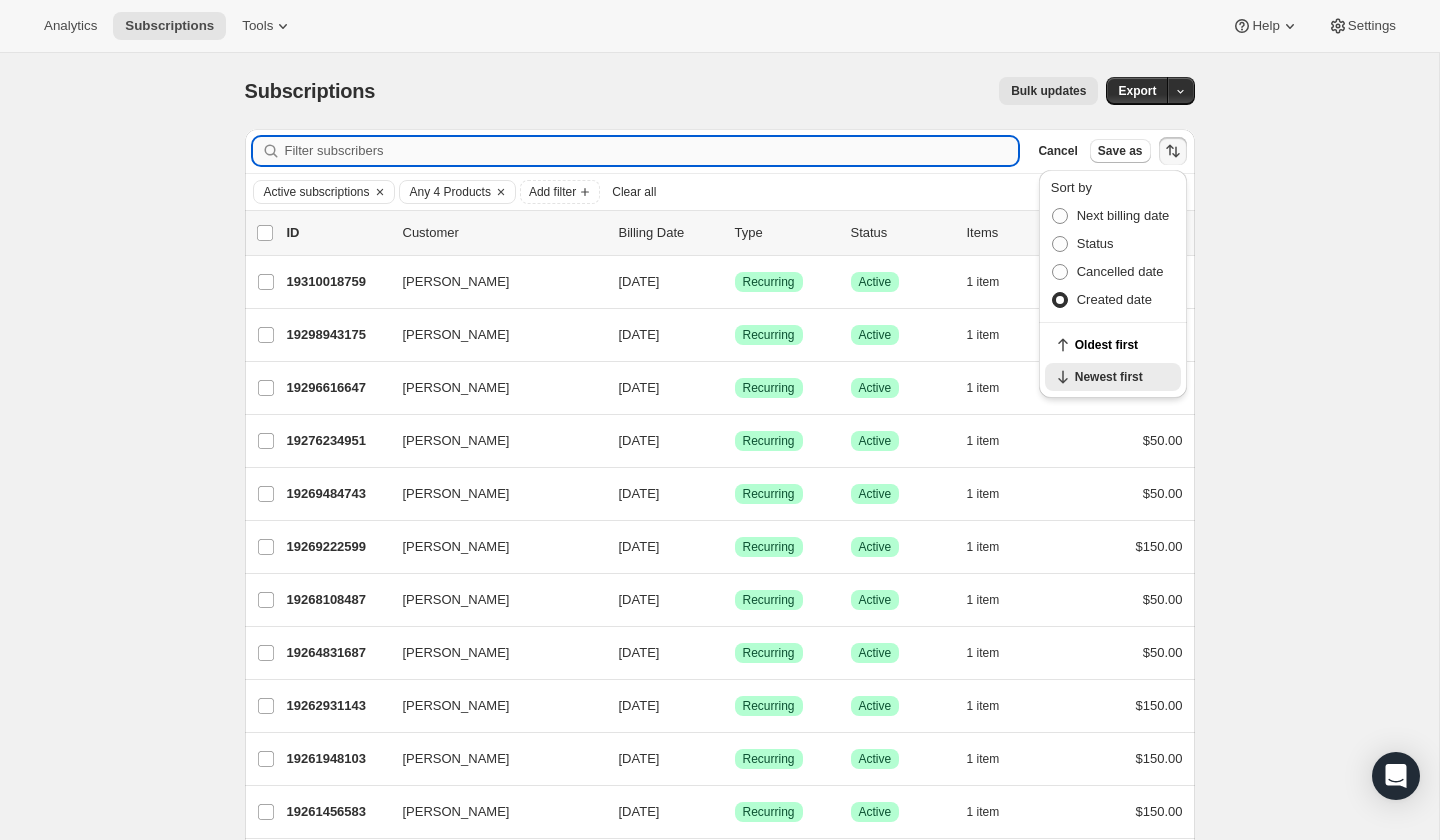 click on "Filter subscribers" at bounding box center (652, 151) 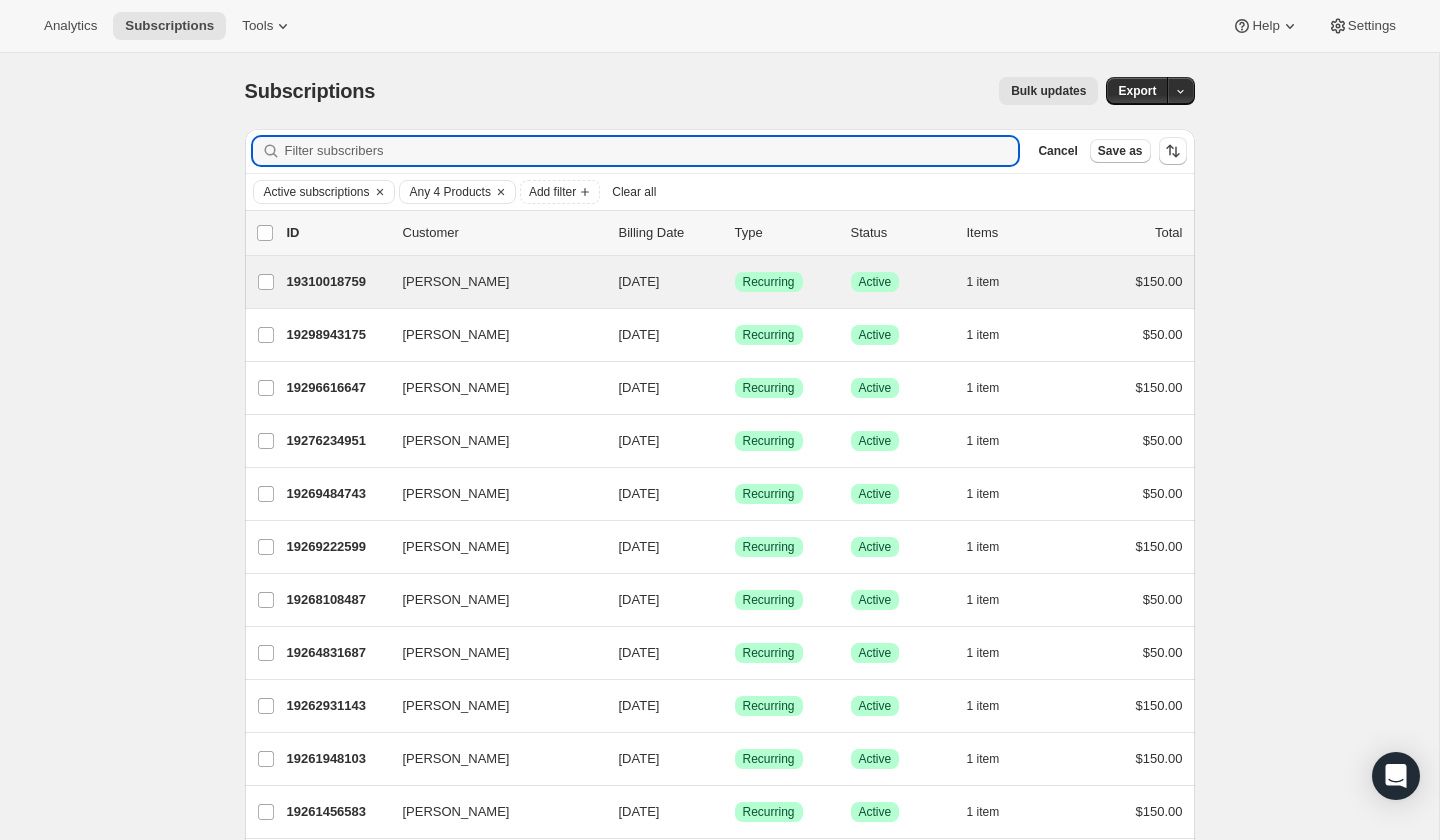 click on "[PERSON_NAME] 19310018759 [PERSON_NAME] [DATE] Success Recurring Success Active 1   item $150.00" at bounding box center (720, 282) 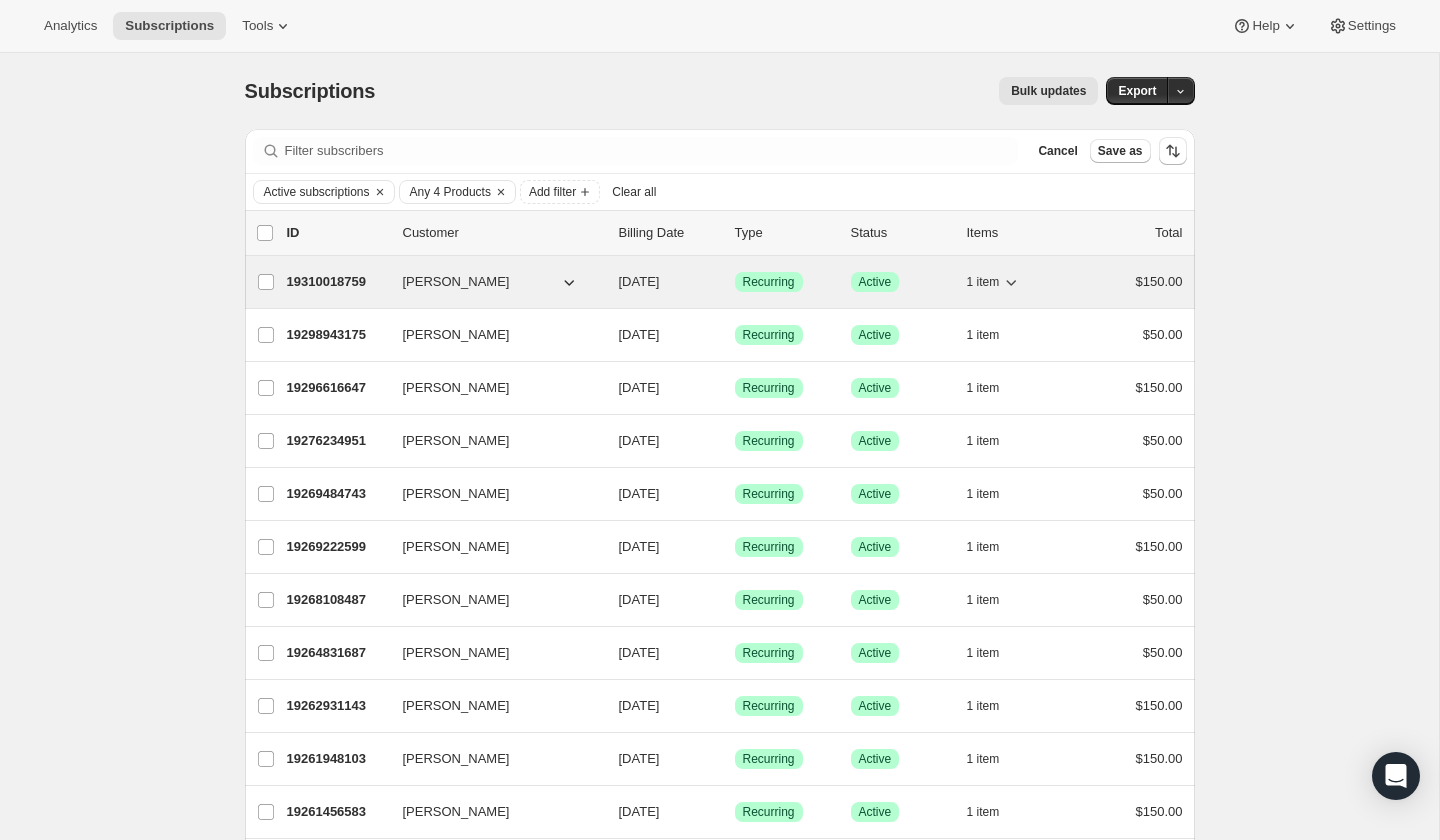 click 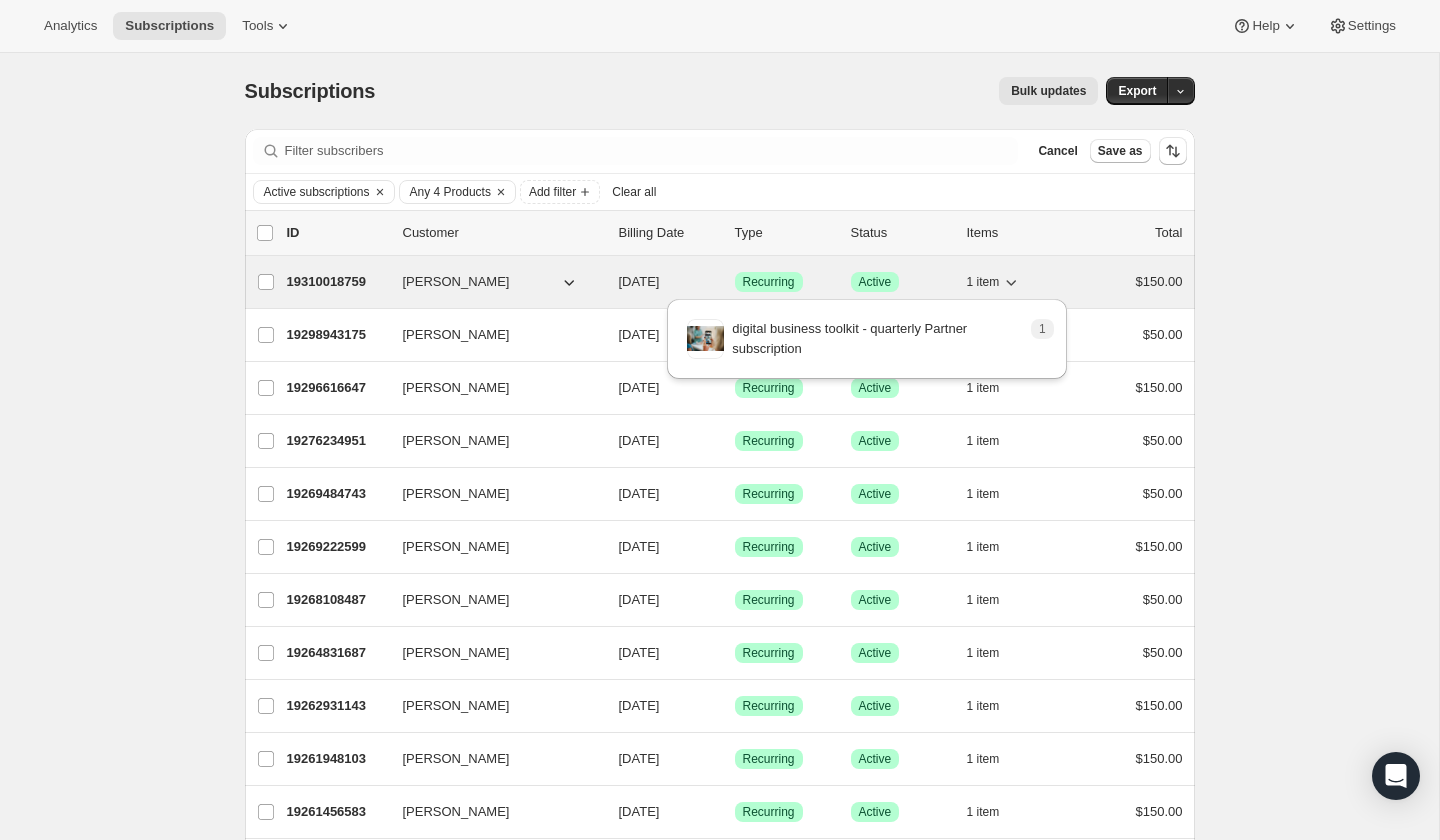 click 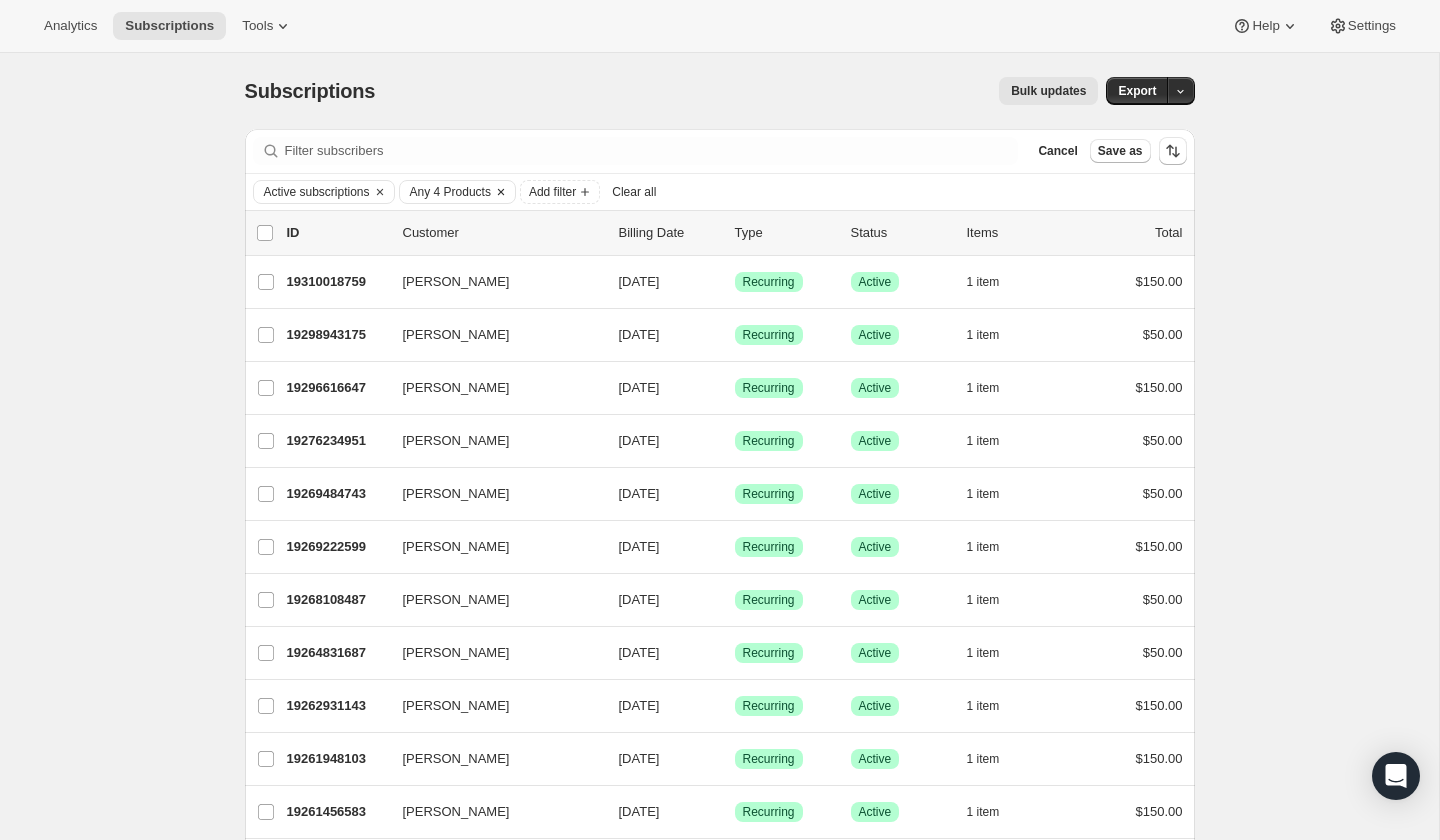 click 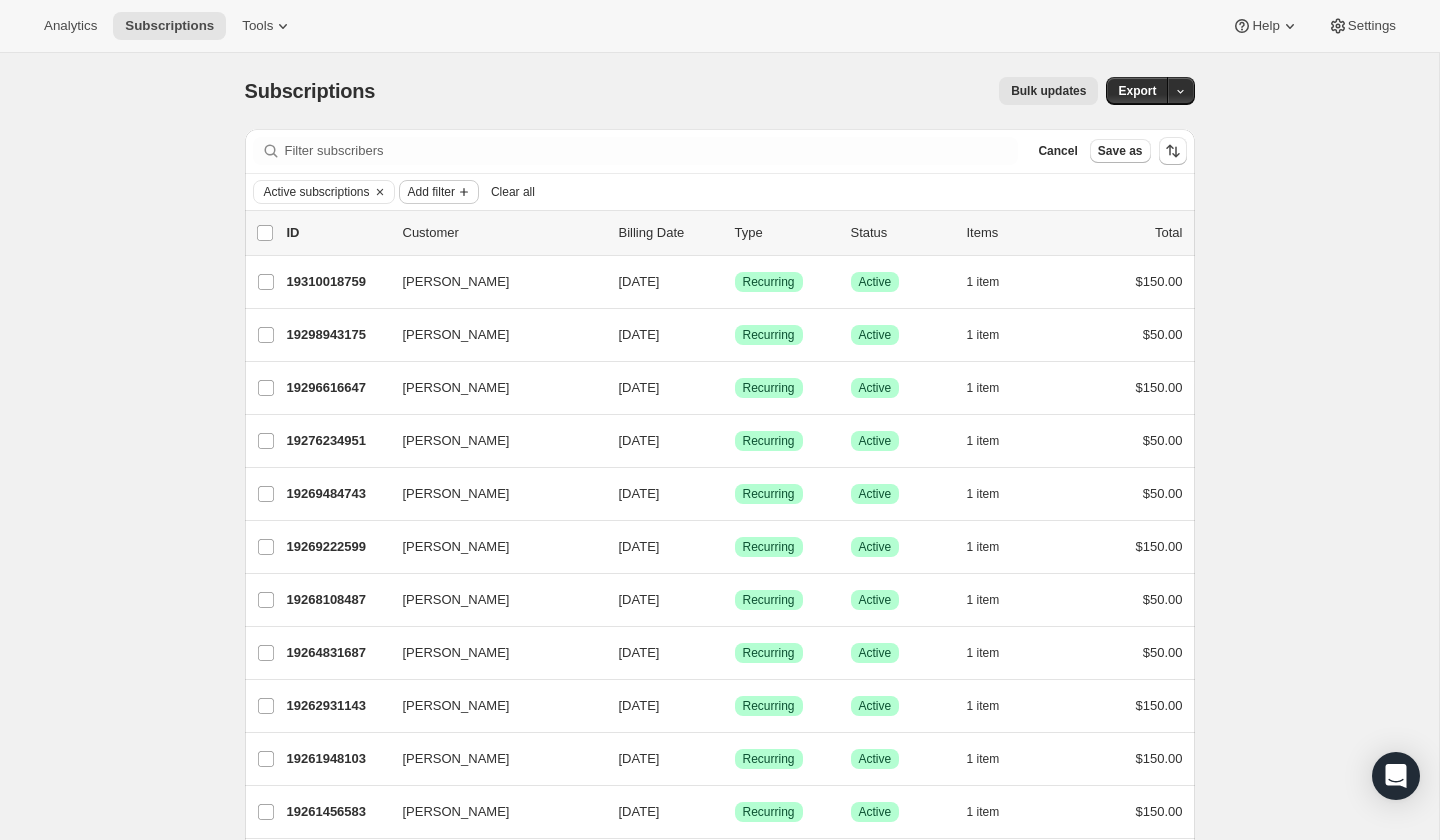 click 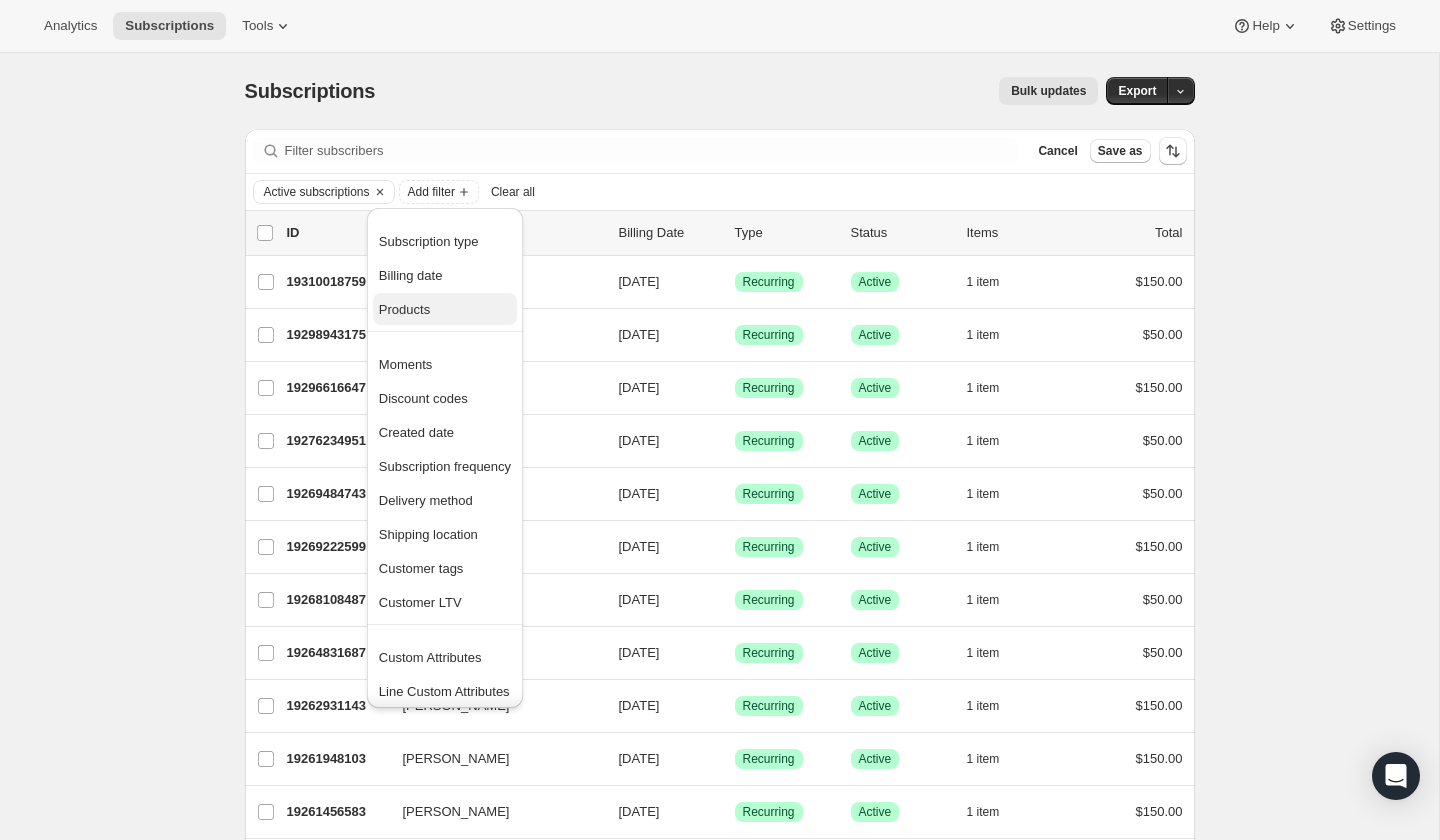 click on "Products" at bounding box center [445, 310] 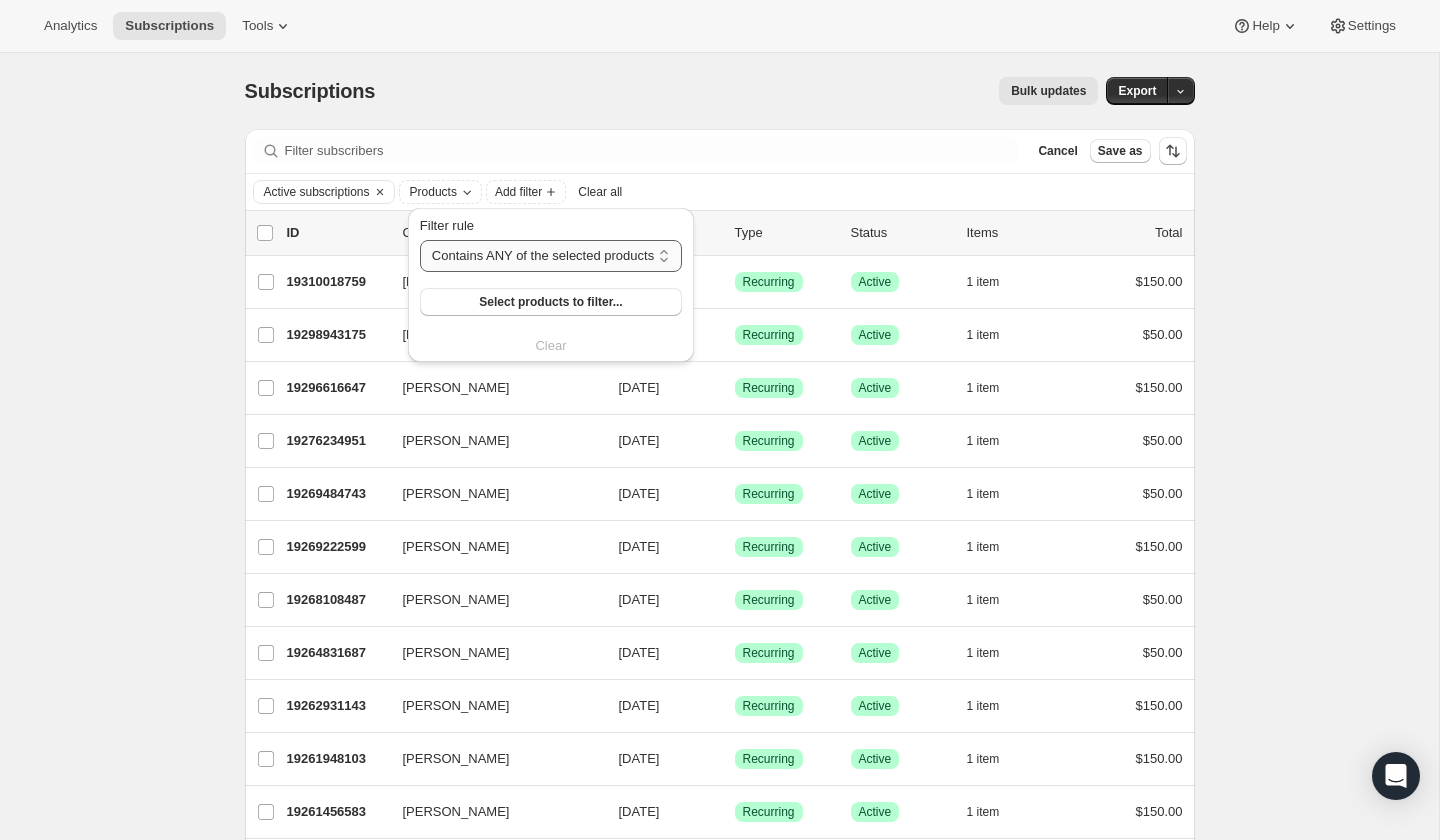 click on "Contains ANY of the selected products Contains ALL of the selected products Contains ONLY of the selected products Does NOT contain ANY of the selected products" at bounding box center (551, 256) 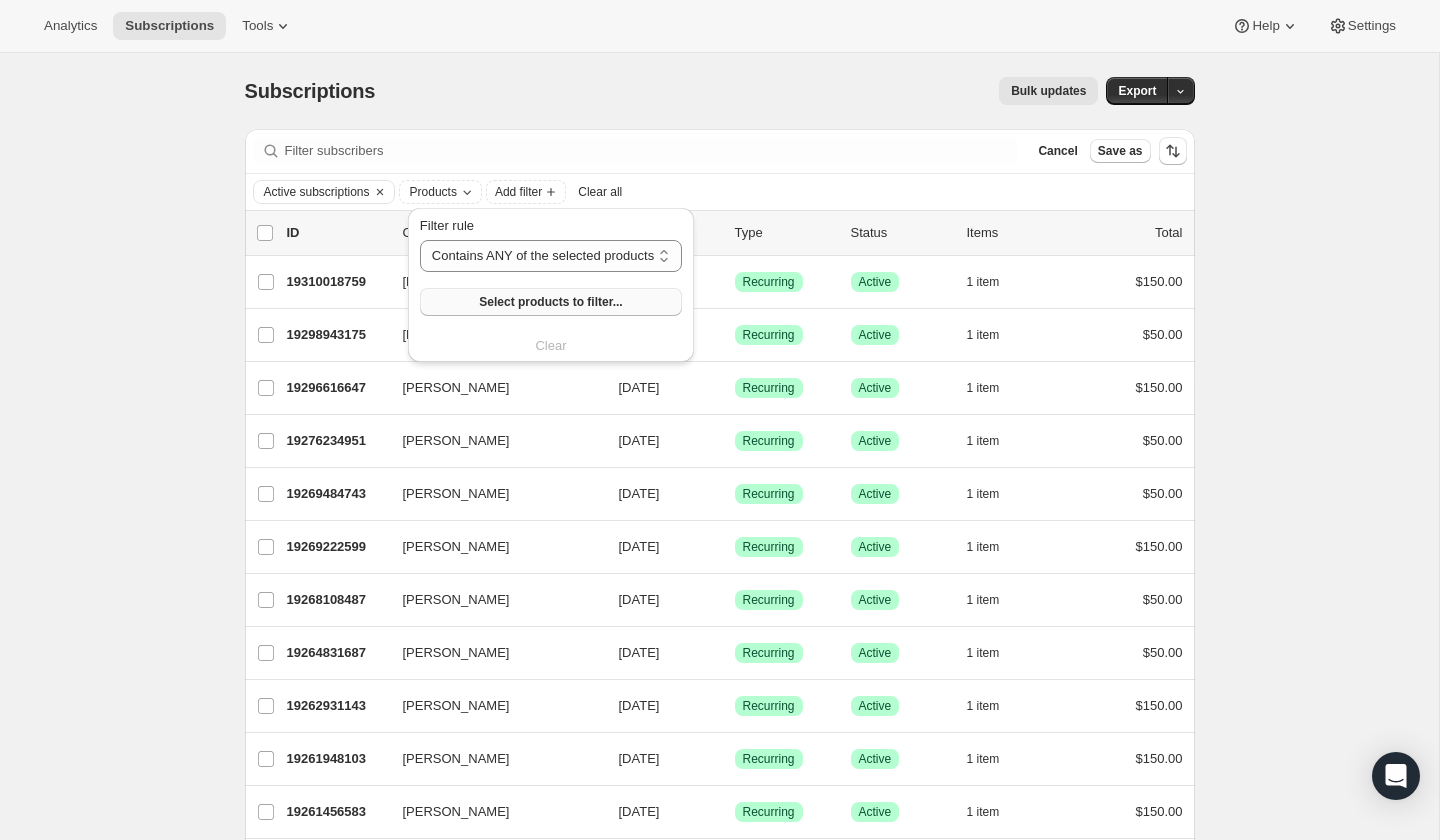 click on "Select products to filter..." at bounding box center [551, 302] 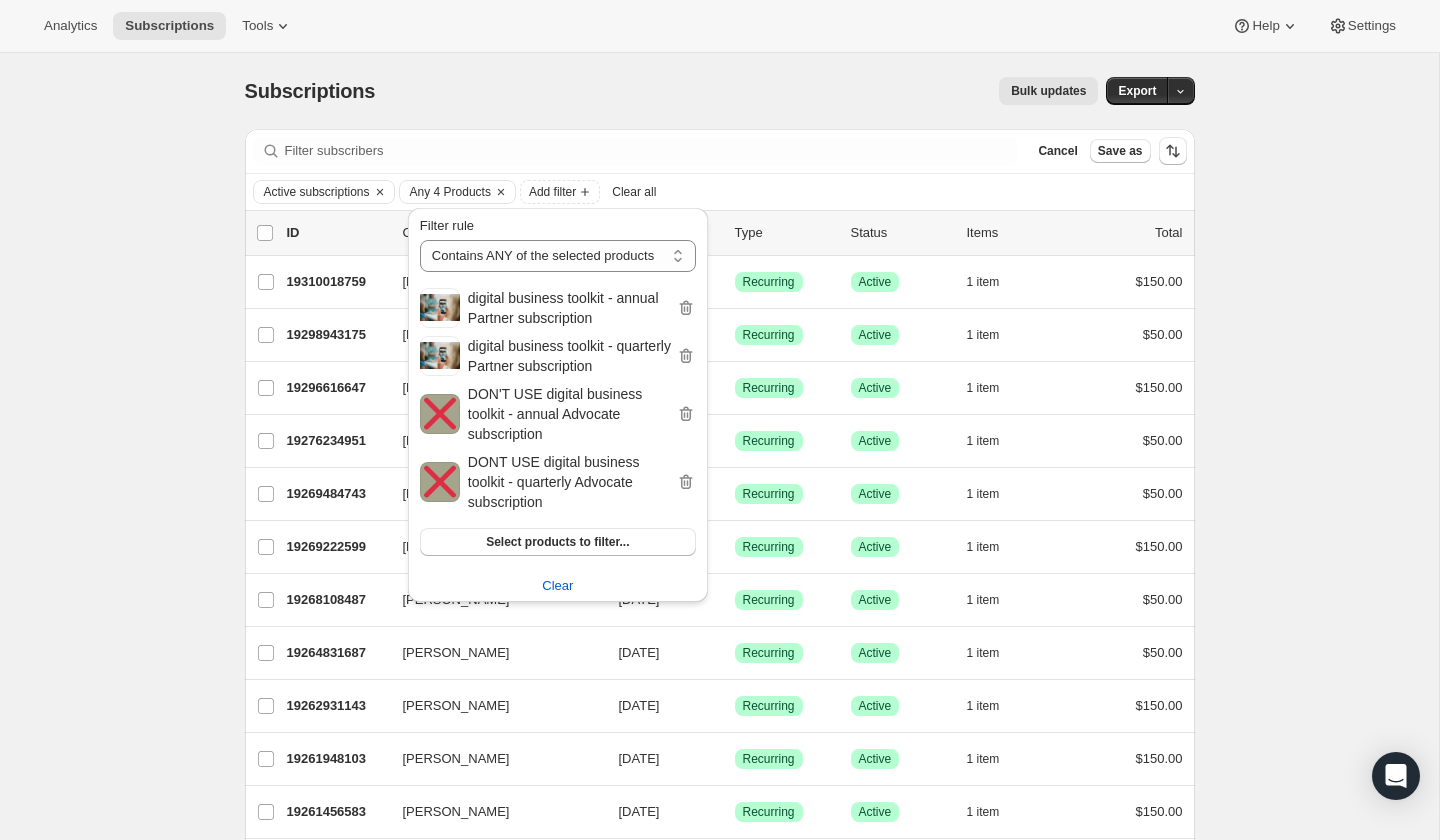 click on "Active subscriptions Any 4 Products Add filter   Clear all" at bounding box center (720, 192) 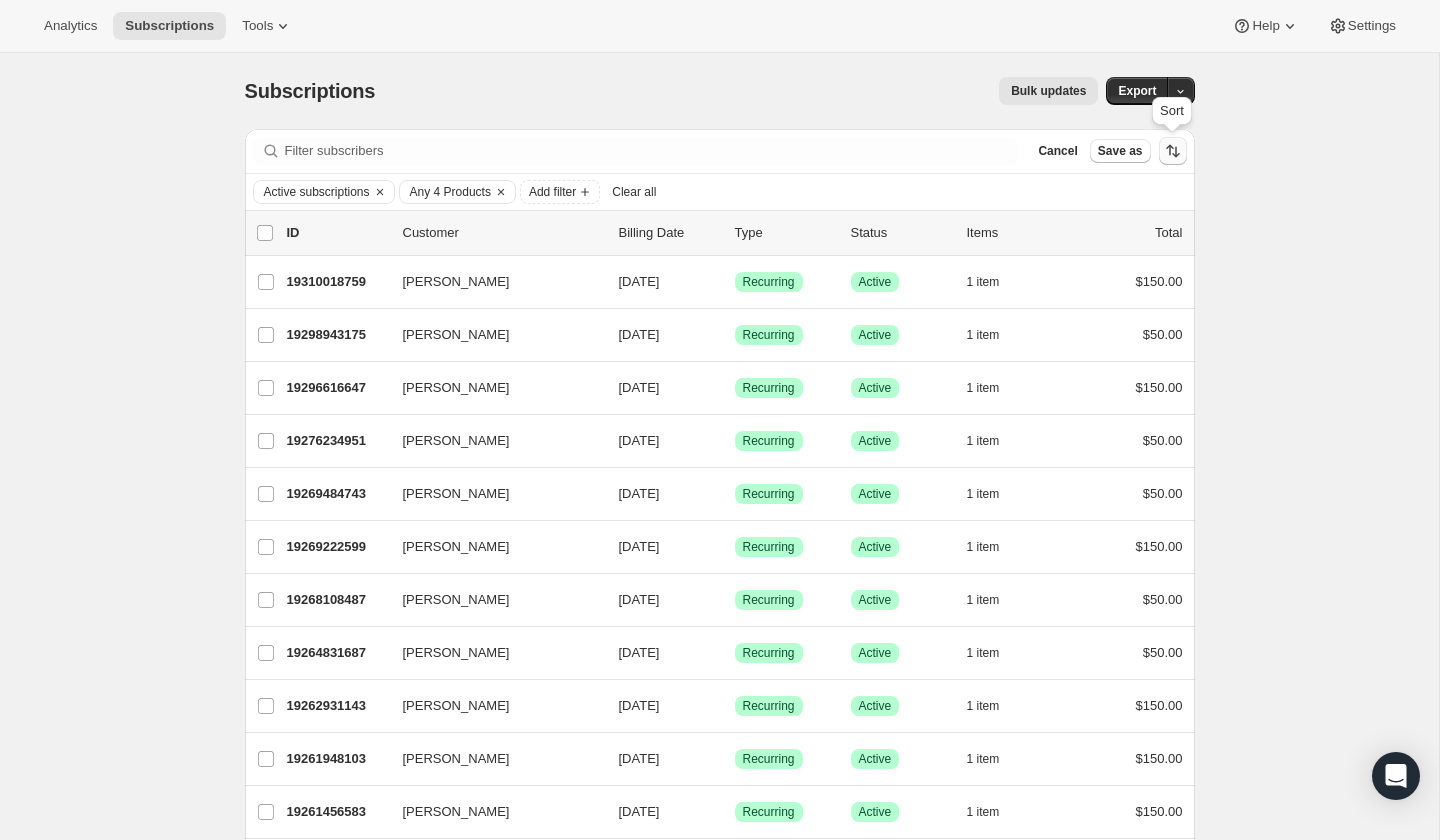 click 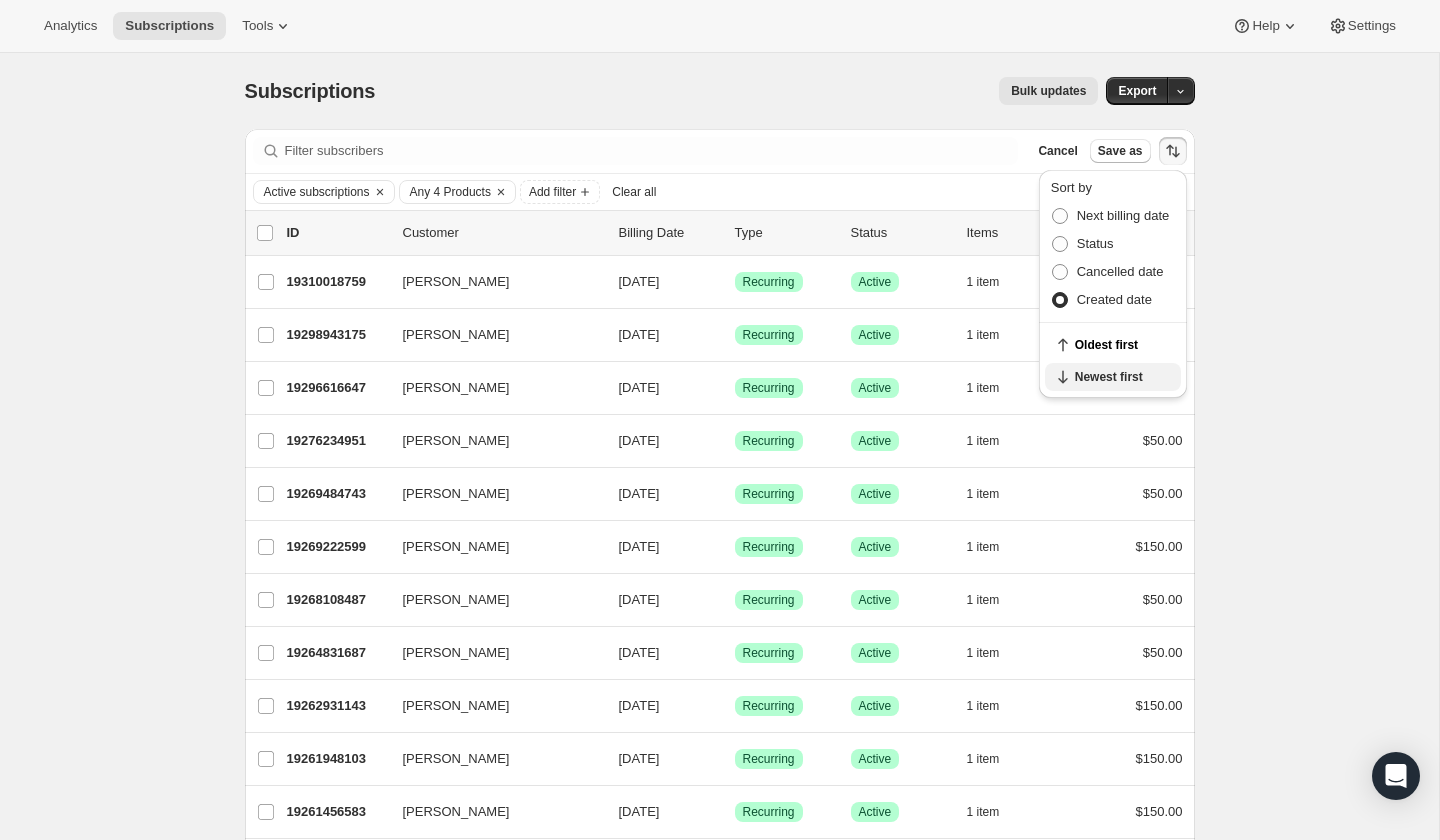 click on "Newest first" at bounding box center [1122, 377] 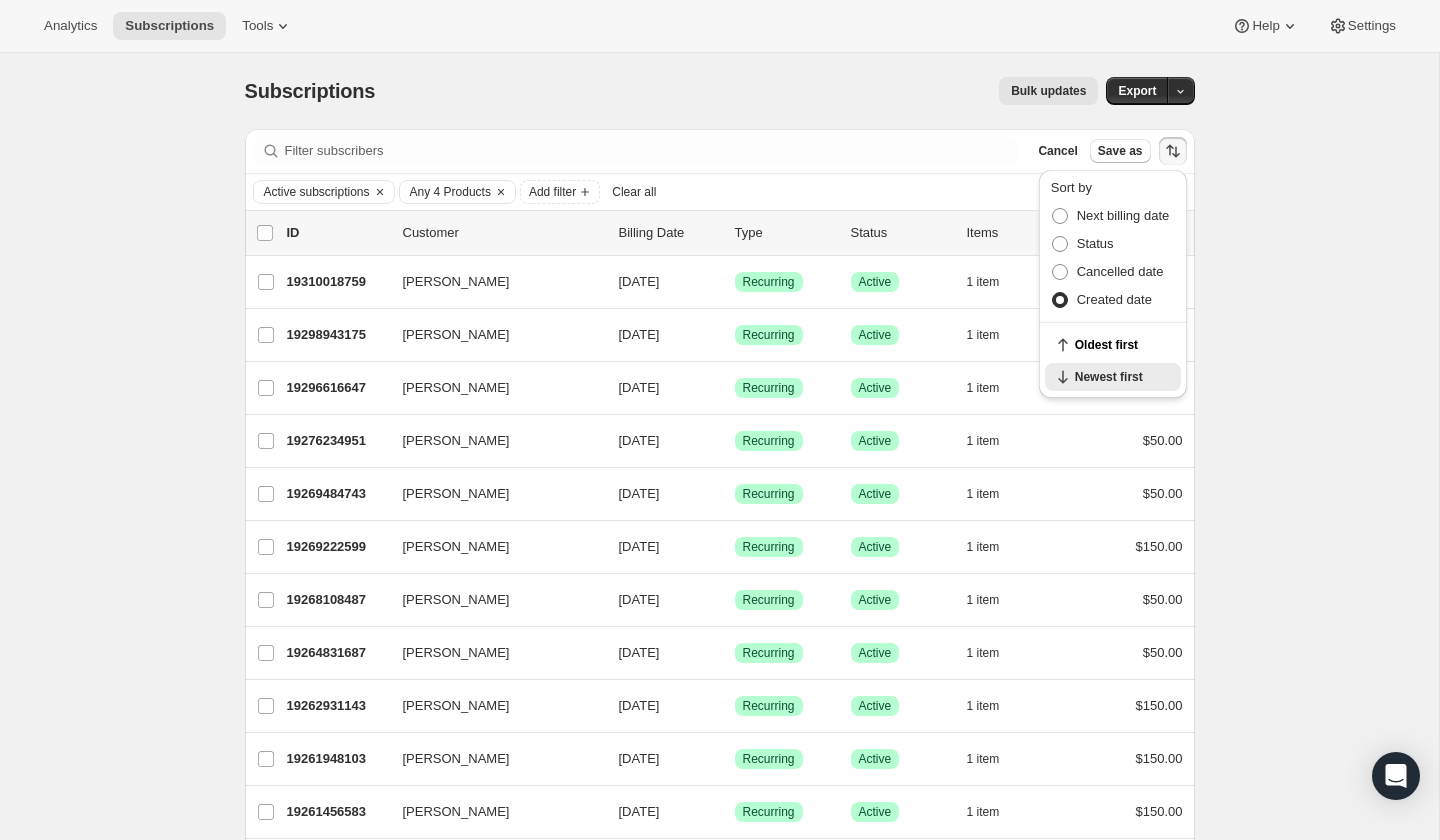click on "Active subscriptions Any 4 Products Add filter   Clear all" at bounding box center (720, 192) 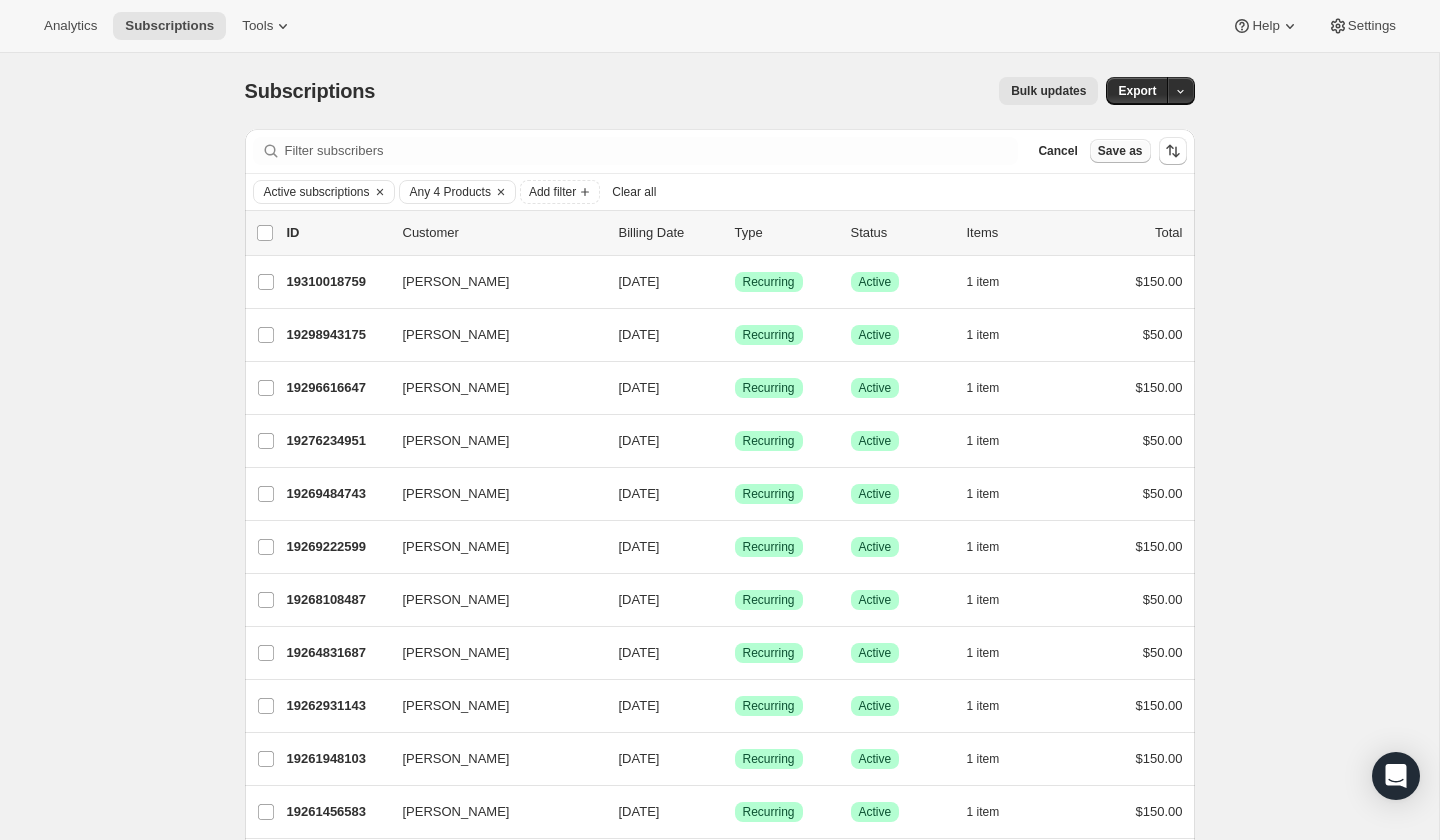 click on "Save as" at bounding box center [1120, 151] 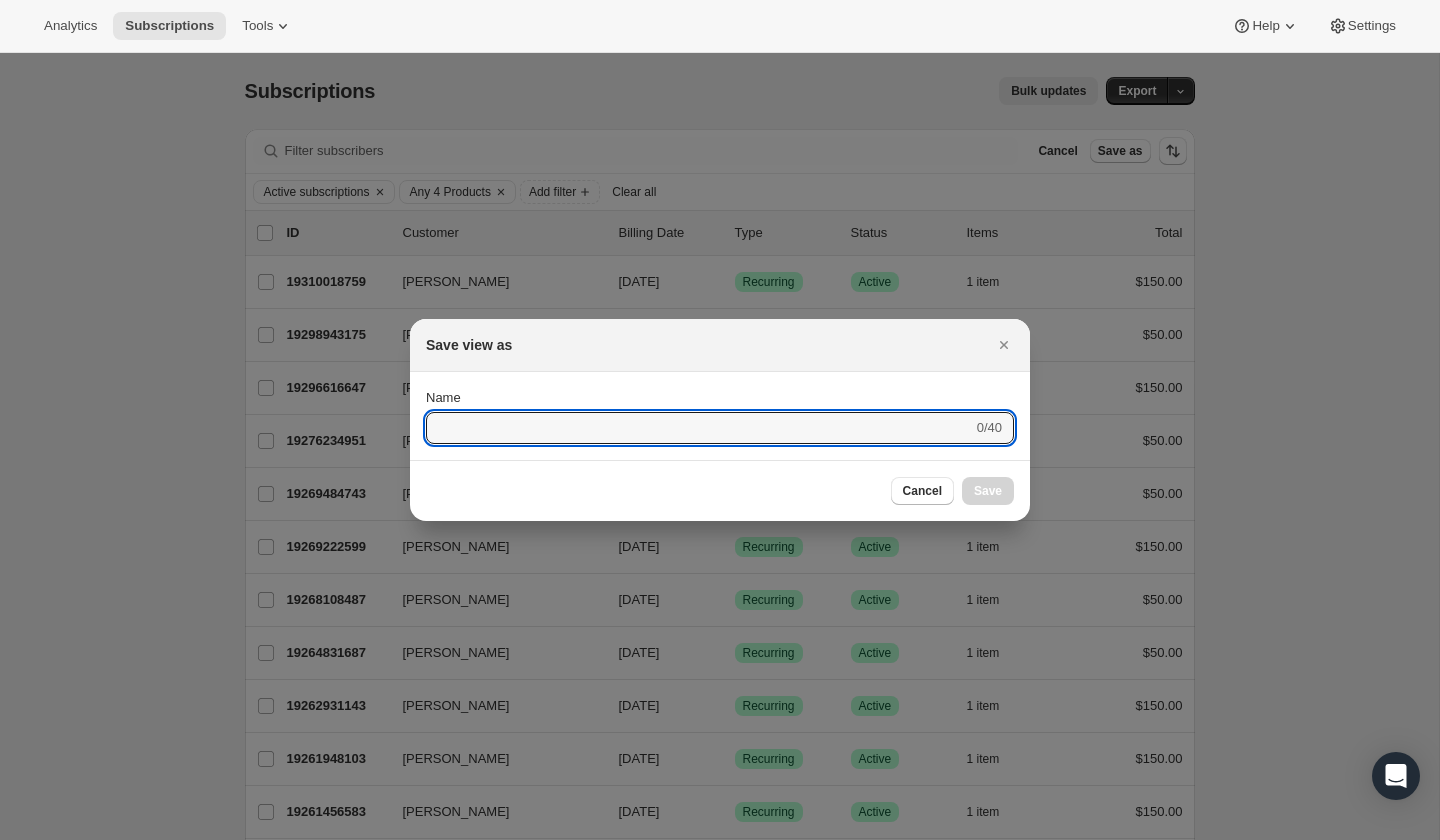 click on "Submit Name 0/40" at bounding box center (720, 416) 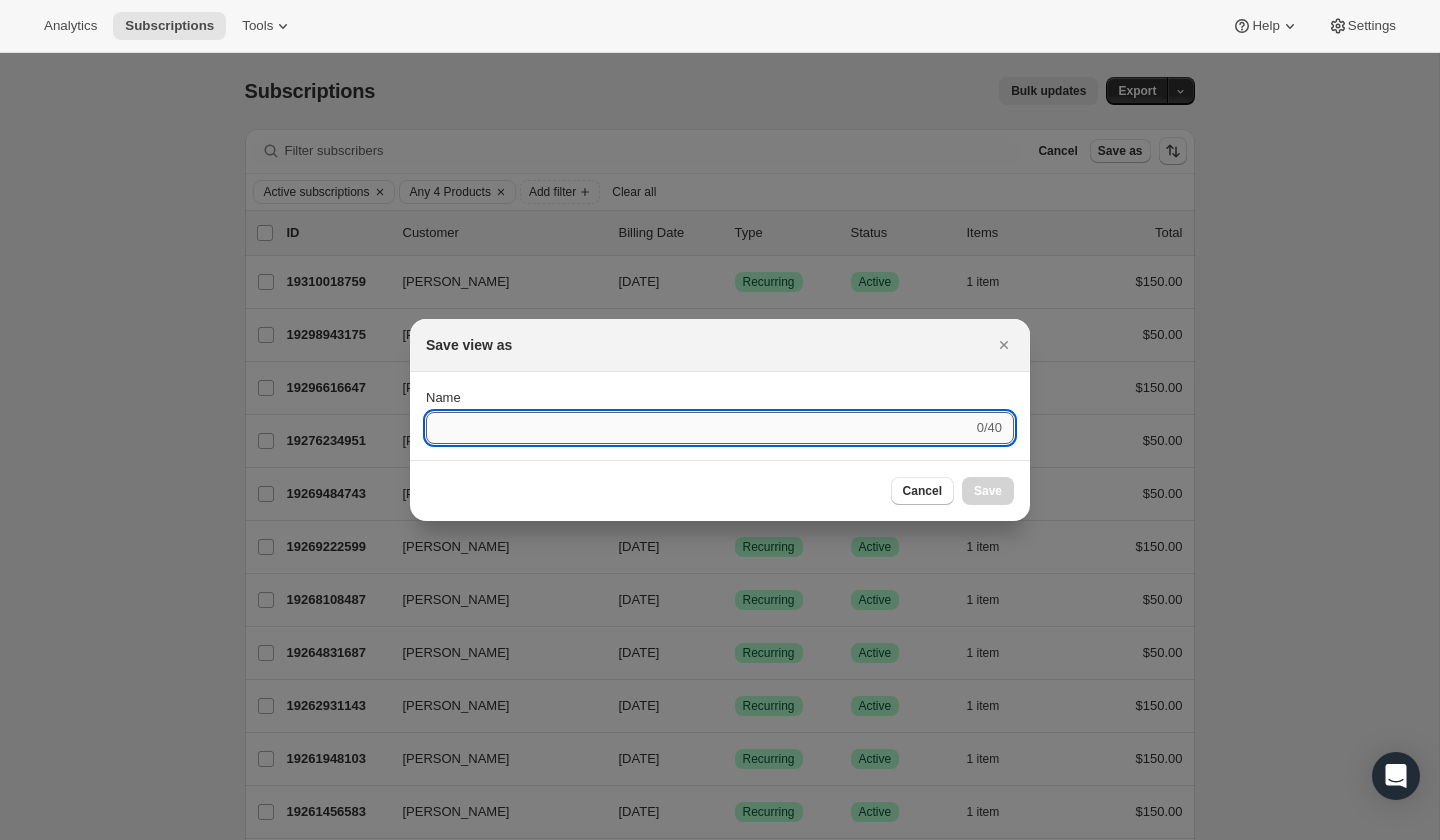click on "Name" at bounding box center [699, 428] 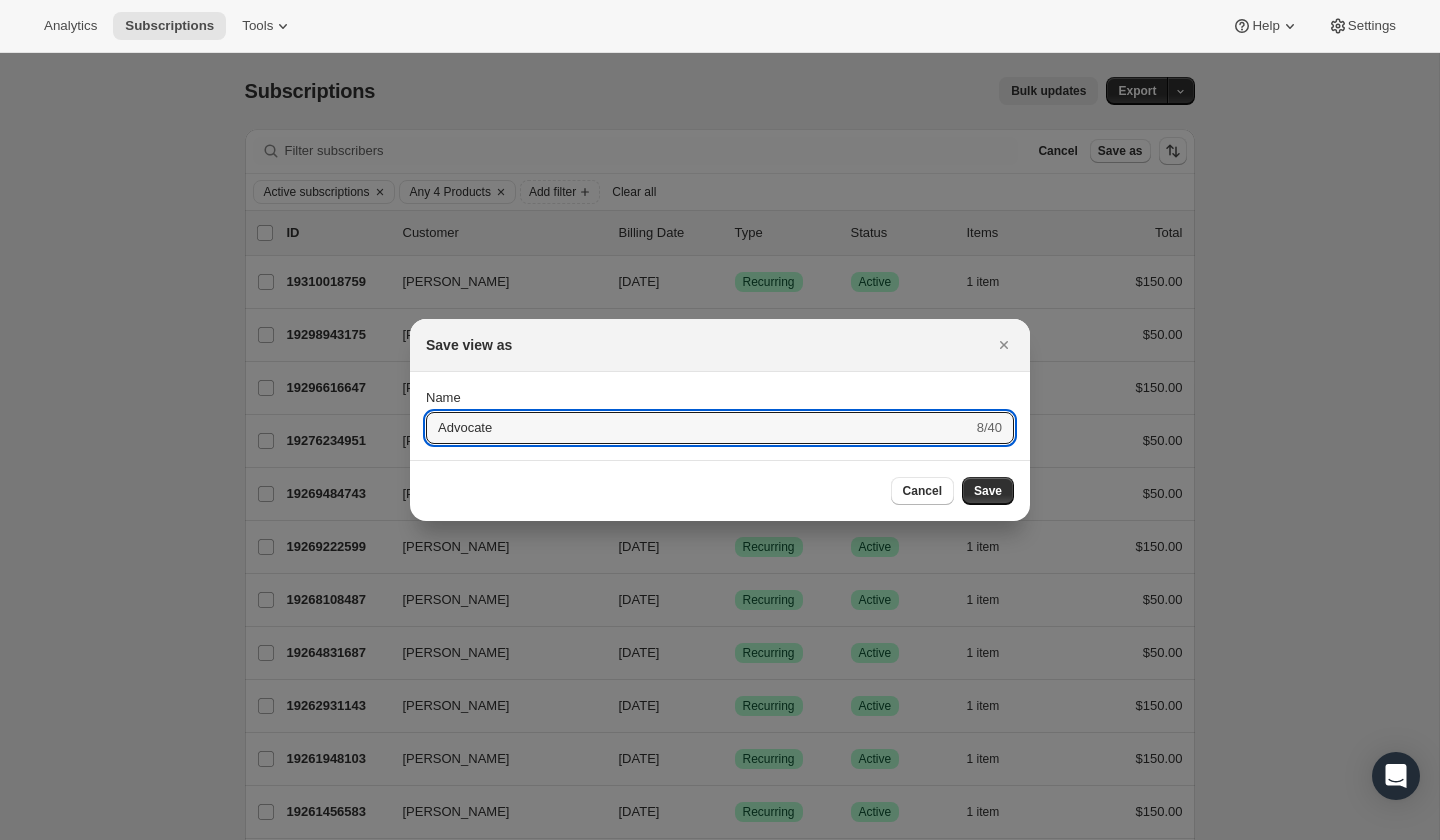 type on "Advocate" 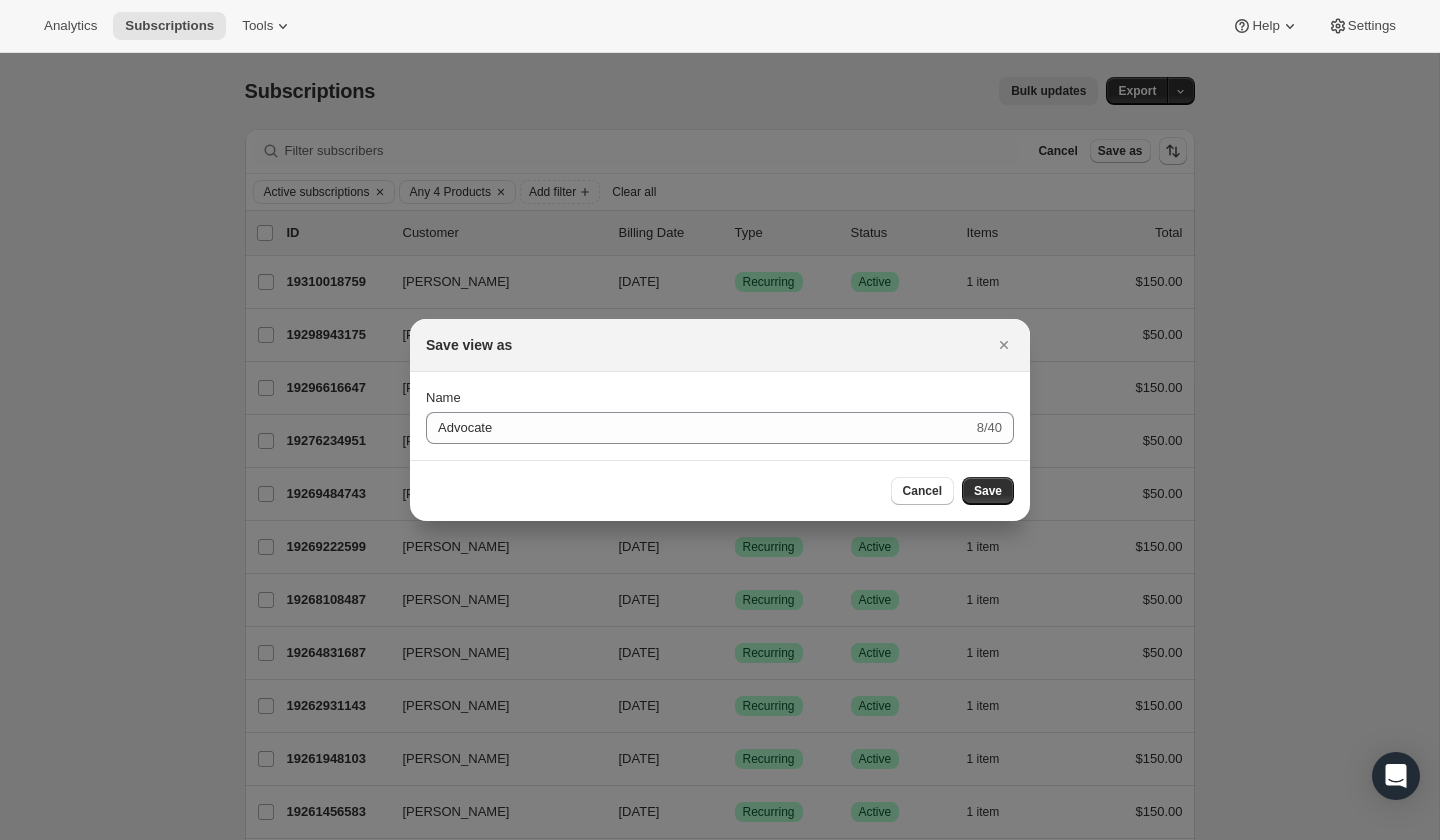click on "Cancel Save" at bounding box center (720, 490) 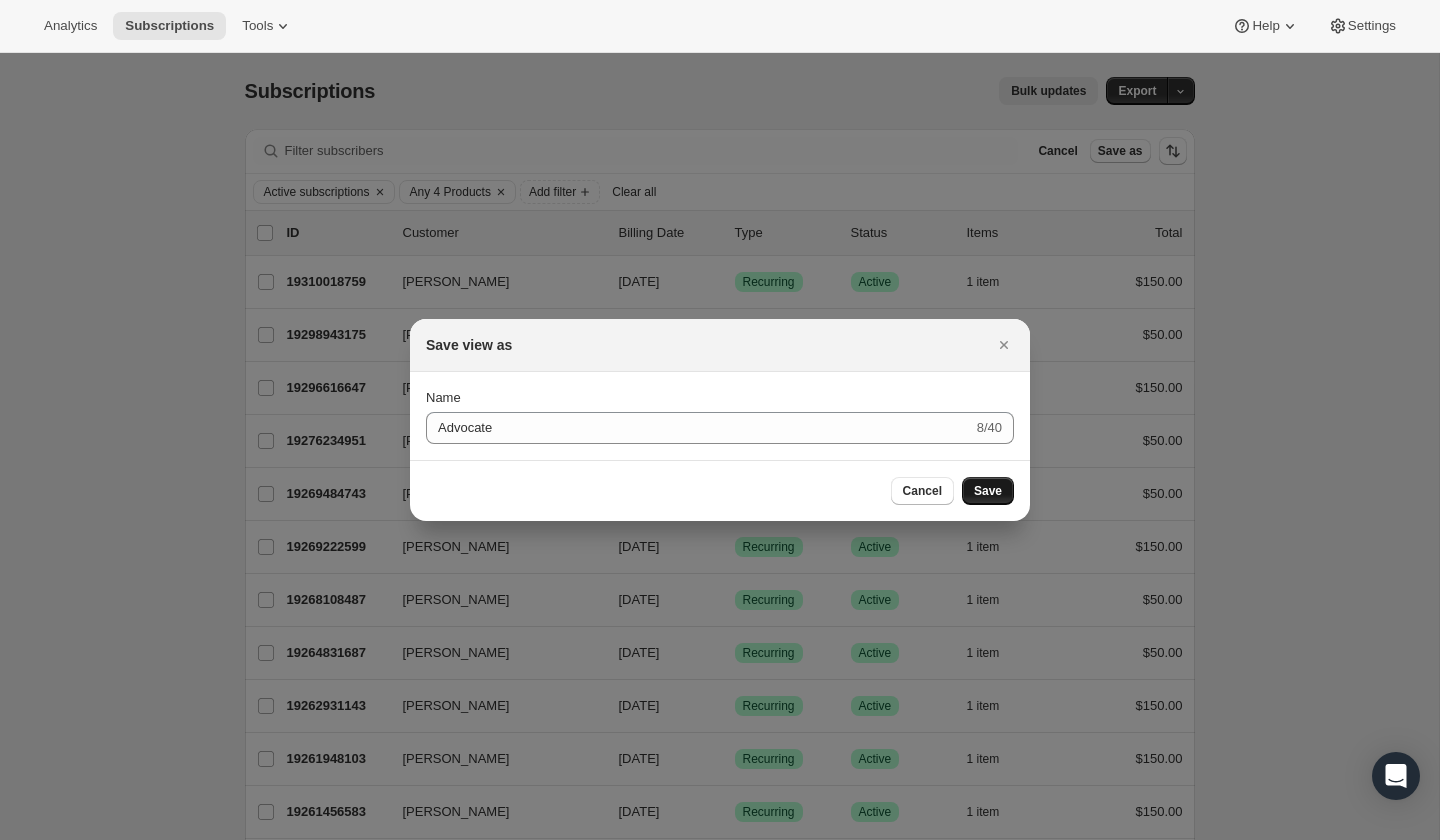 click on "Save" at bounding box center [988, 491] 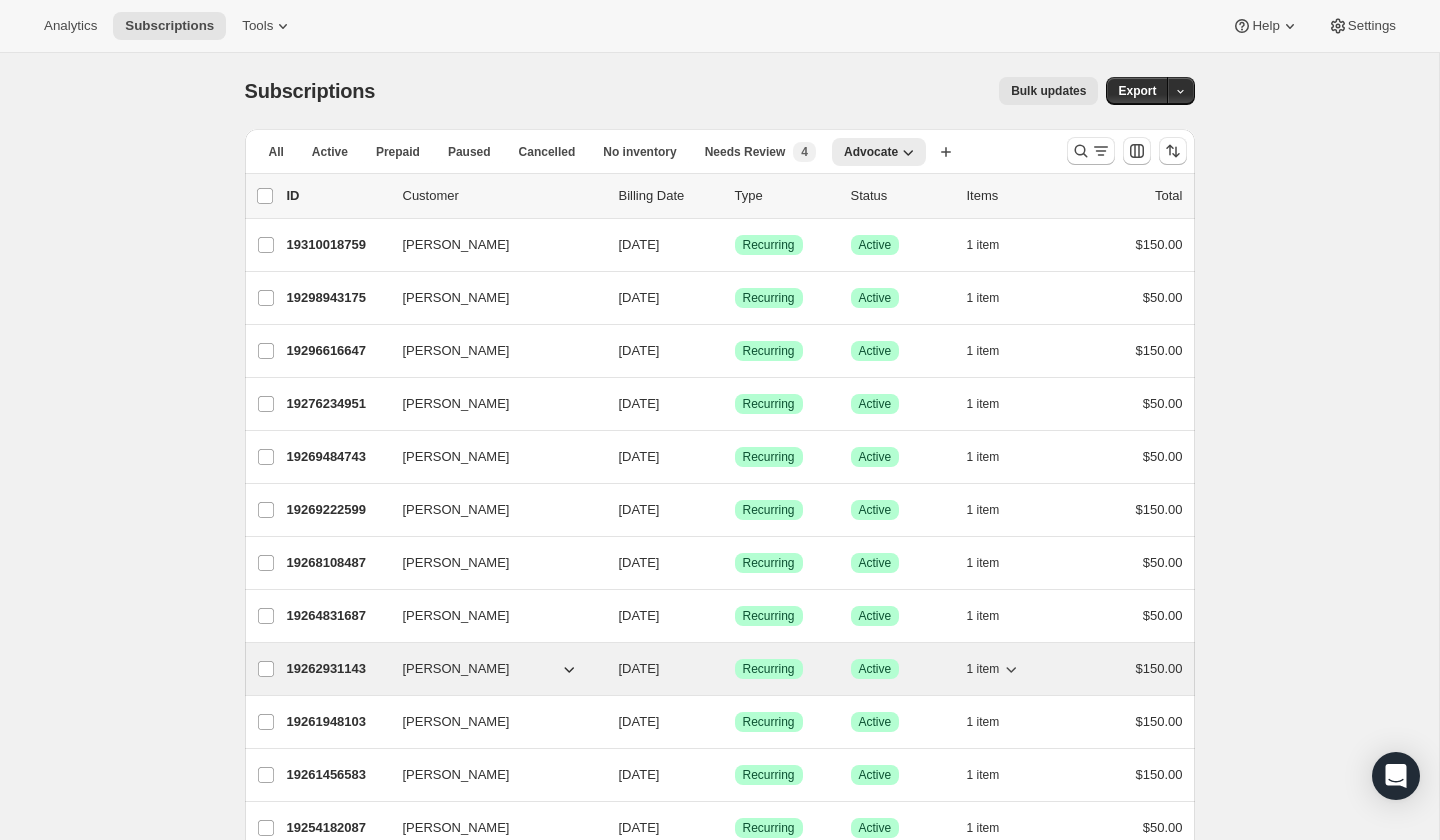 click on "1   item" at bounding box center [983, 669] 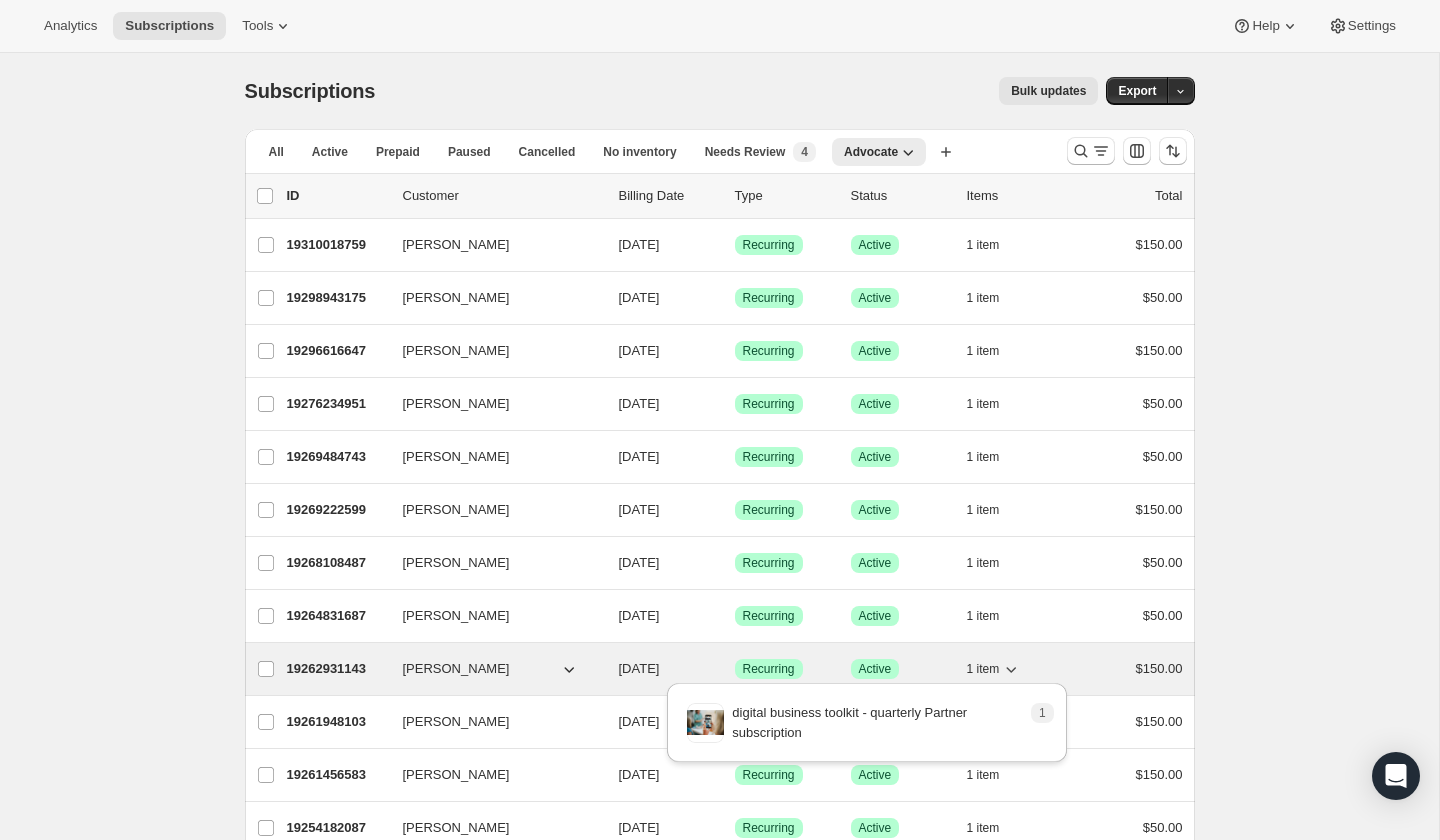 click on "1   item" at bounding box center [983, 669] 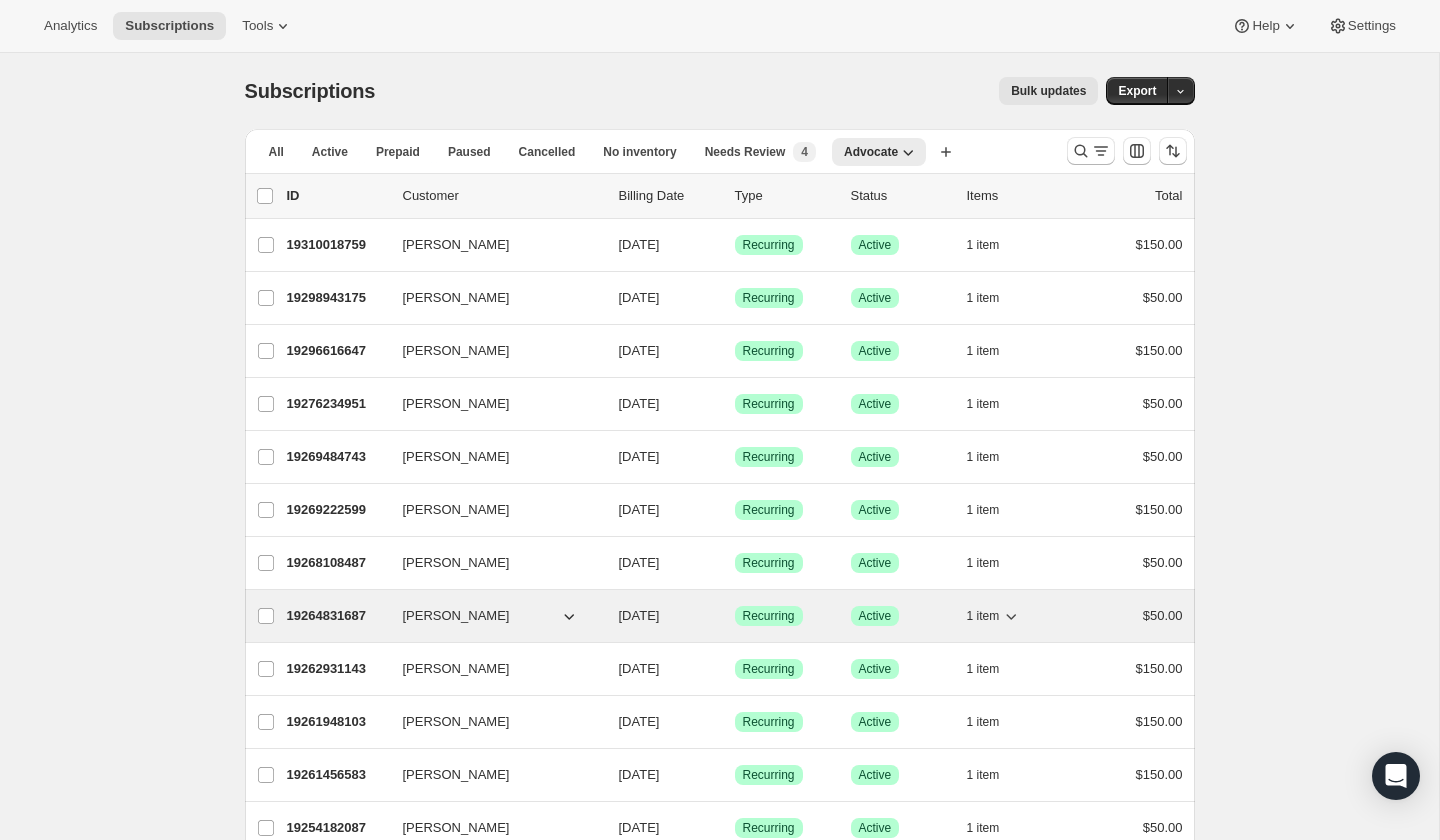 click on "1   item" at bounding box center [994, 616] 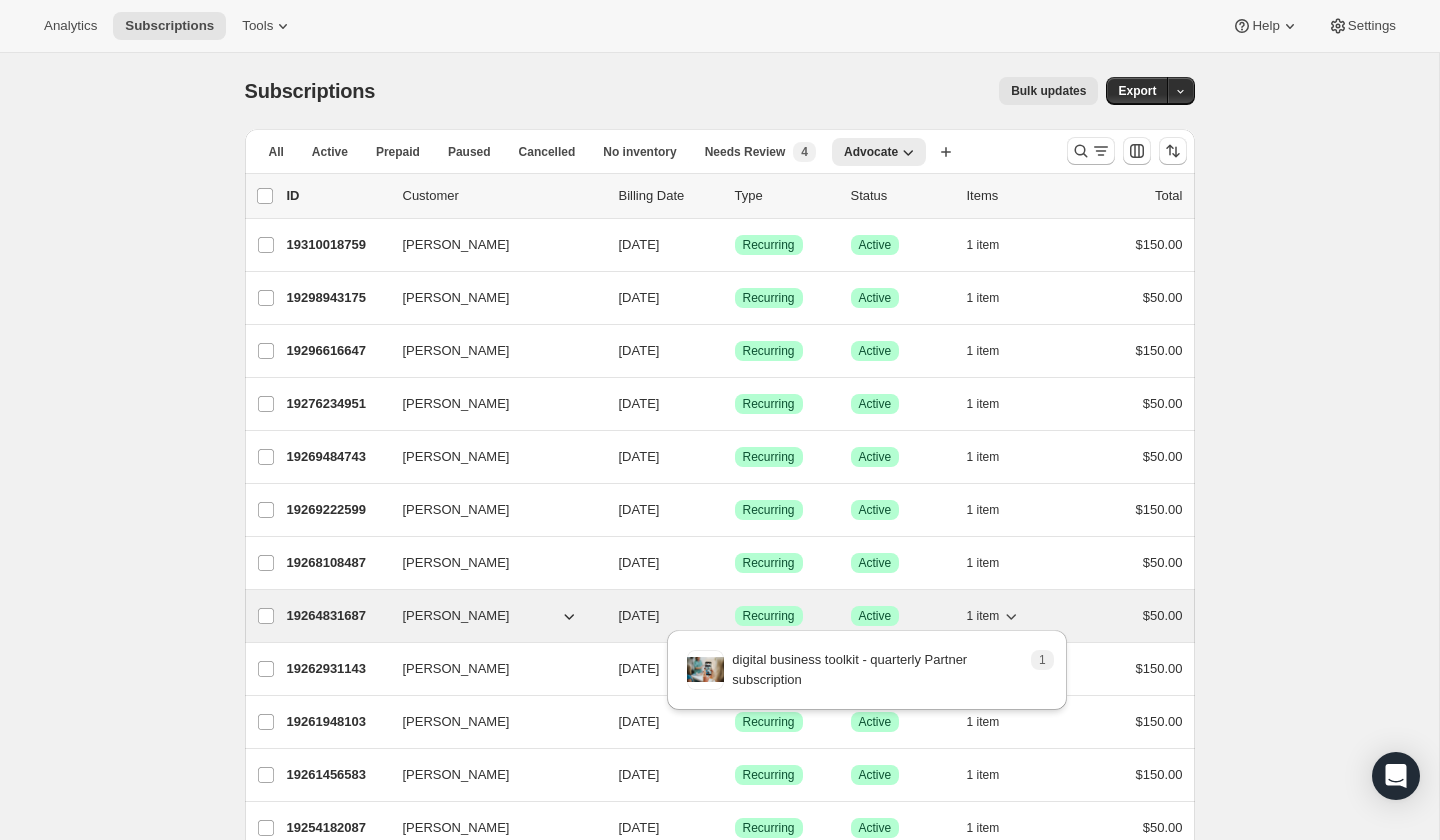 click on "1   item" at bounding box center (983, 616) 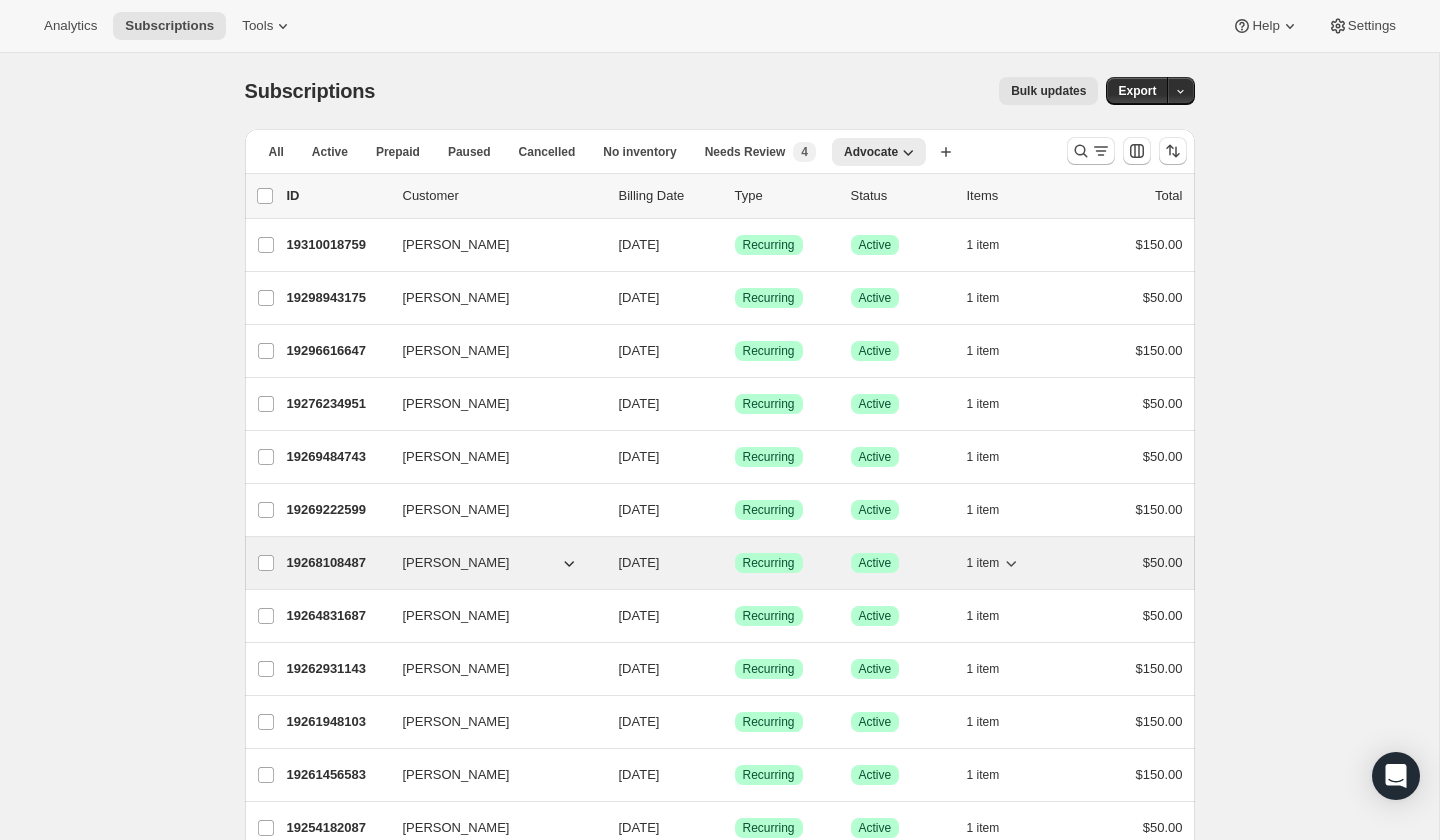click on "1   item" at bounding box center (983, 563) 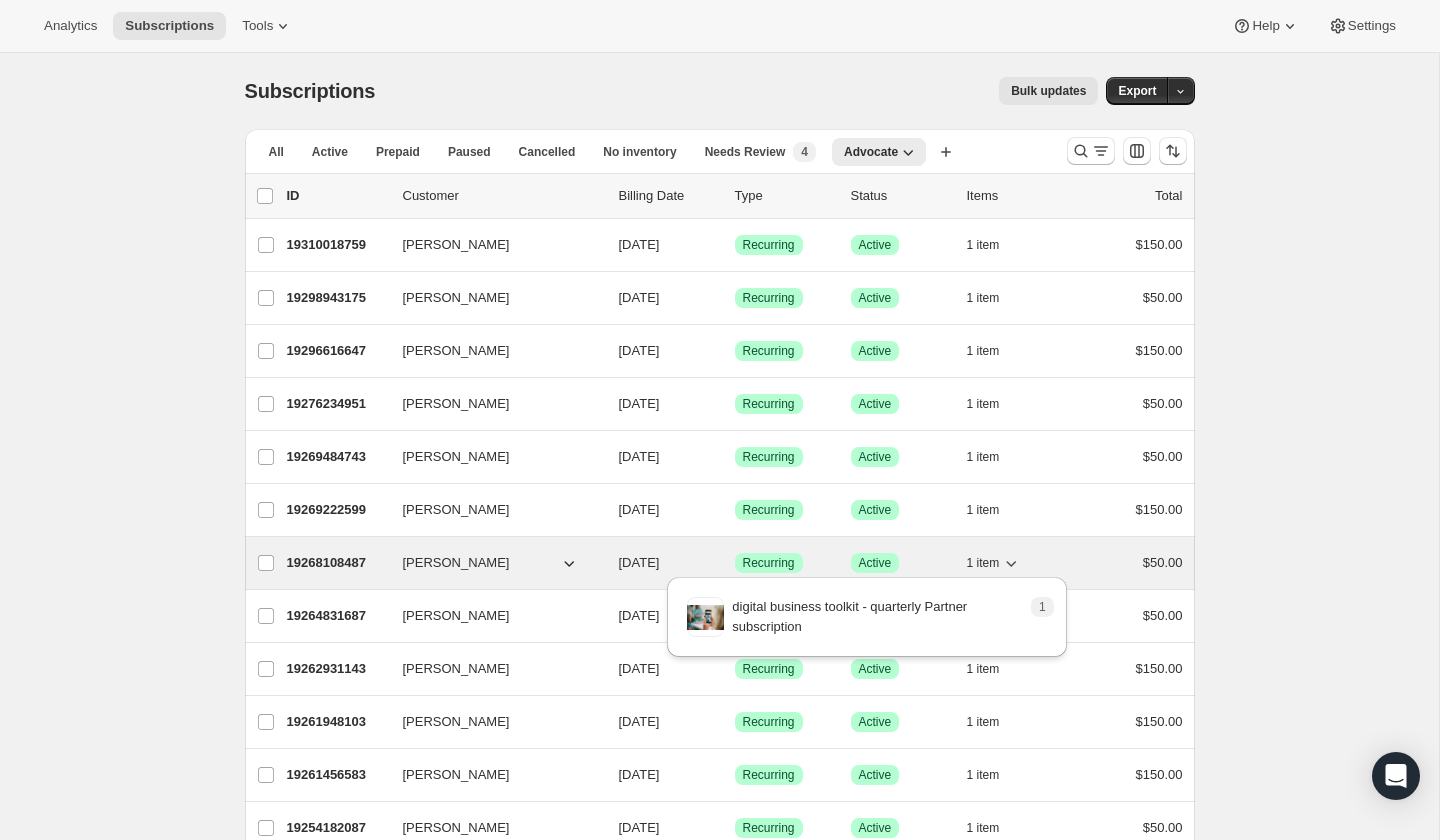 click on "1   item" at bounding box center [983, 563] 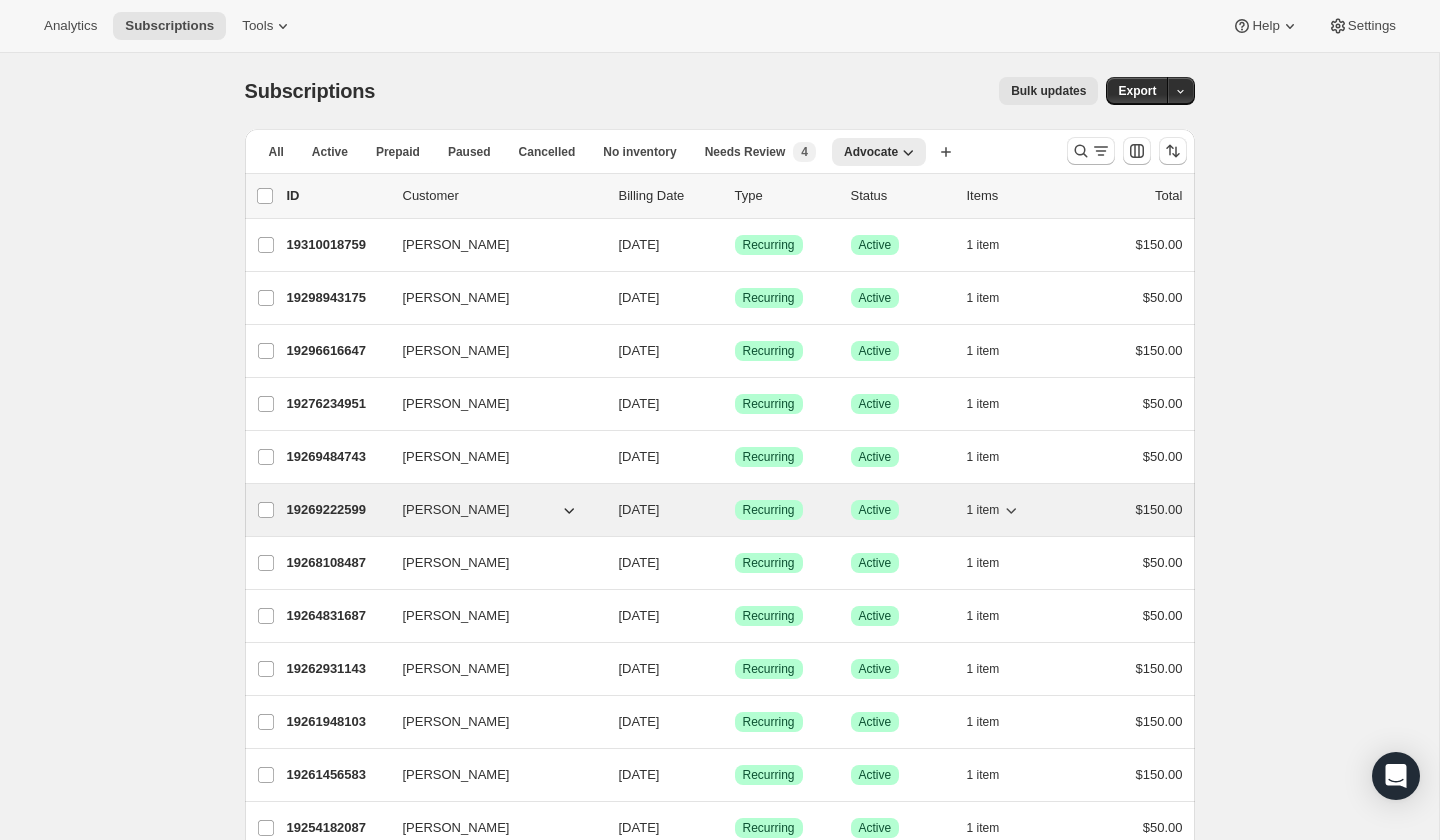 click on "1   item" at bounding box center (983, 510) 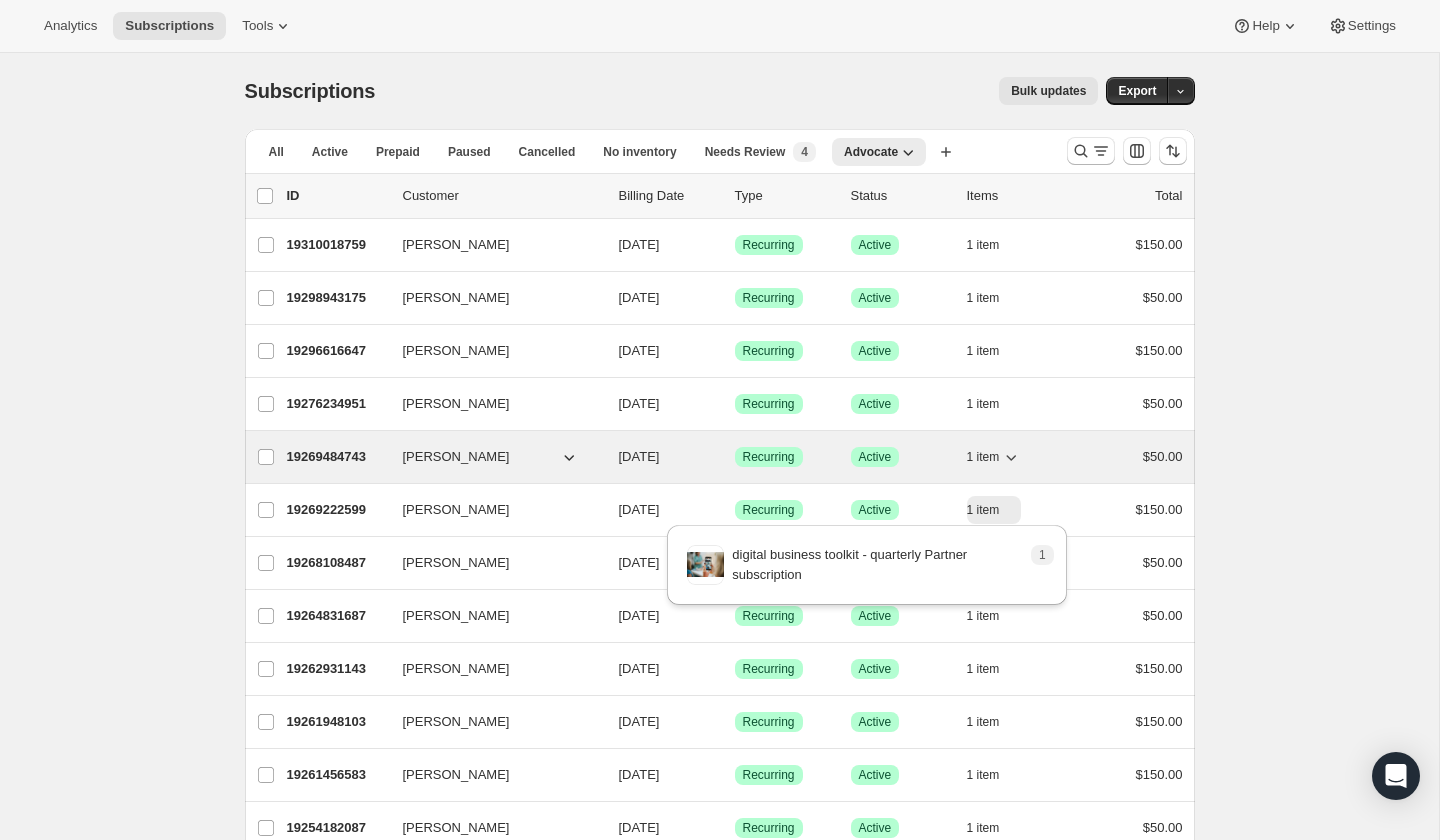 click on "1   item" at bounding box center (994, 457) 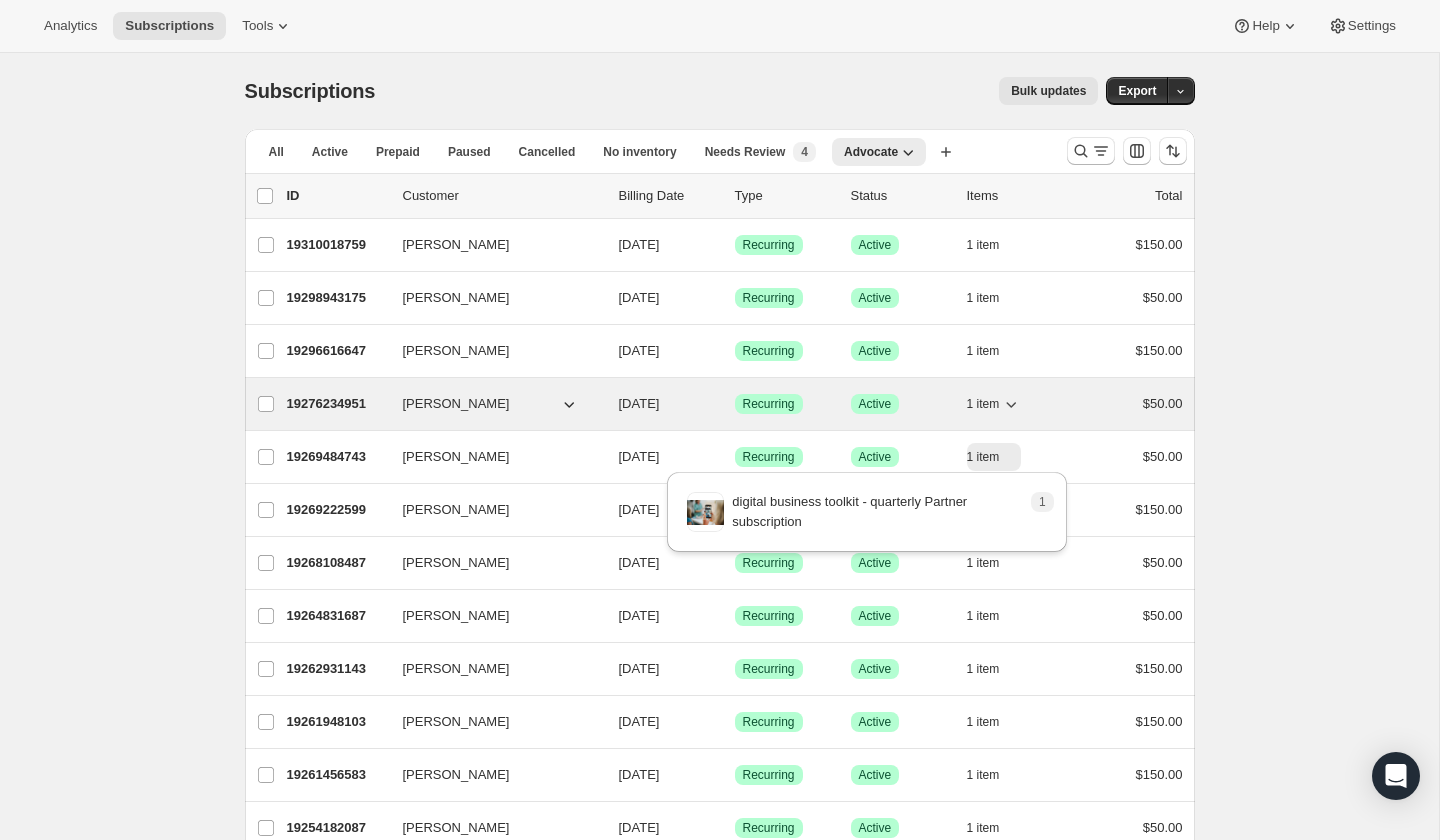 click on "1   item" at bounding box center [994, 404] 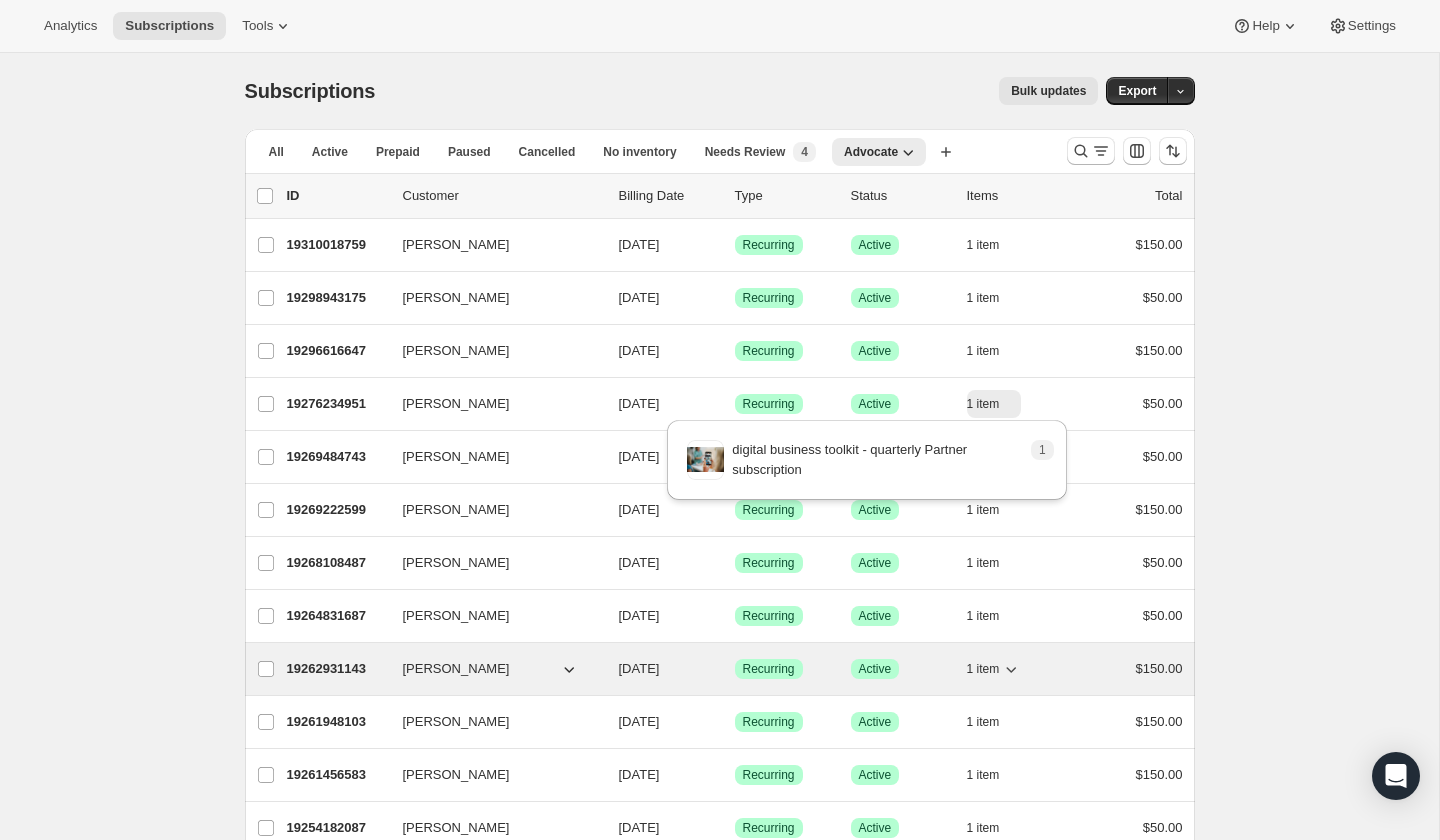click on "1   item" at bounding box center (983, 669) 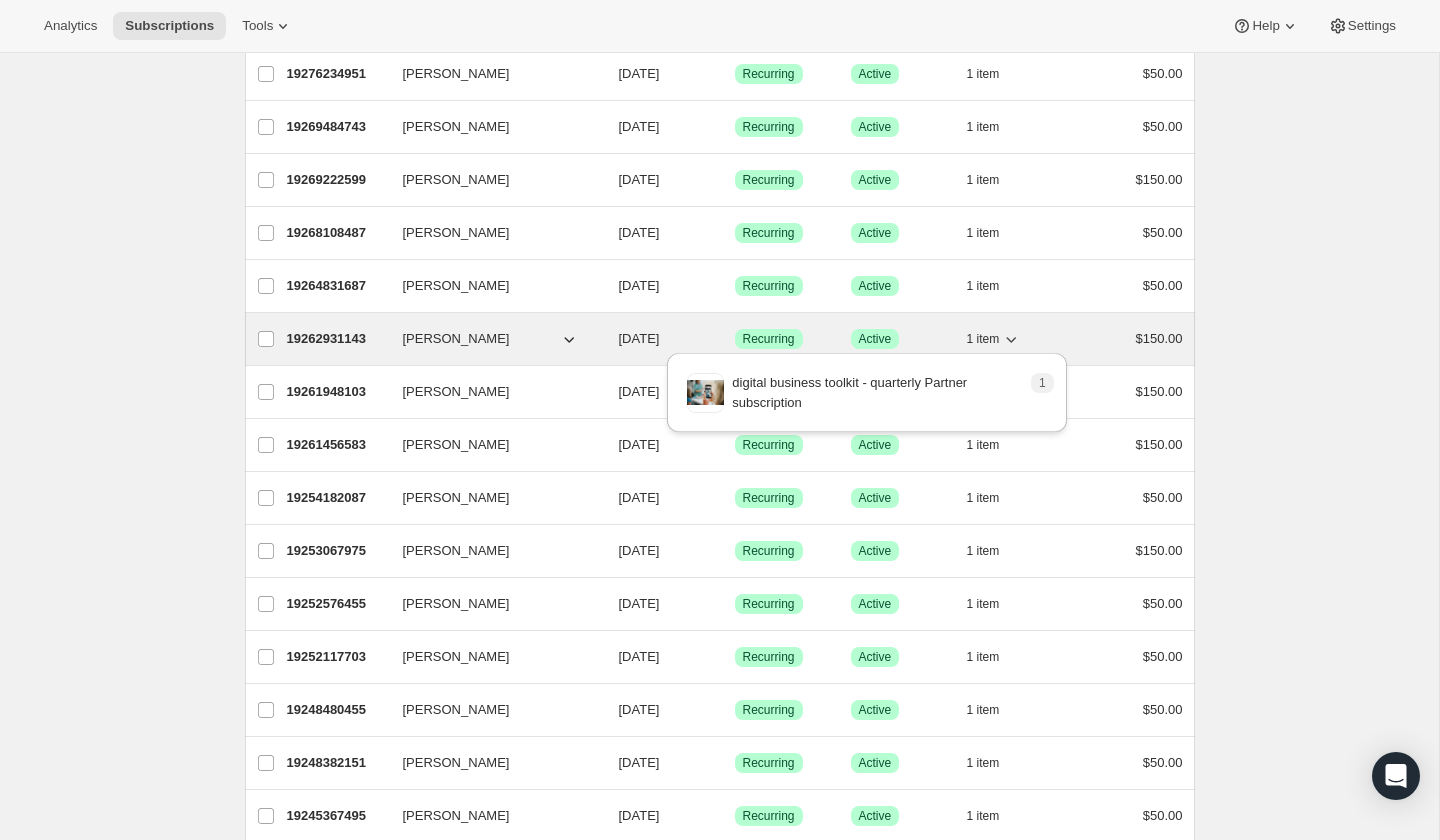 scroll, scrollTop: 346, scrollLeft: 0, axis: vertical 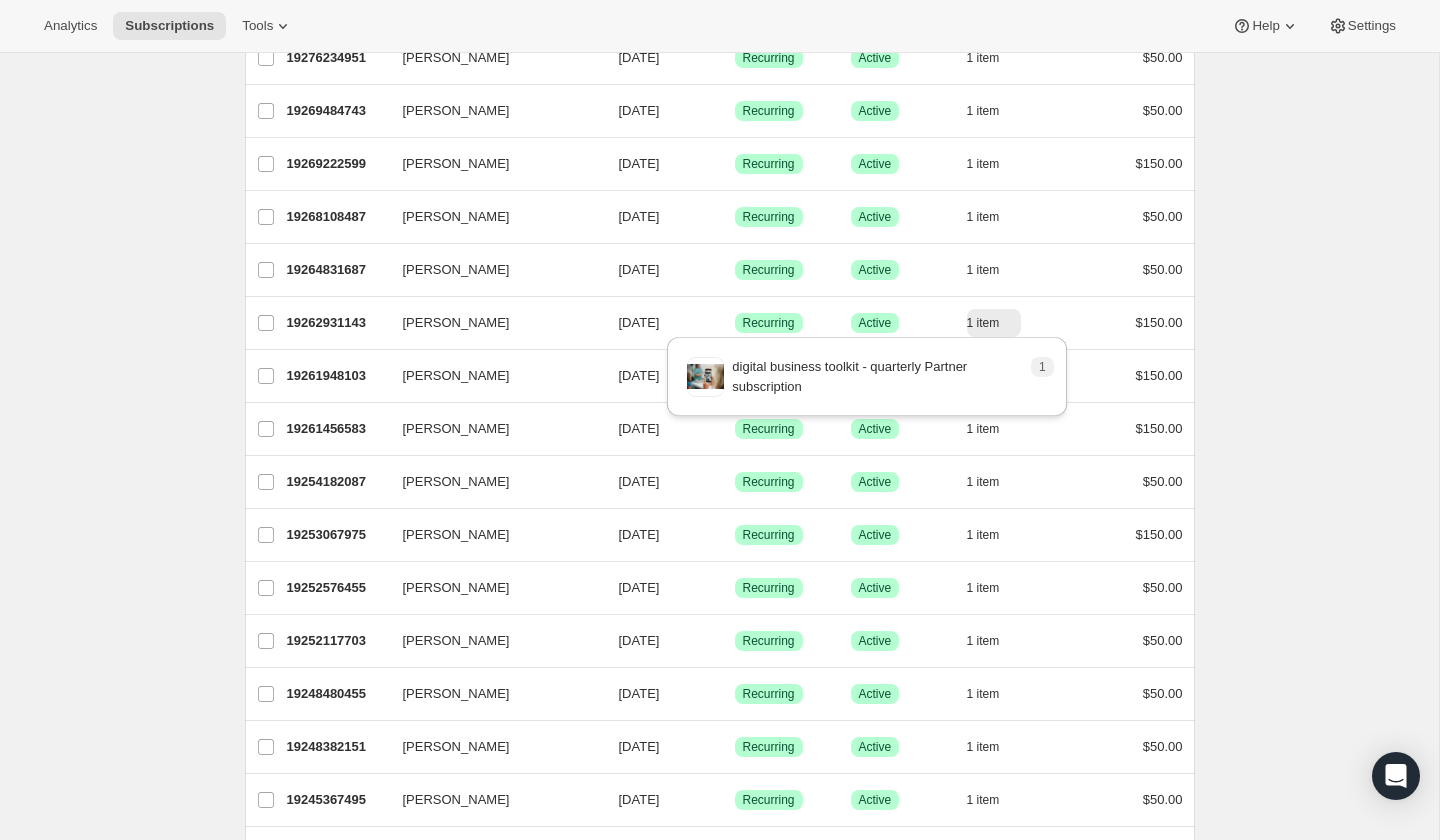 click on "1 digital business toolkit - quarterly Partner subscription" at bounding box center [867, 382] 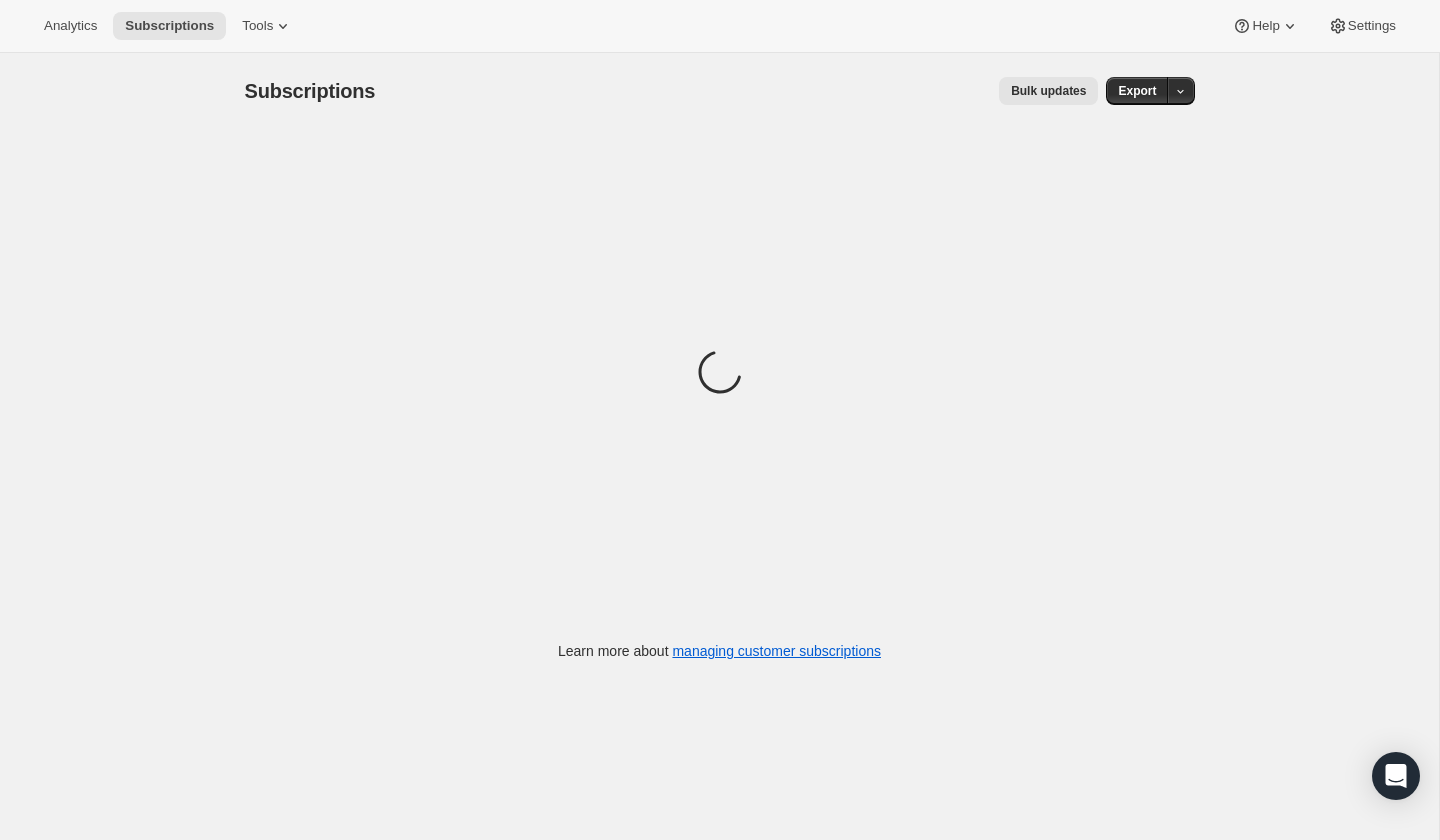scroll, scrollTop: 23, scrollLeft: 0, axis: vertical 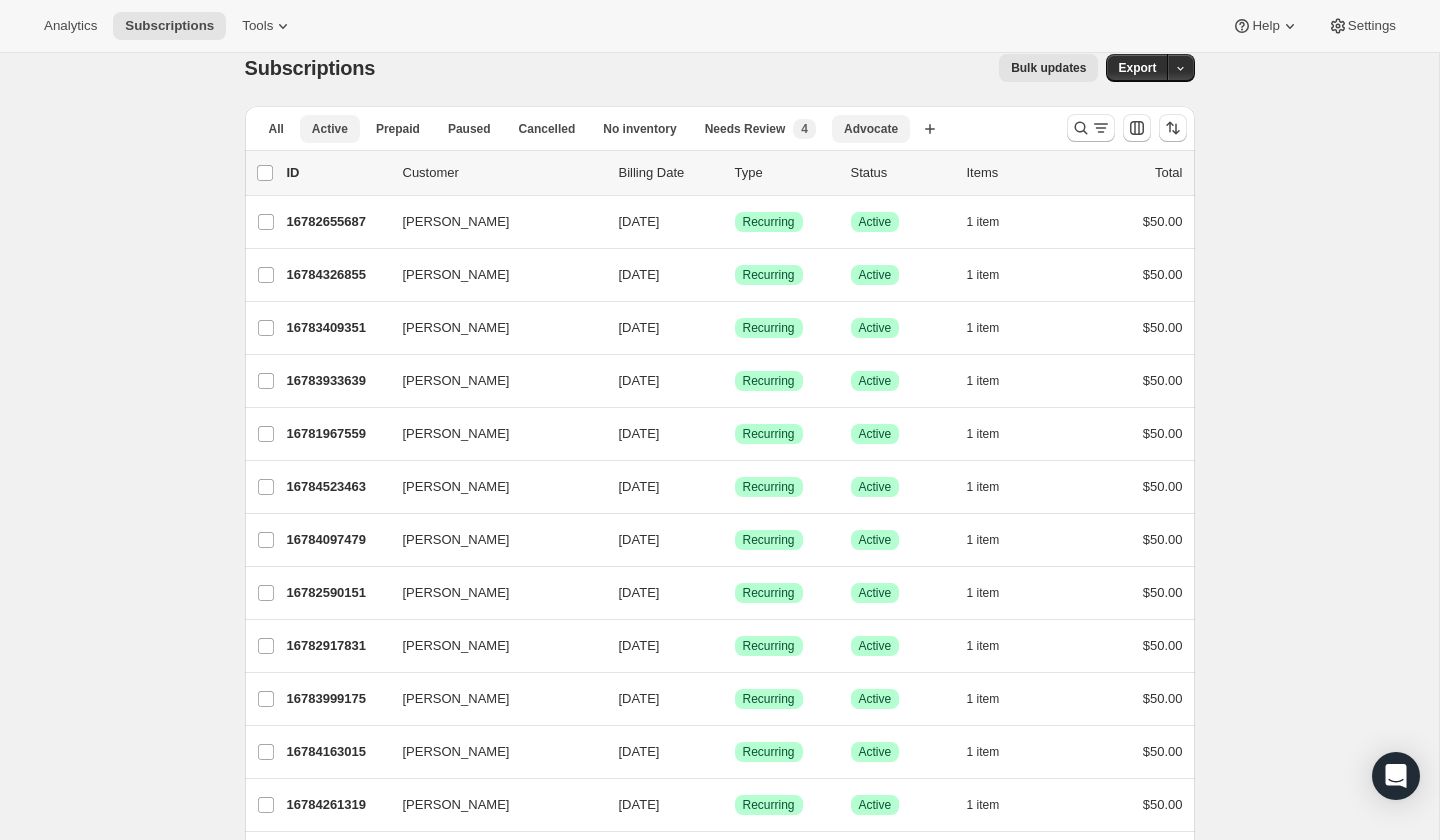 click on "Advocate" at bounding box center (871, 129) 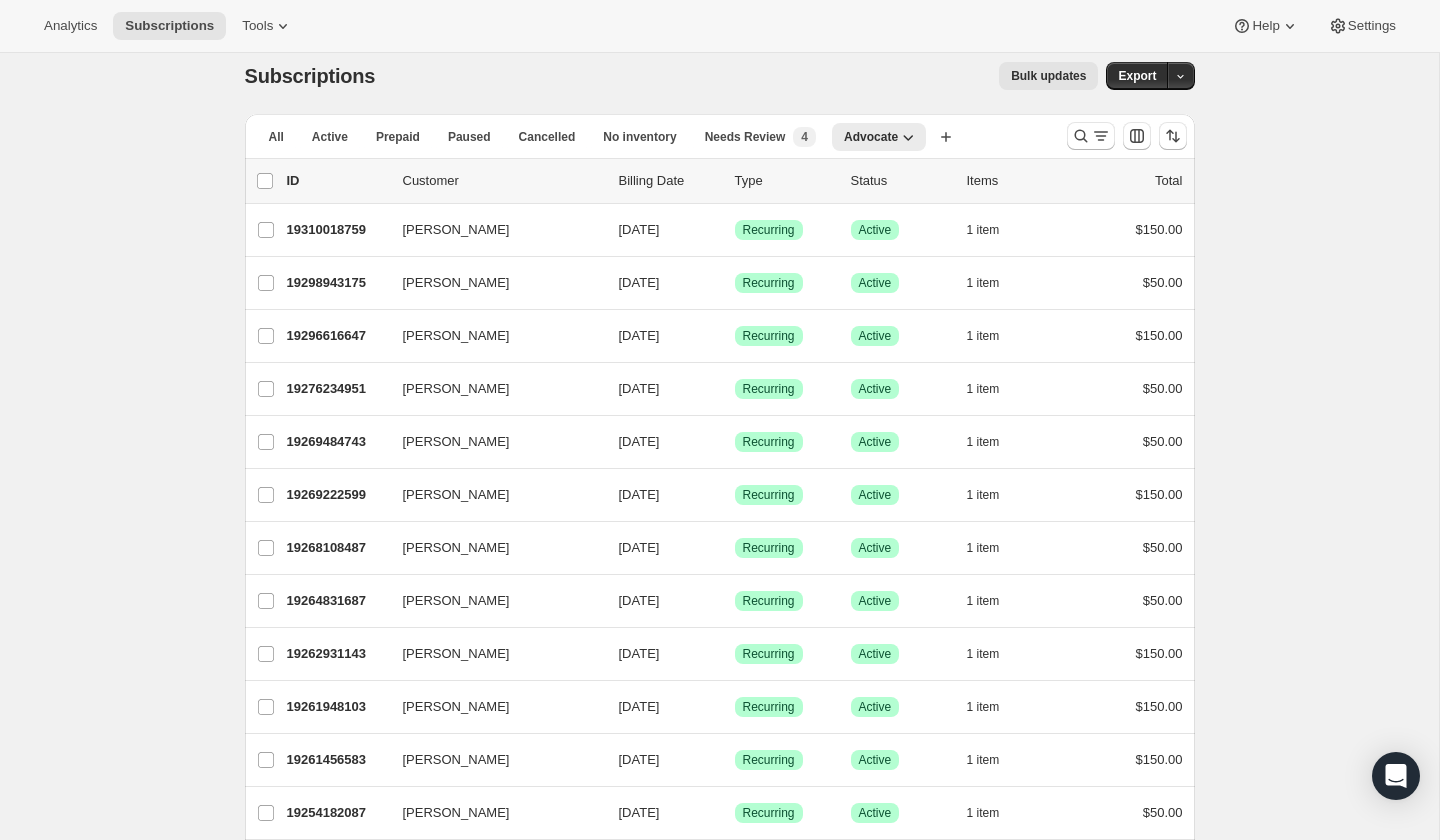 scroll, scrollTop: 0, scrollLeft: 0, axis: both 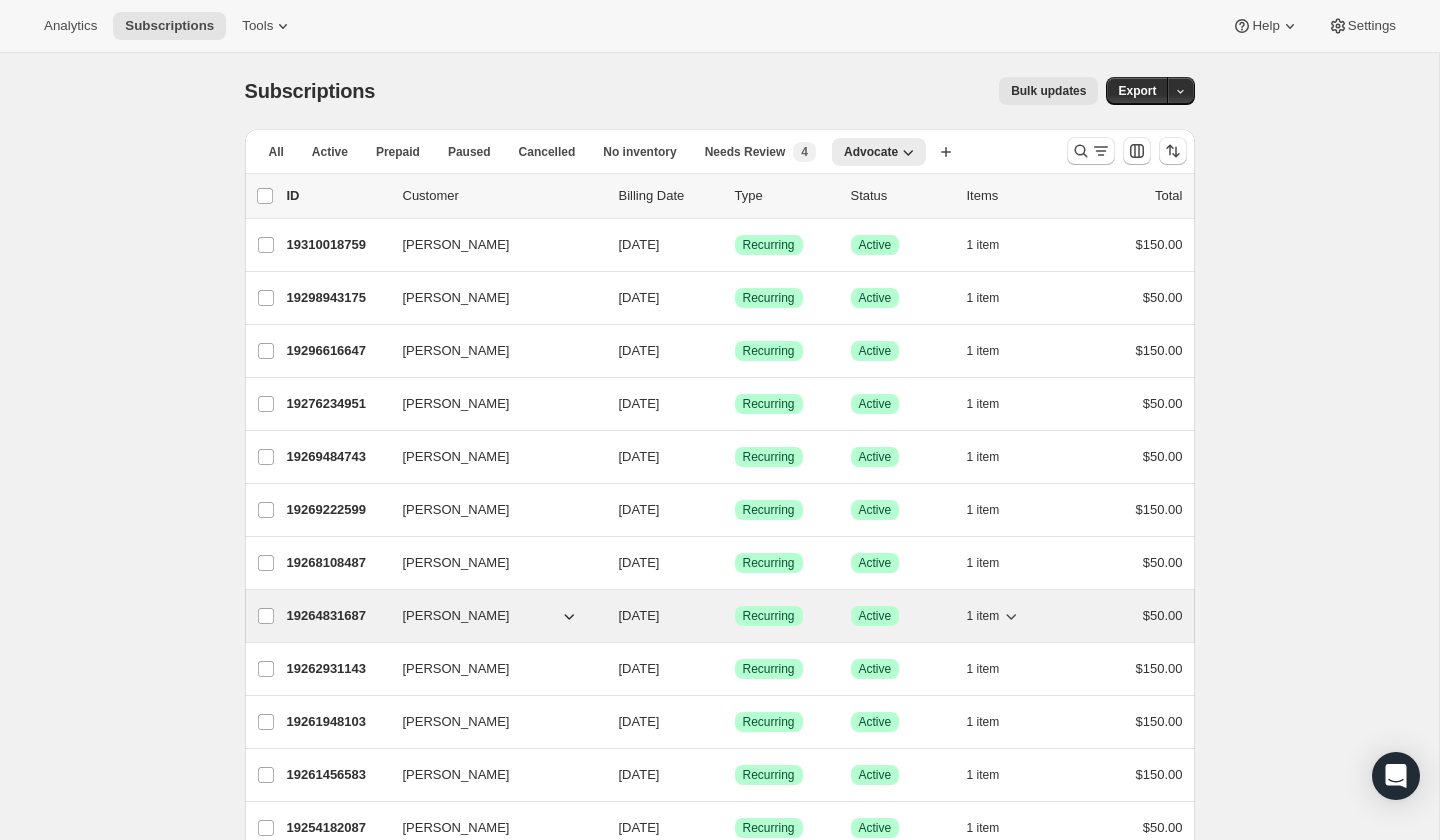 click on "1   item" at bounding box center (983, 616) 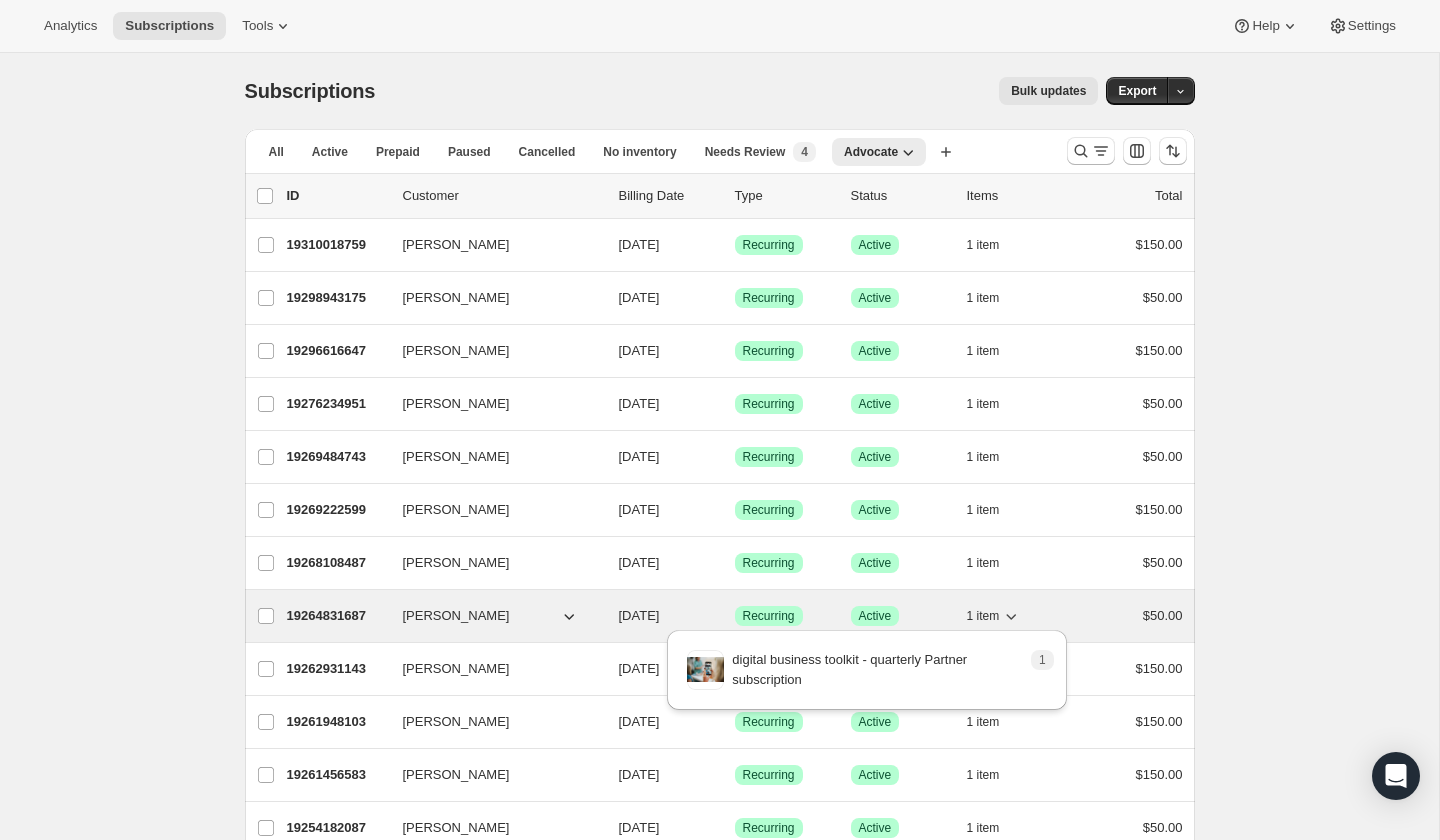 click on "1   item" at bounding box center [983, 616] 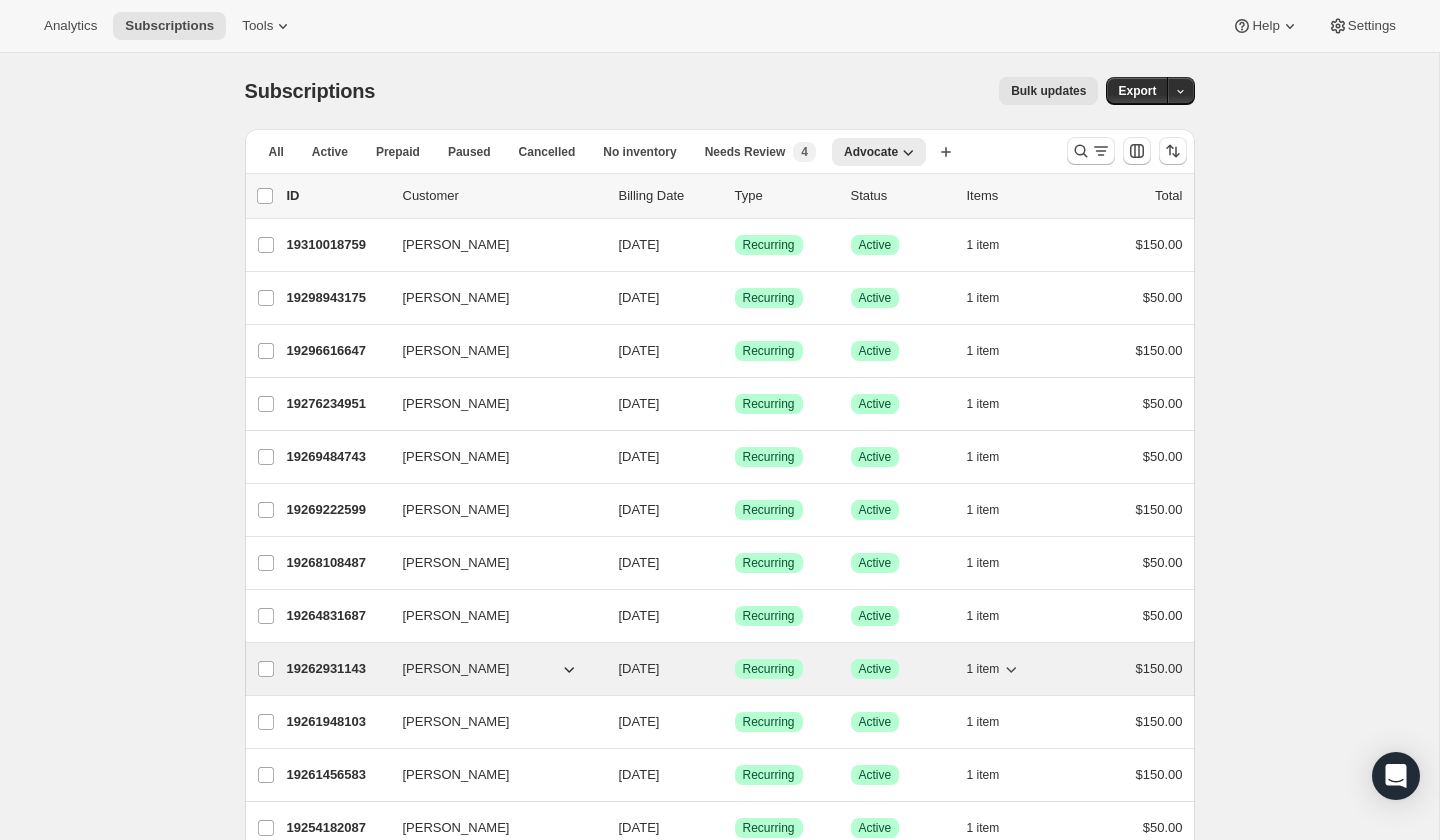 click 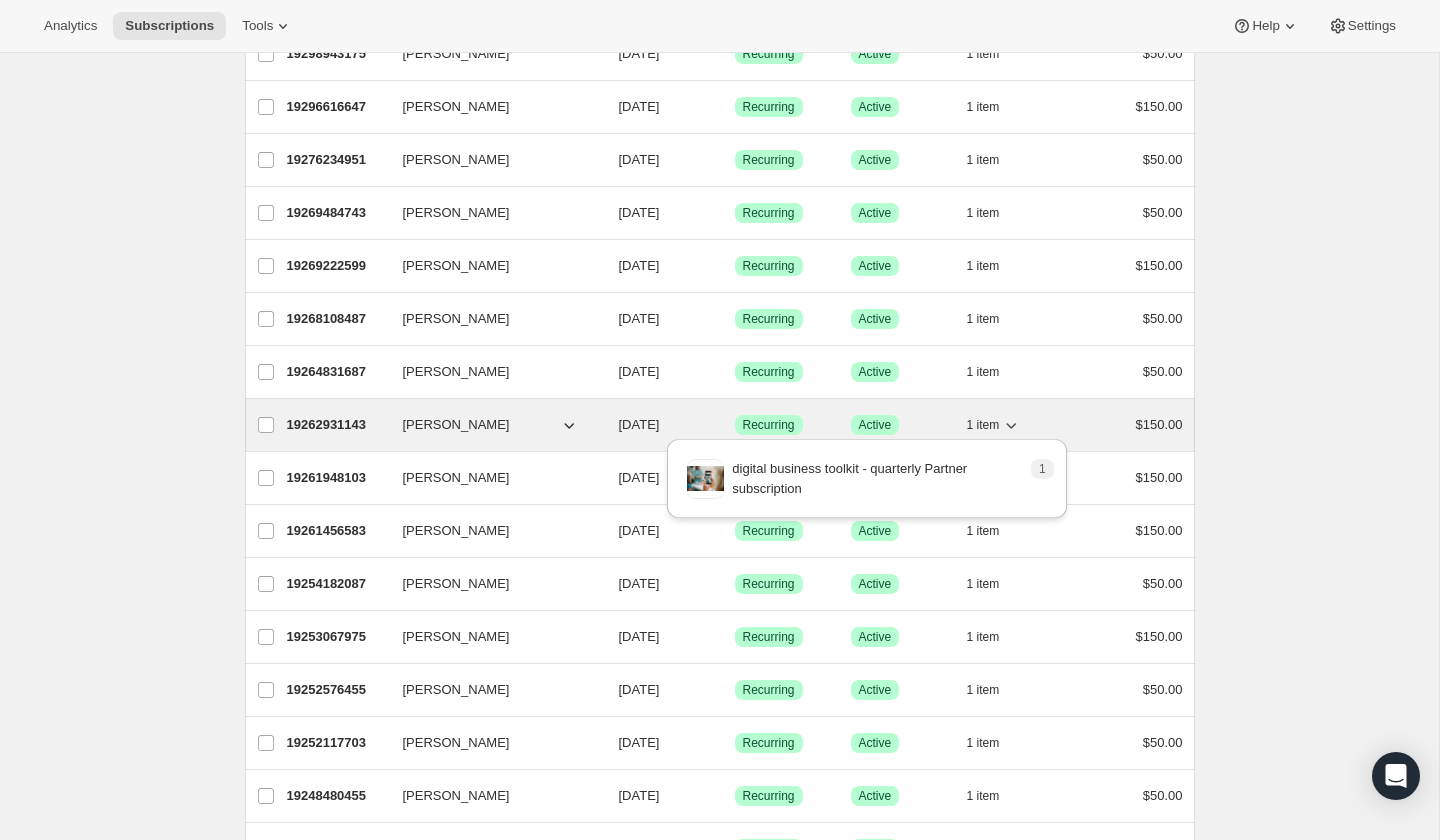 scroll, scrollTop: 250, scrollLeft: 0, axis: vertical 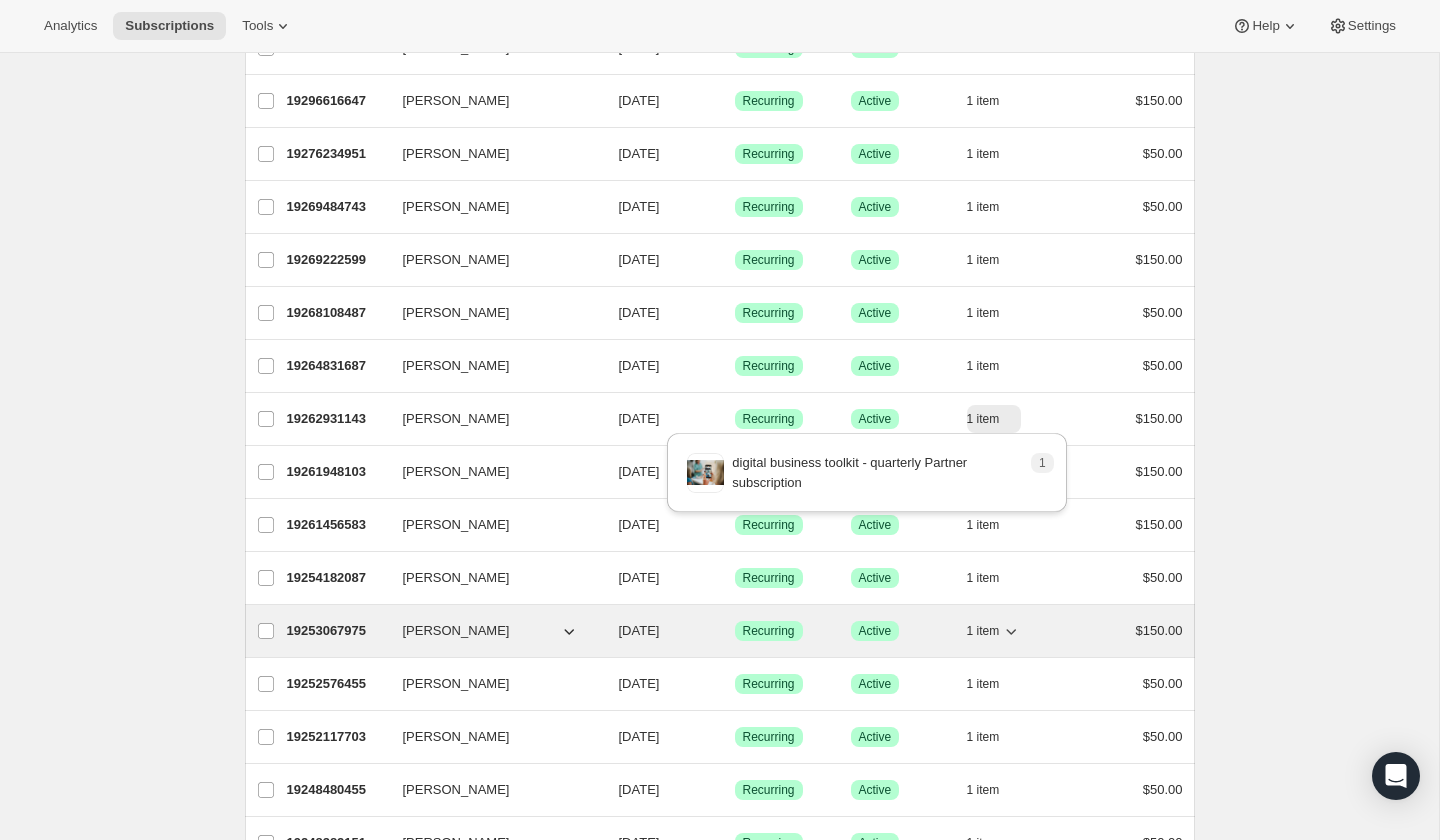 click 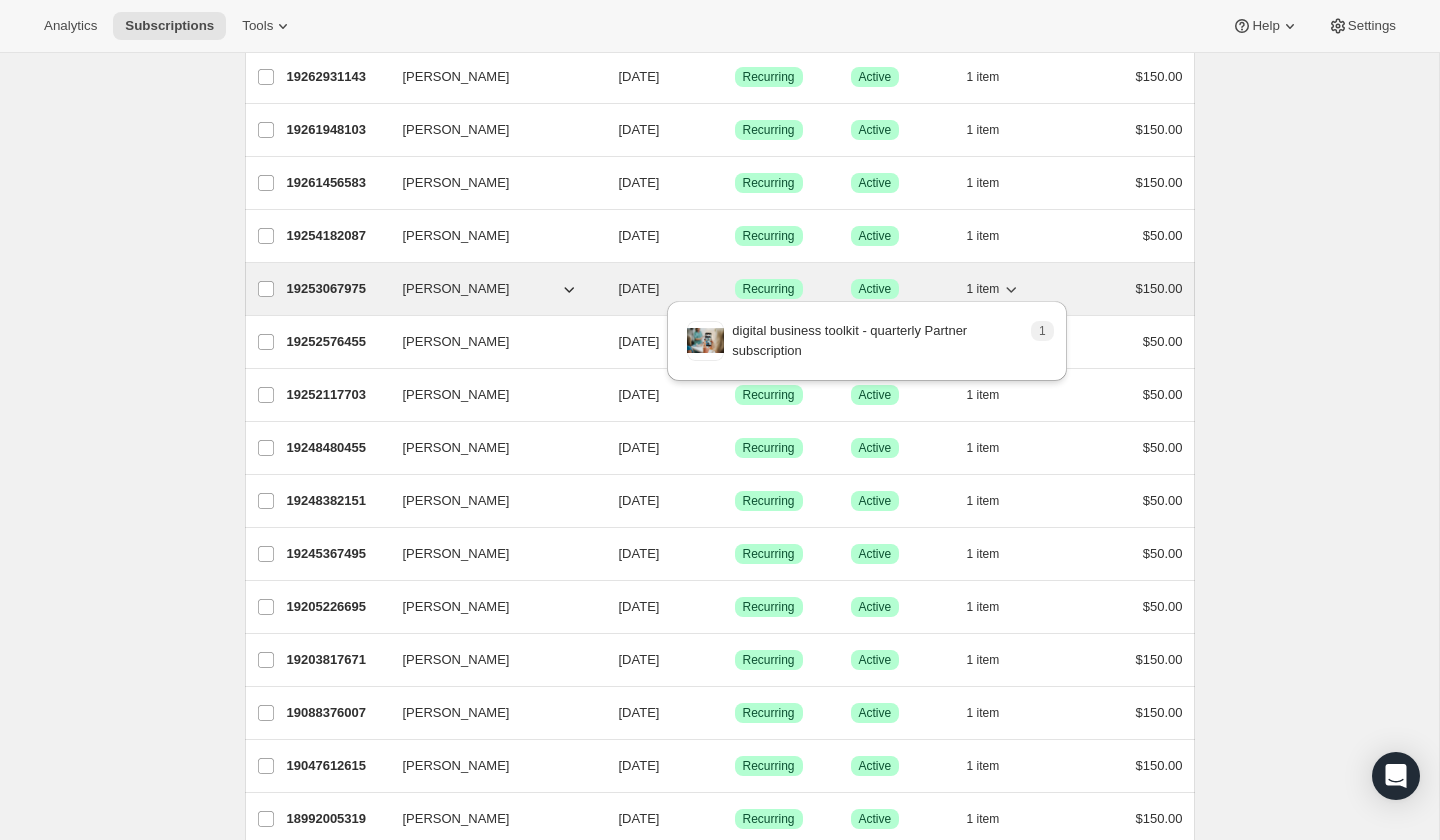 scroll, scrollTop: 643, scrollLeft: 0, axis: vertical 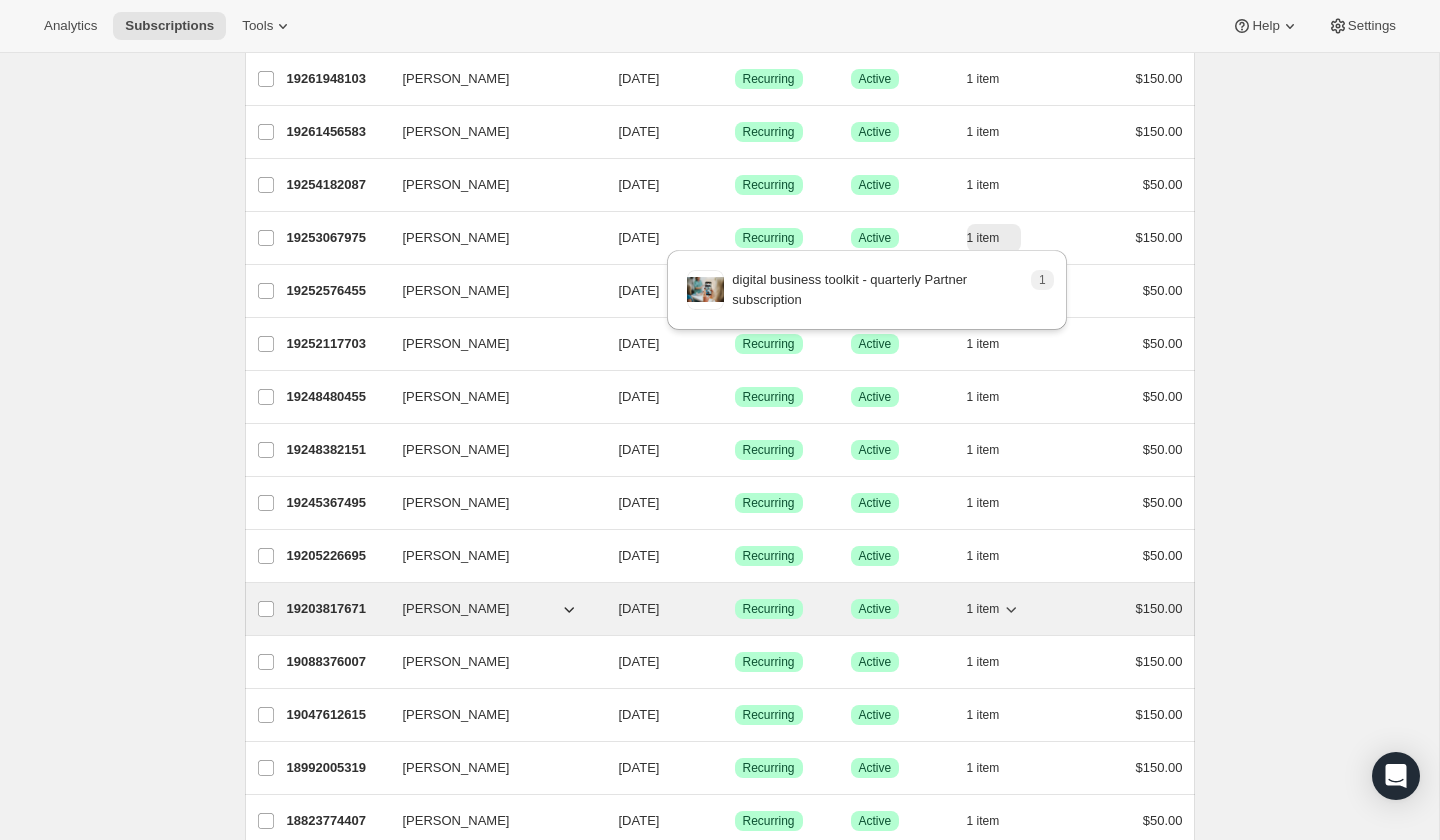 click on "1   item" at bounding box center [983, 609] 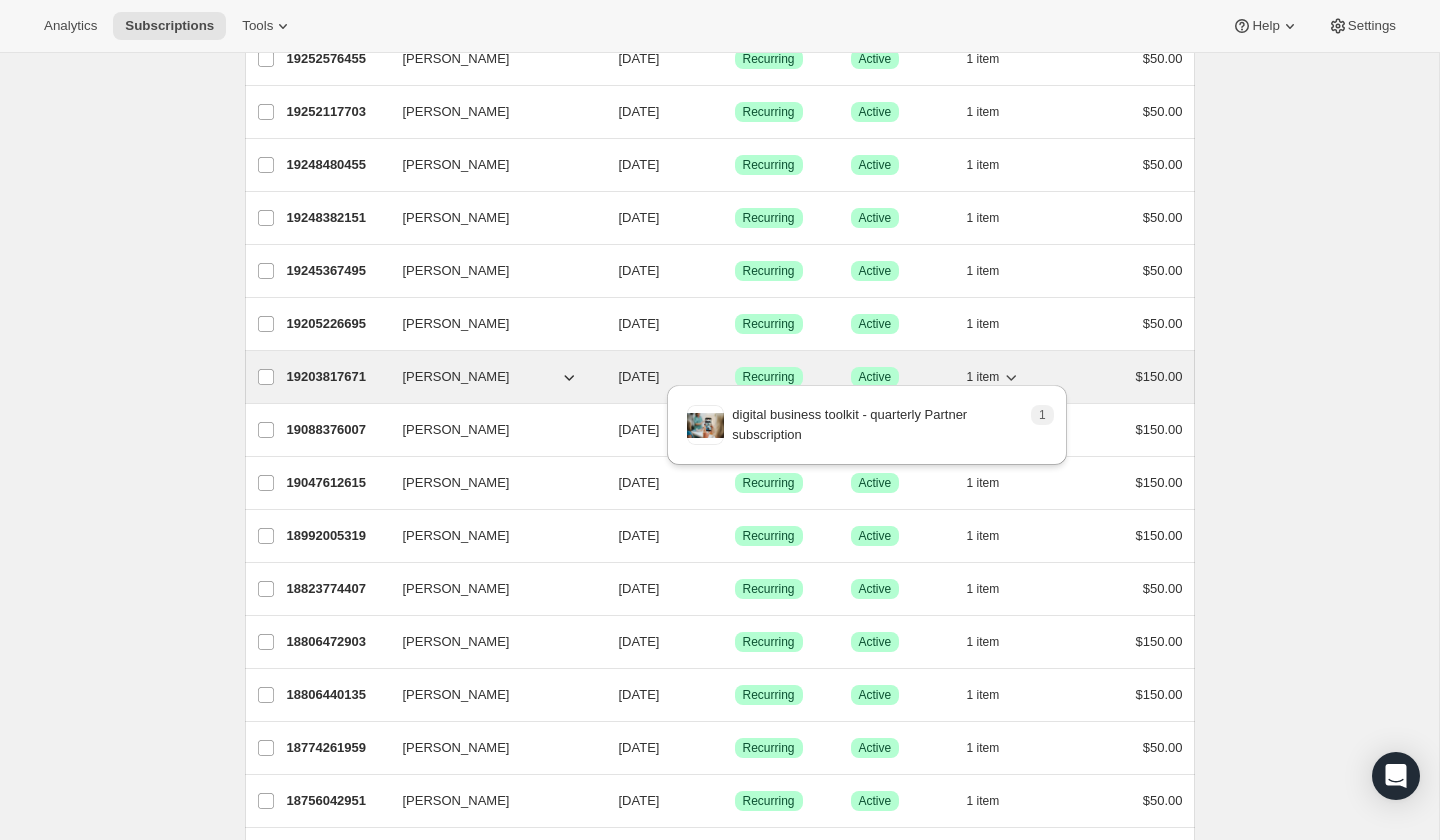 scroll, scrollTop: 1023, scrollLeft: 0, axis: vertical 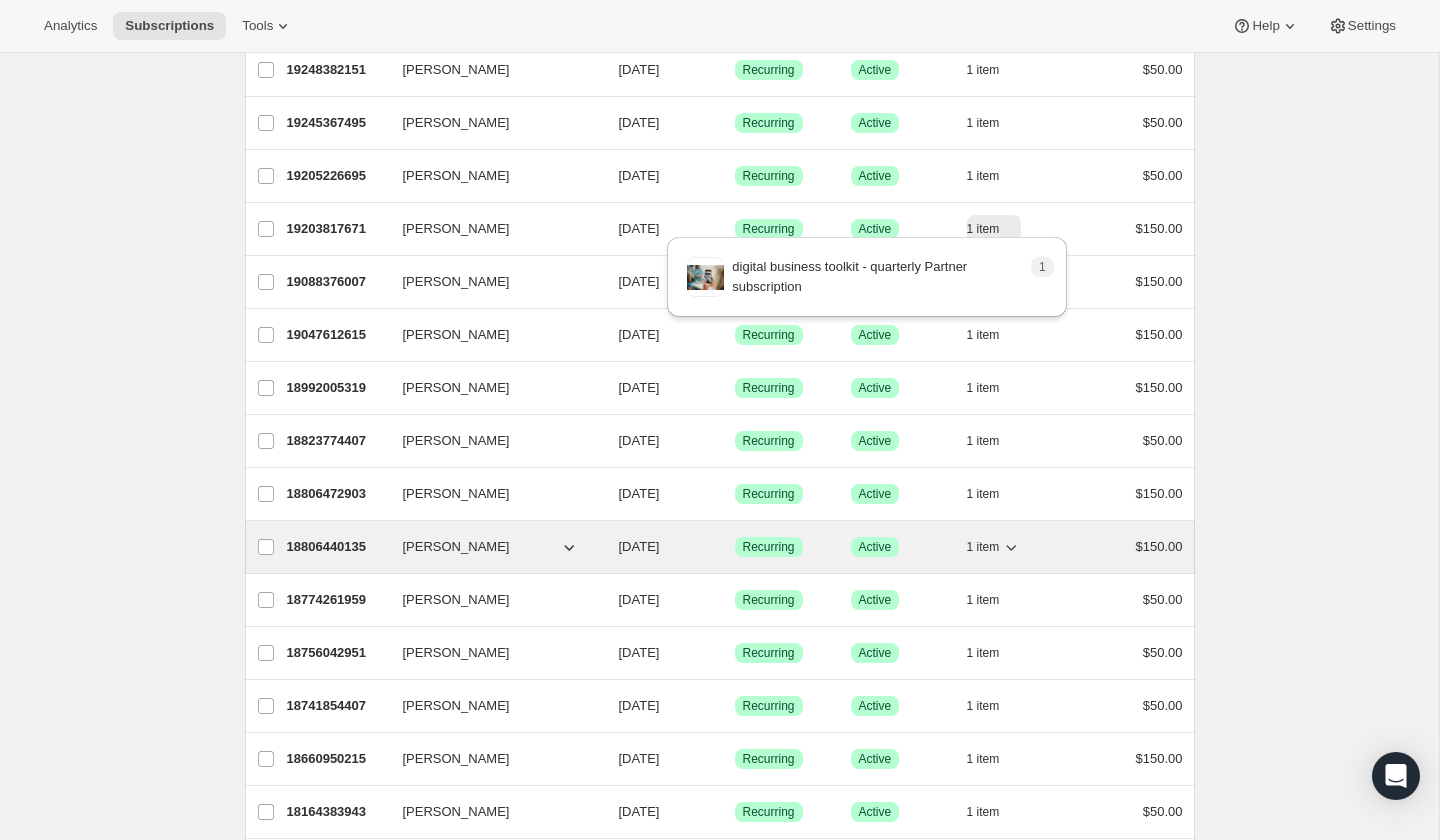 click on "1   item" at bounding box center [994, 547] 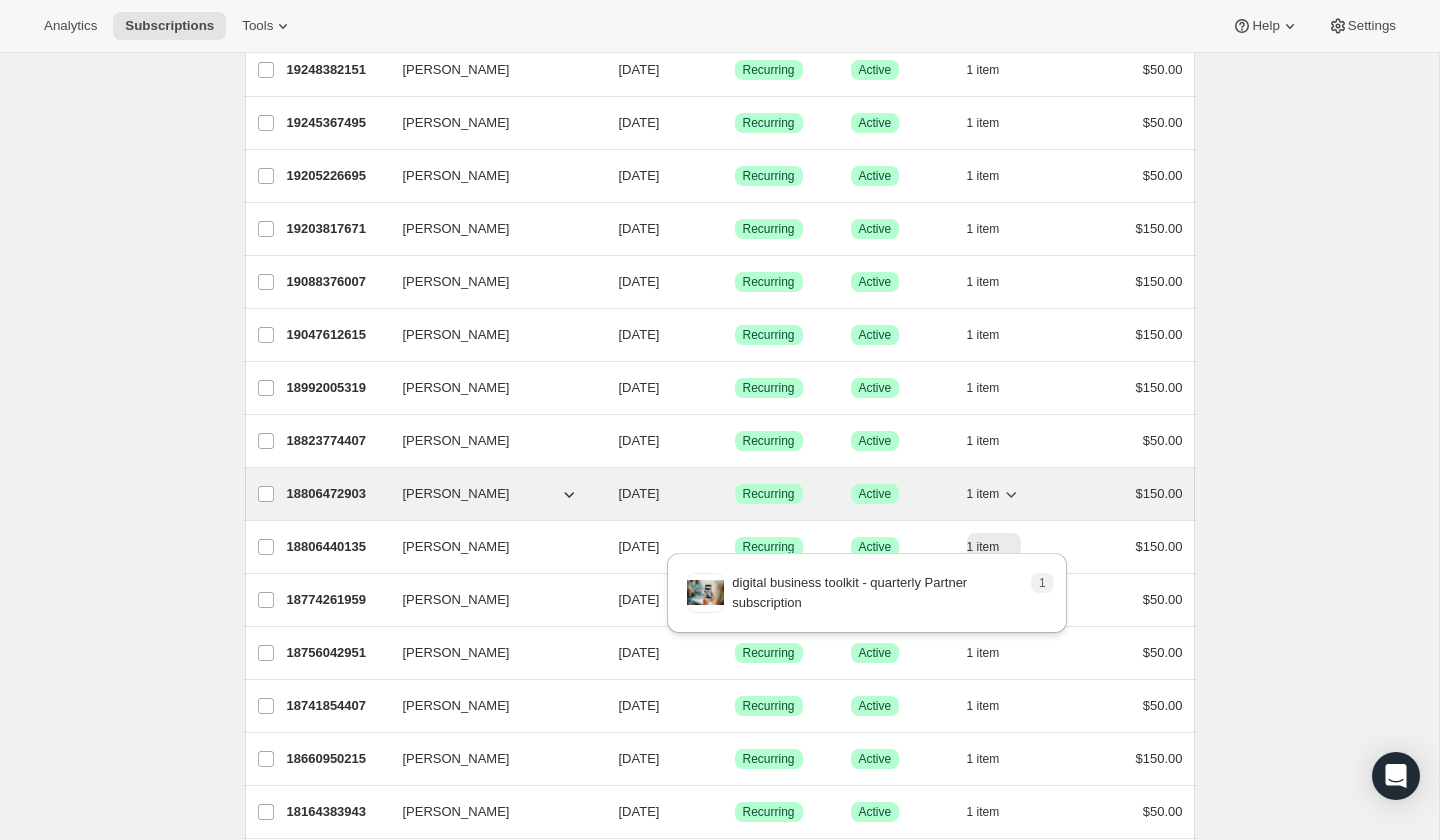 scroll, scrollTop: 0, scrollLeft: 0, axis: both 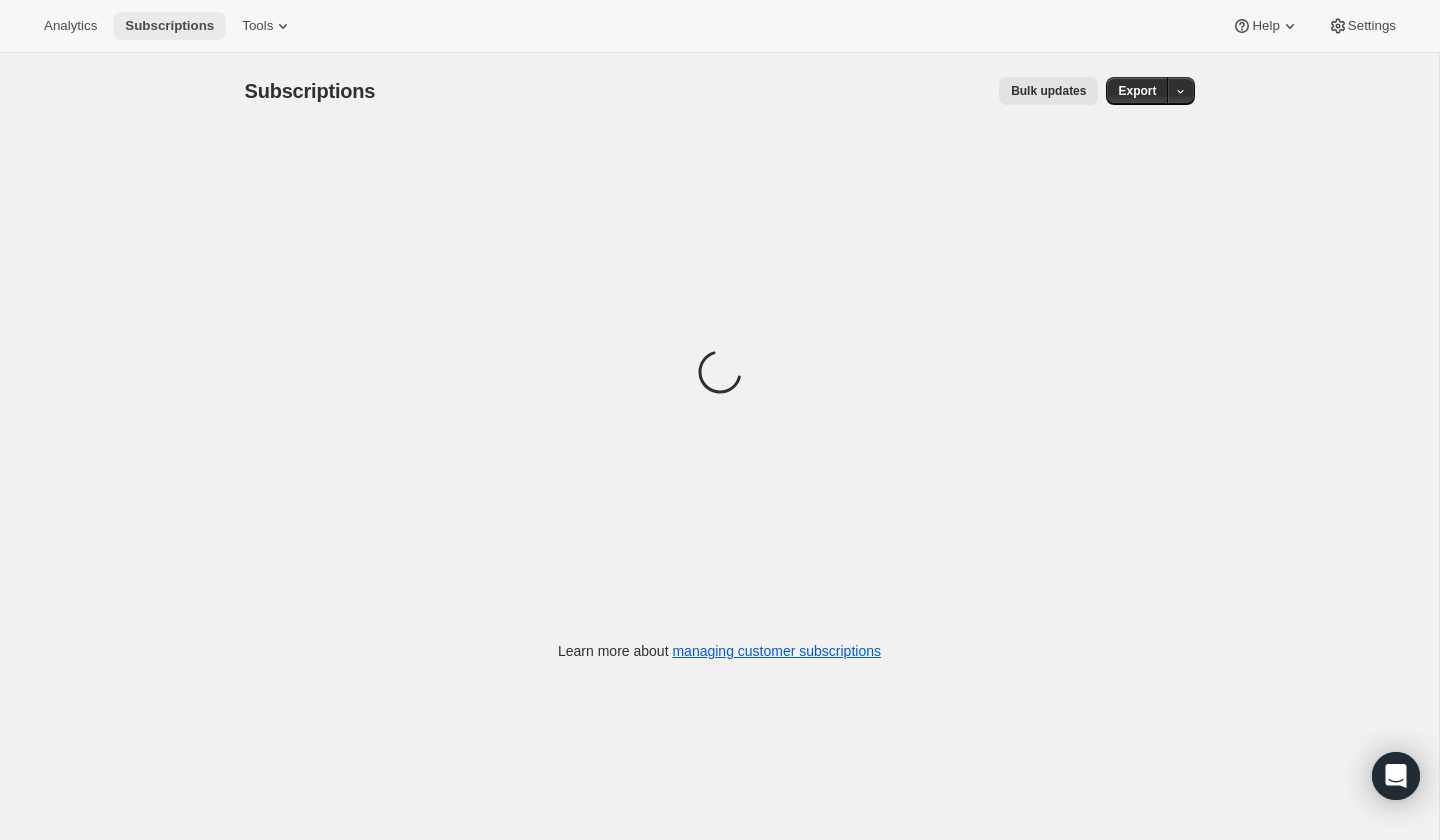 click on "Subscriptions" at bounding box center (169, 26) 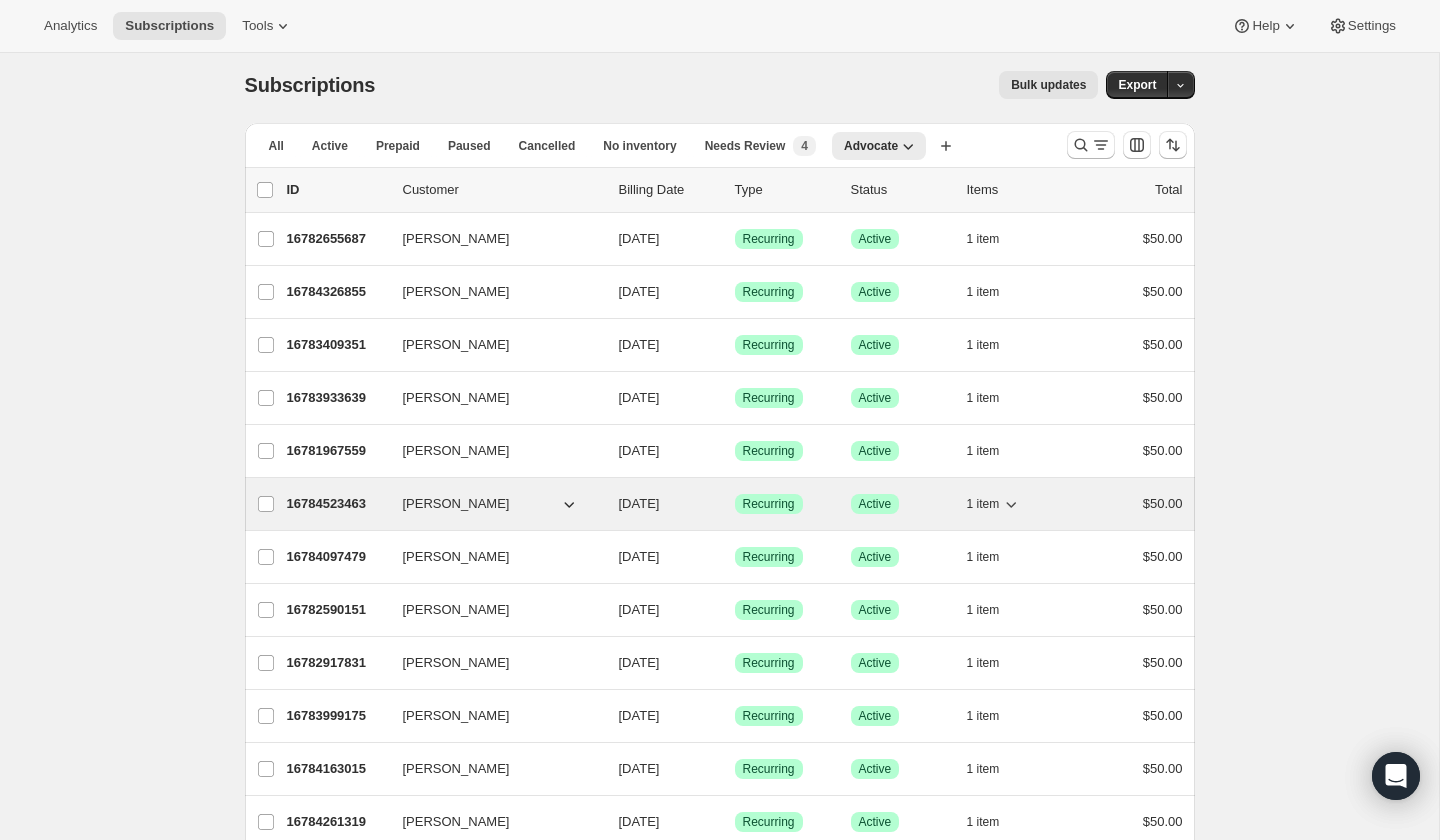 scroll, scrollTop: 0, scrollLeft: 0, axis: both 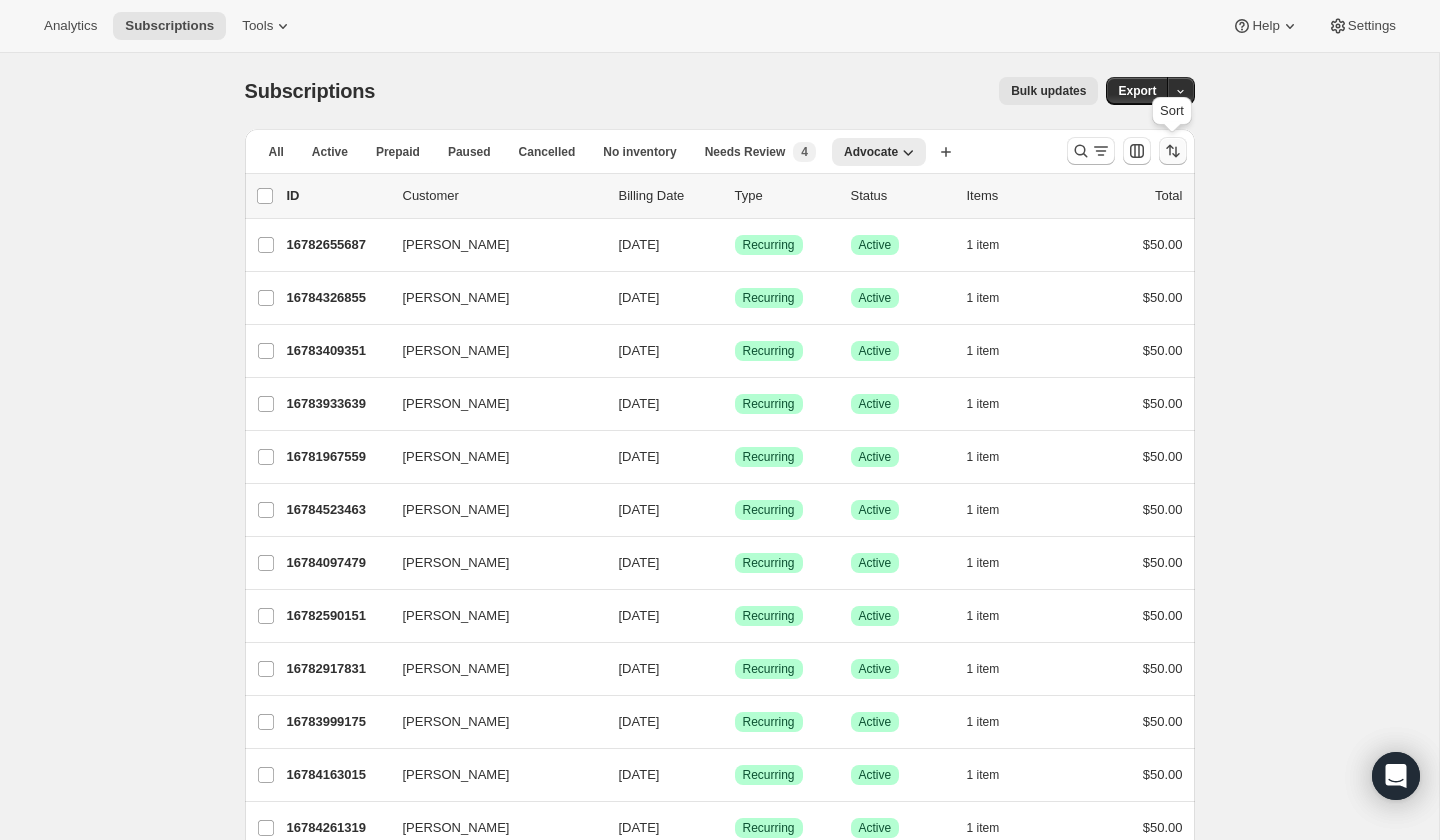 click 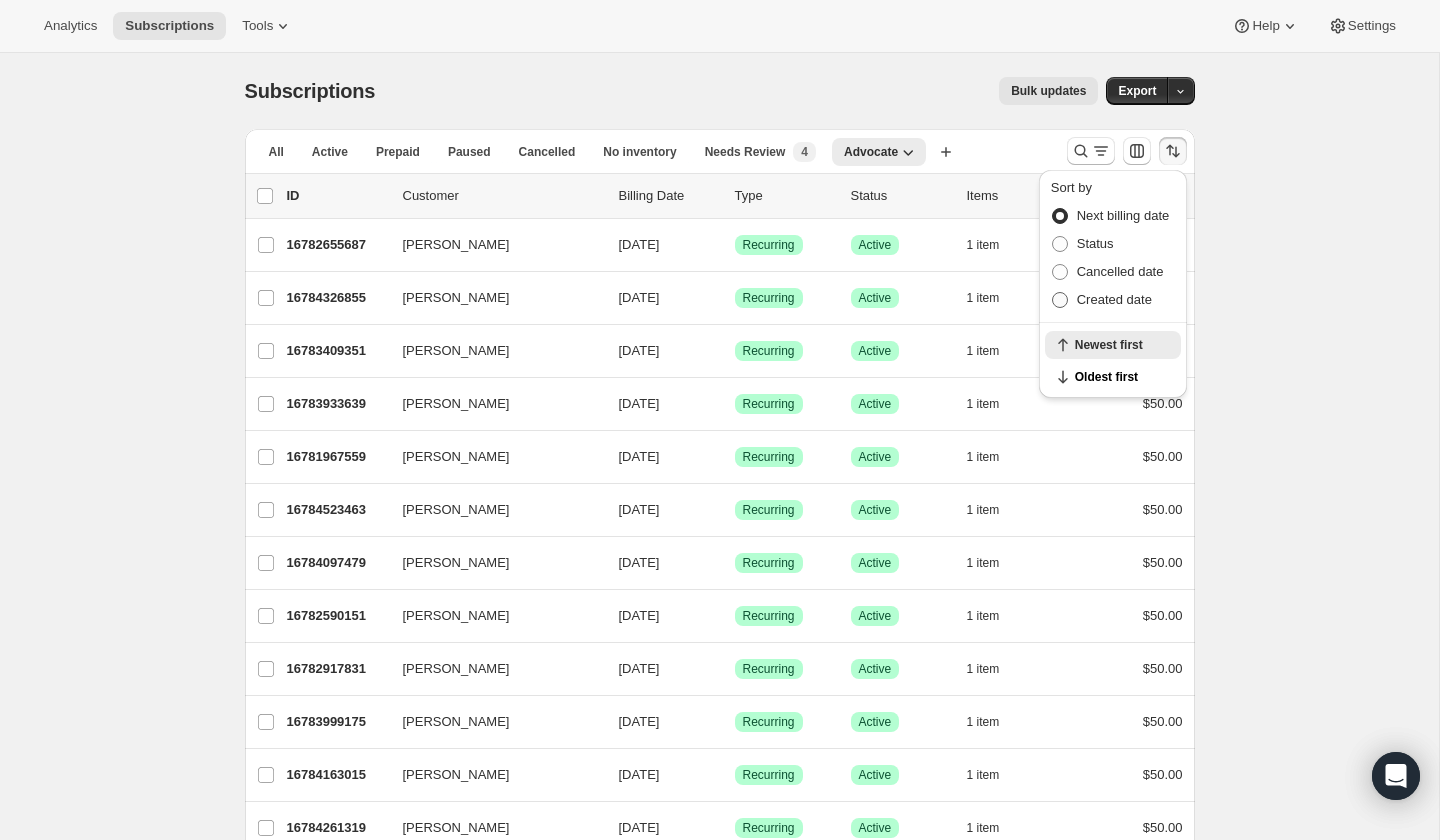 click on "Created date" at bounding box center (1114, 299) 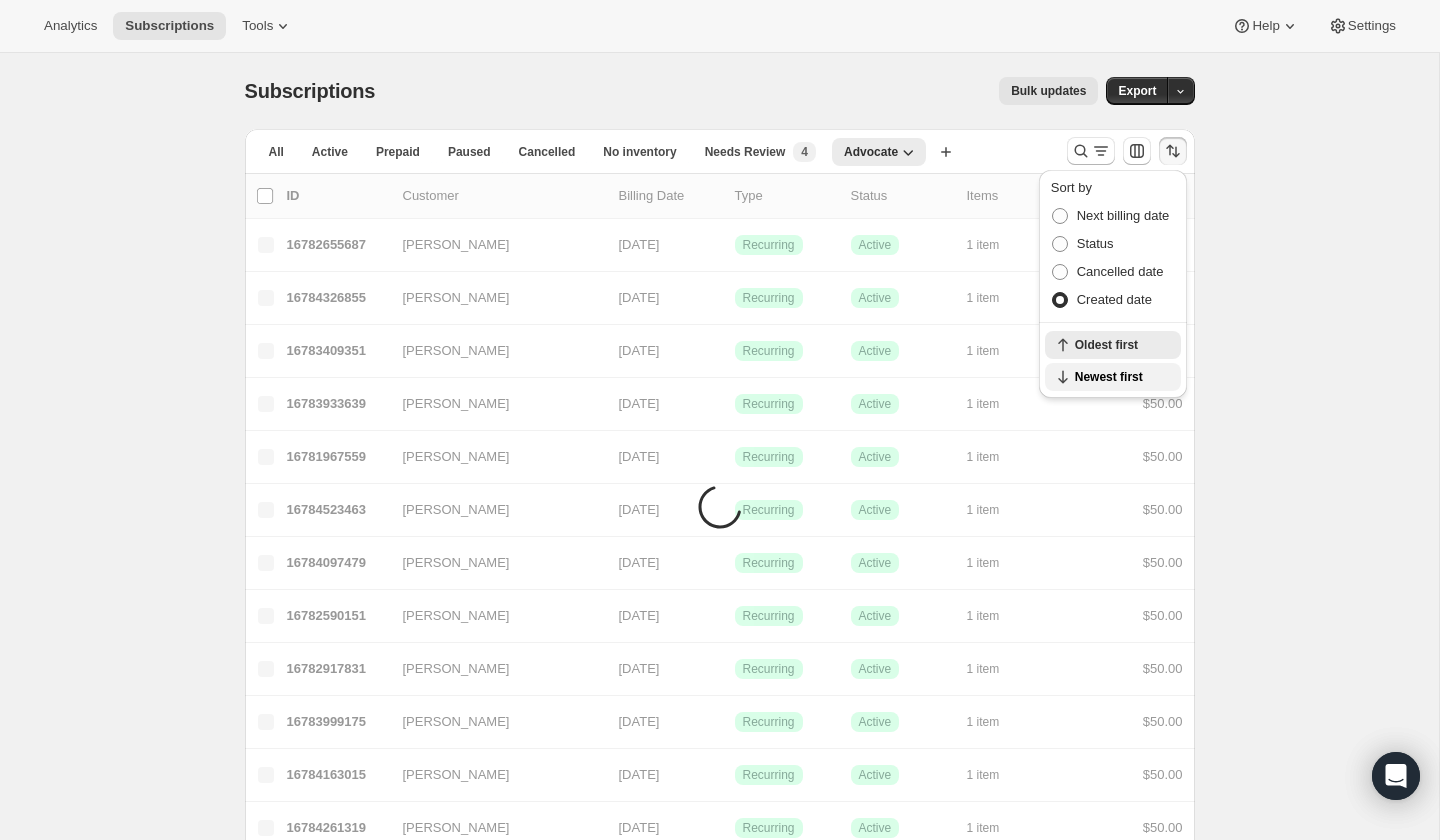 click on "Newest first" at bounding box center [1122, 377] 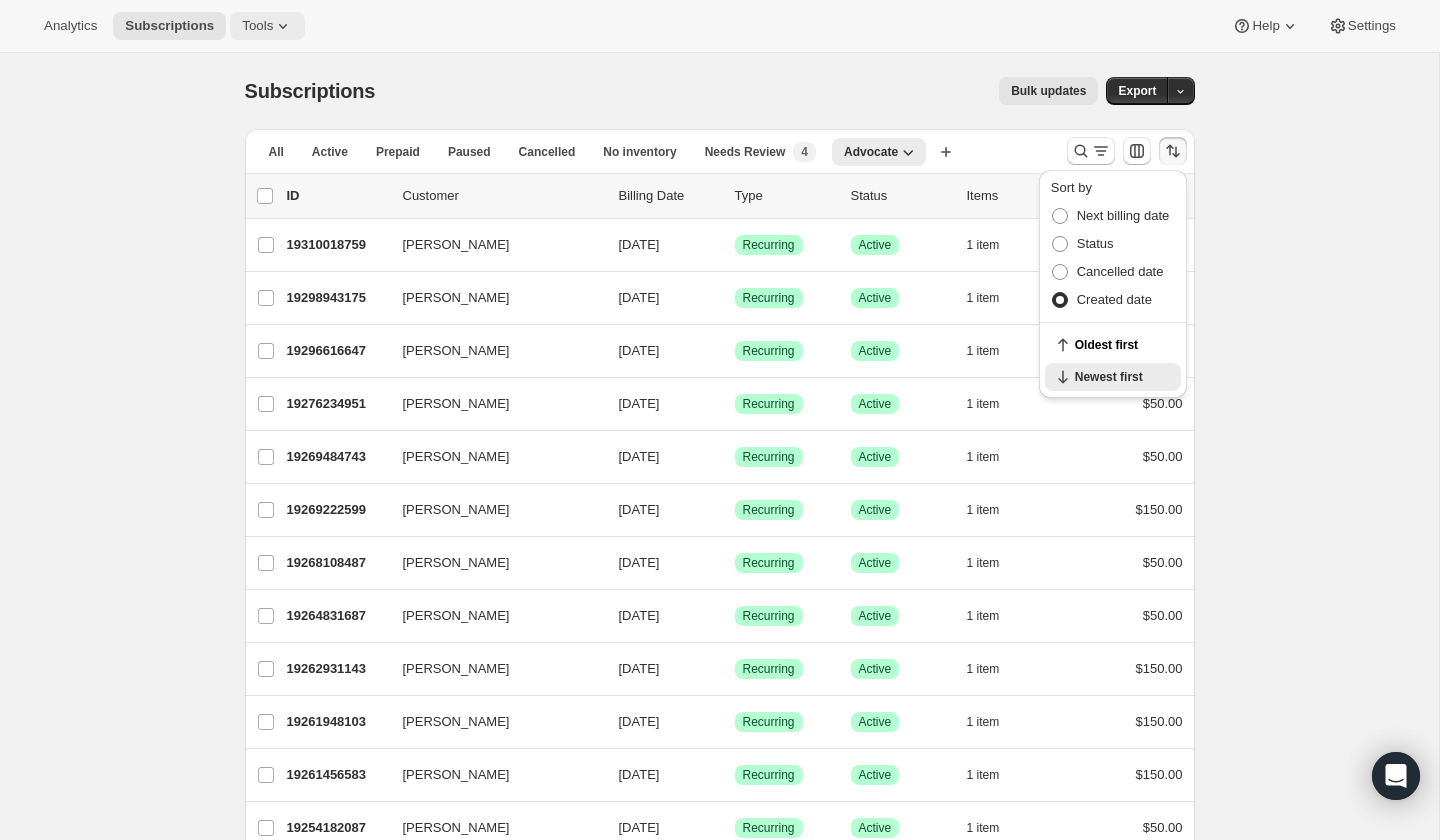 click 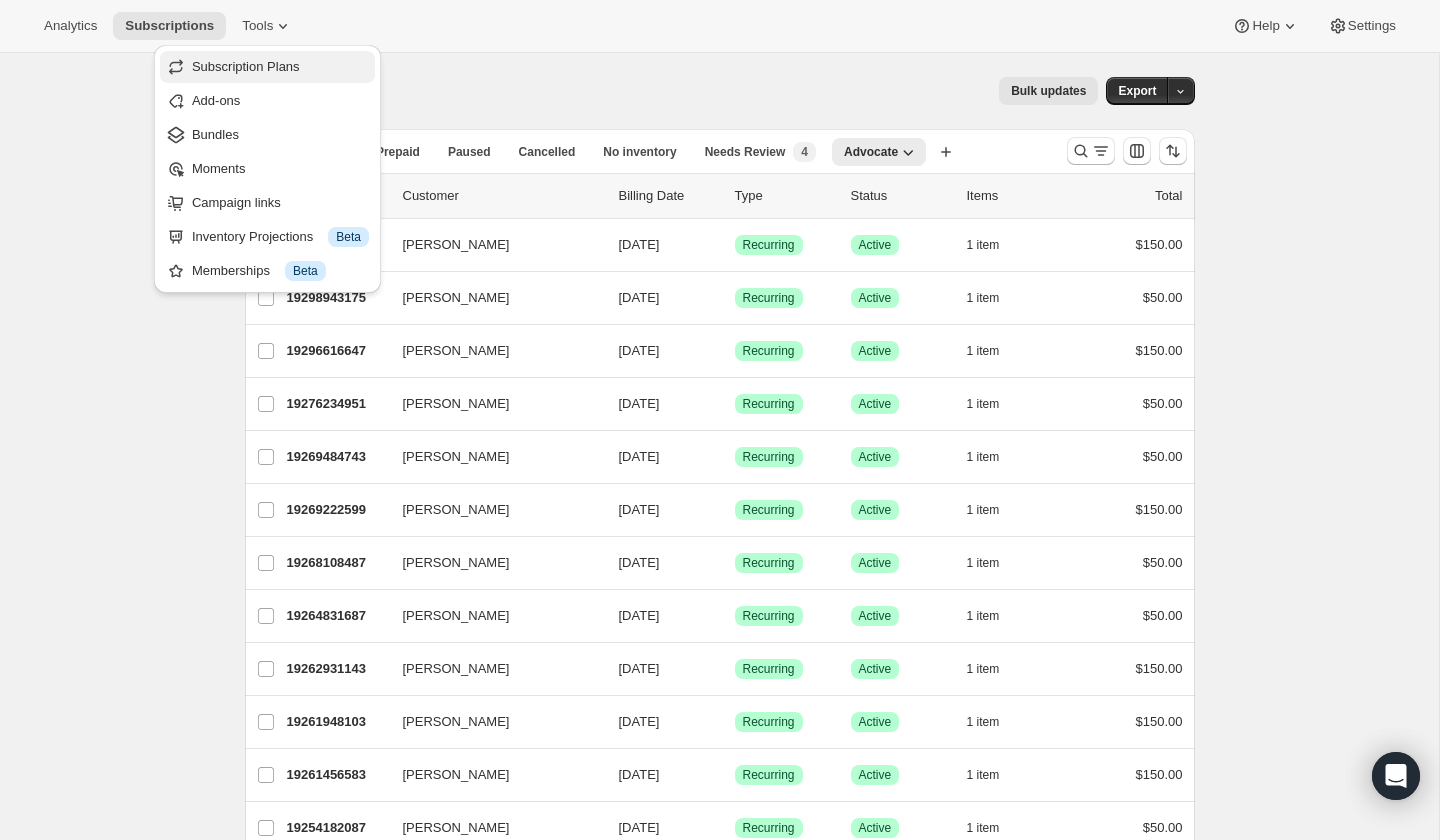 click on "Subscription Plans" at bounding box center [267, 67] 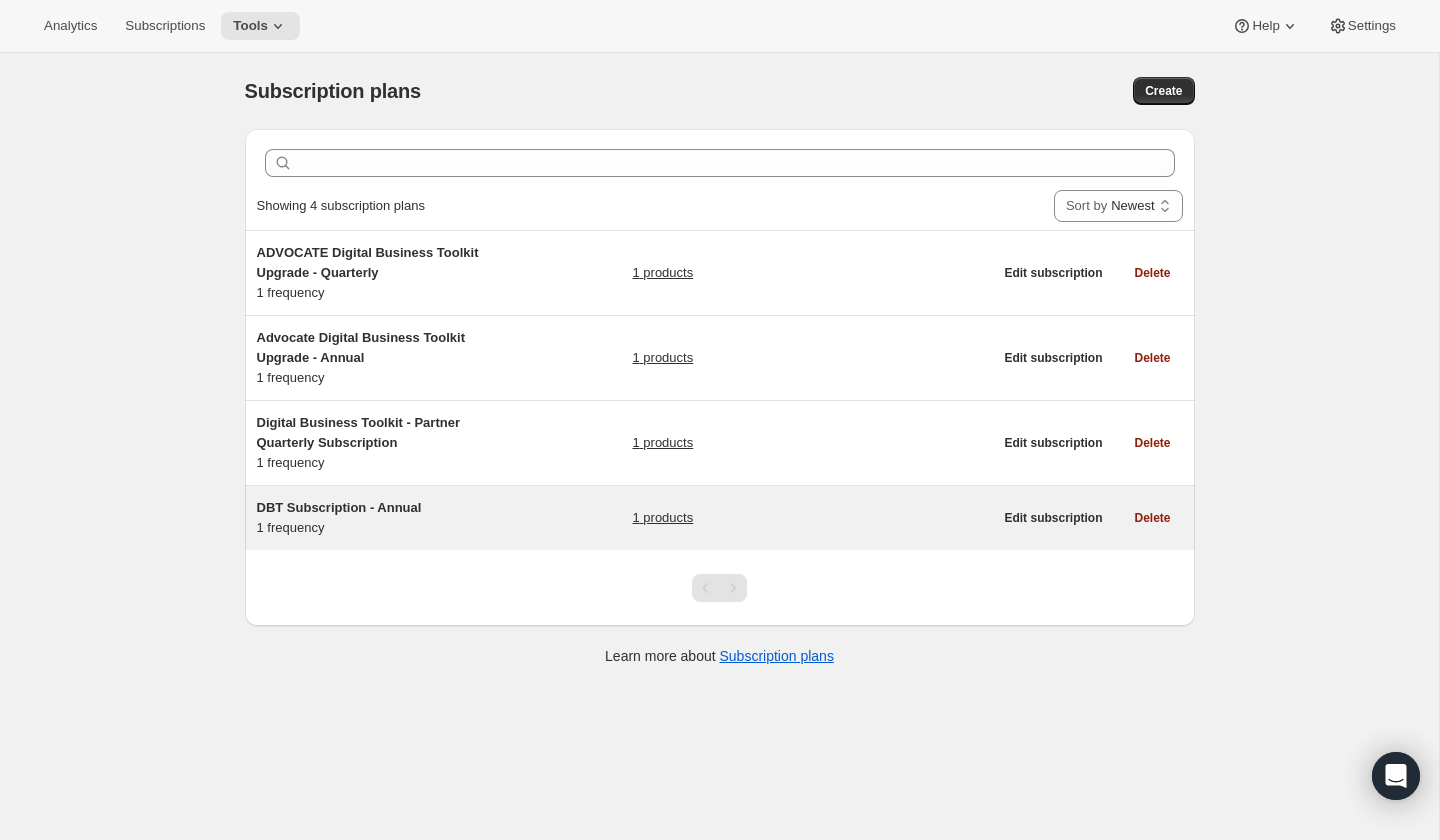 click on "DBT Subscription - Annual" at bounding box center [339, 507] 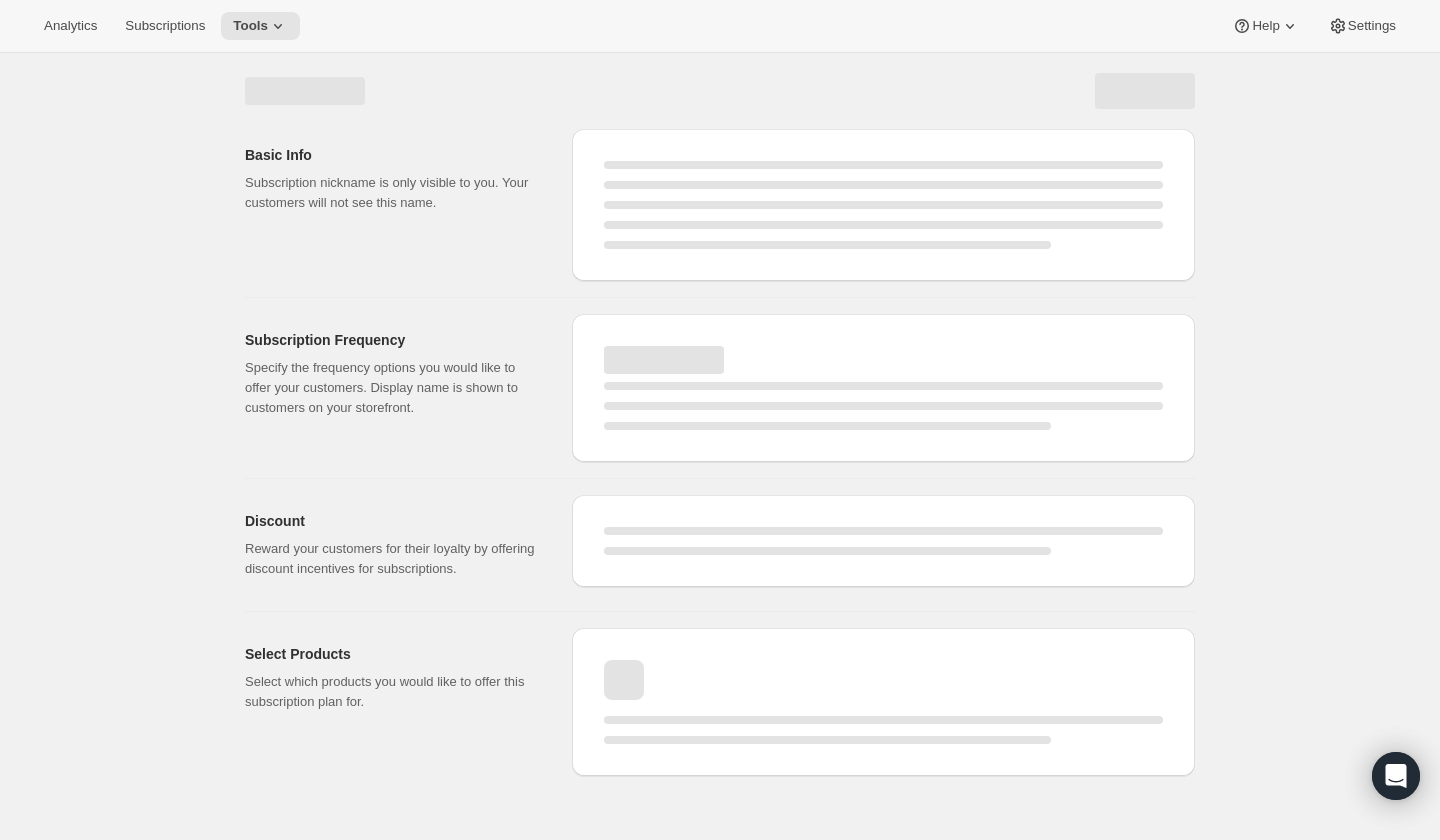 select on "WEEK" 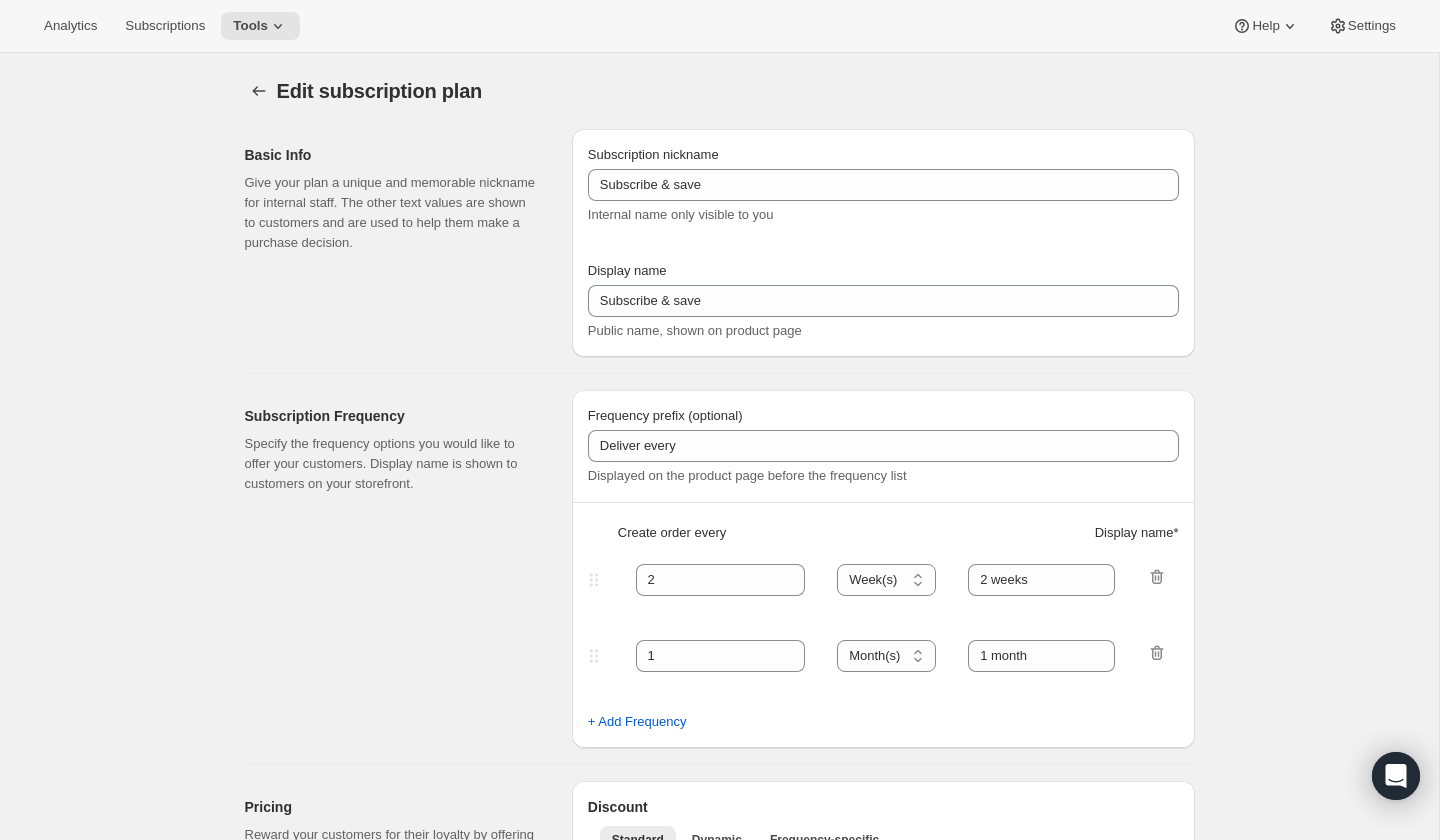 type on "DBT Subscription - Annual" 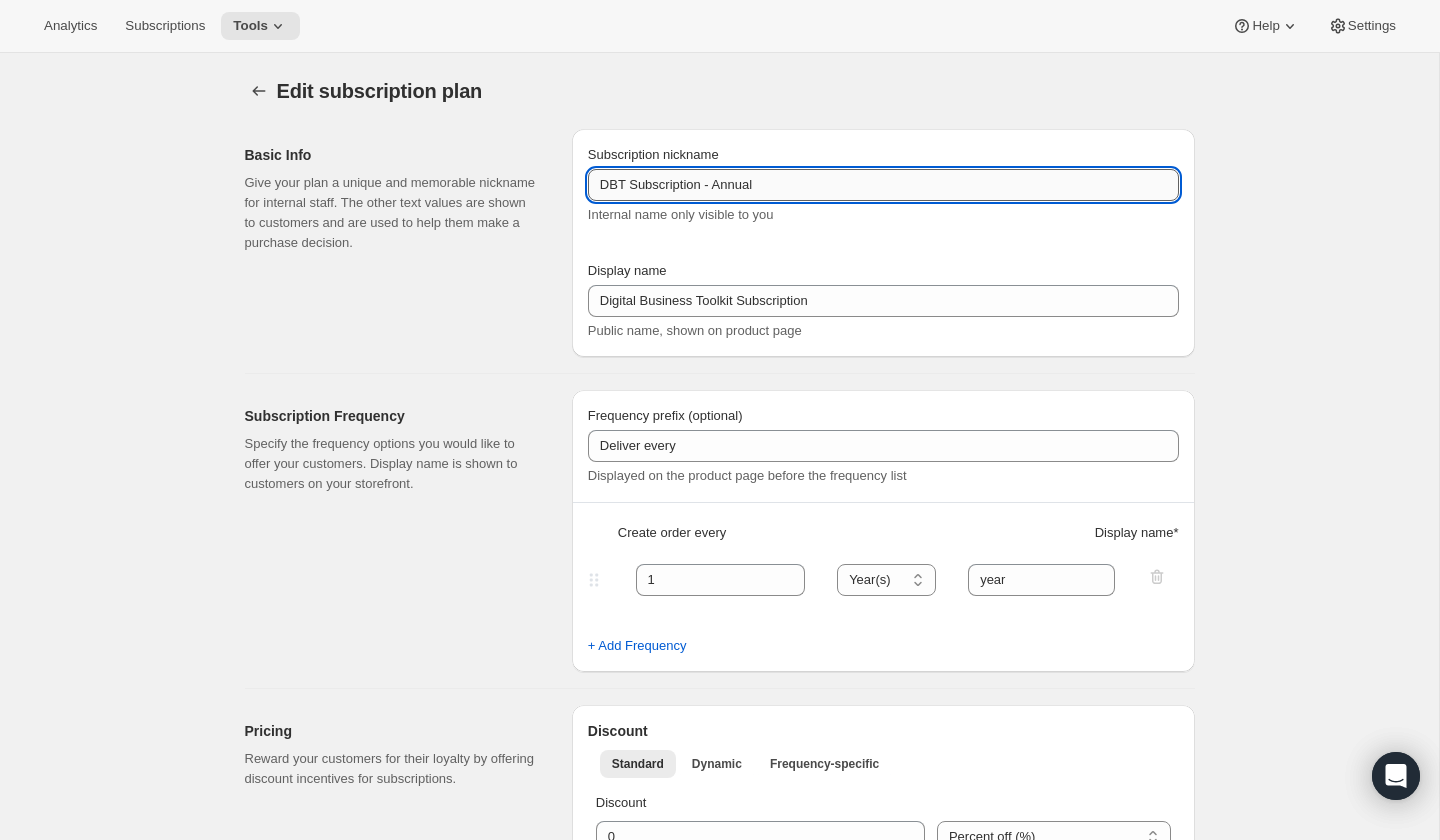 click on "DBT Subscription - Annual" at bounding box center (883, 185) 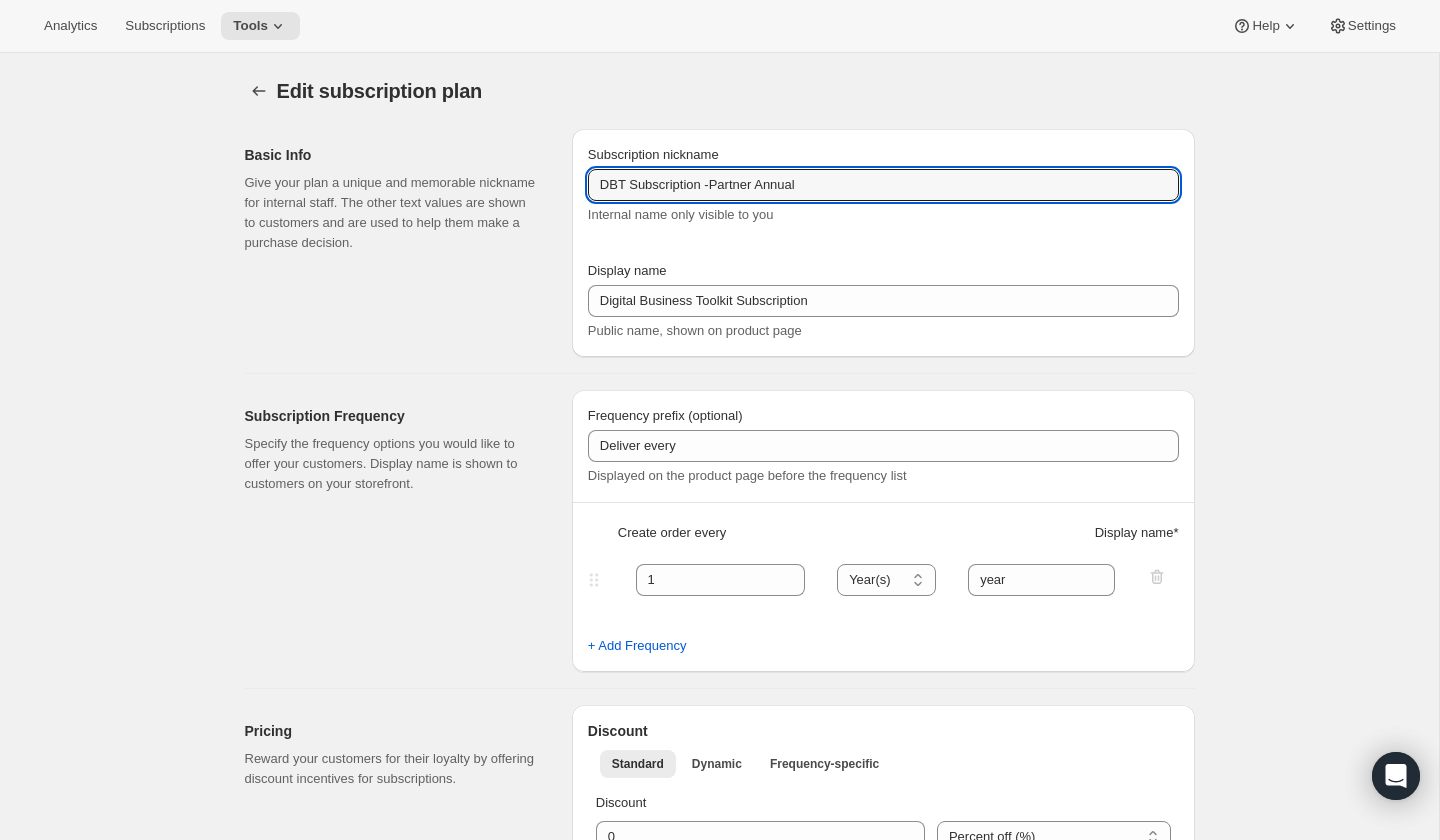 type on "DBT Subscription -Partner Annual" 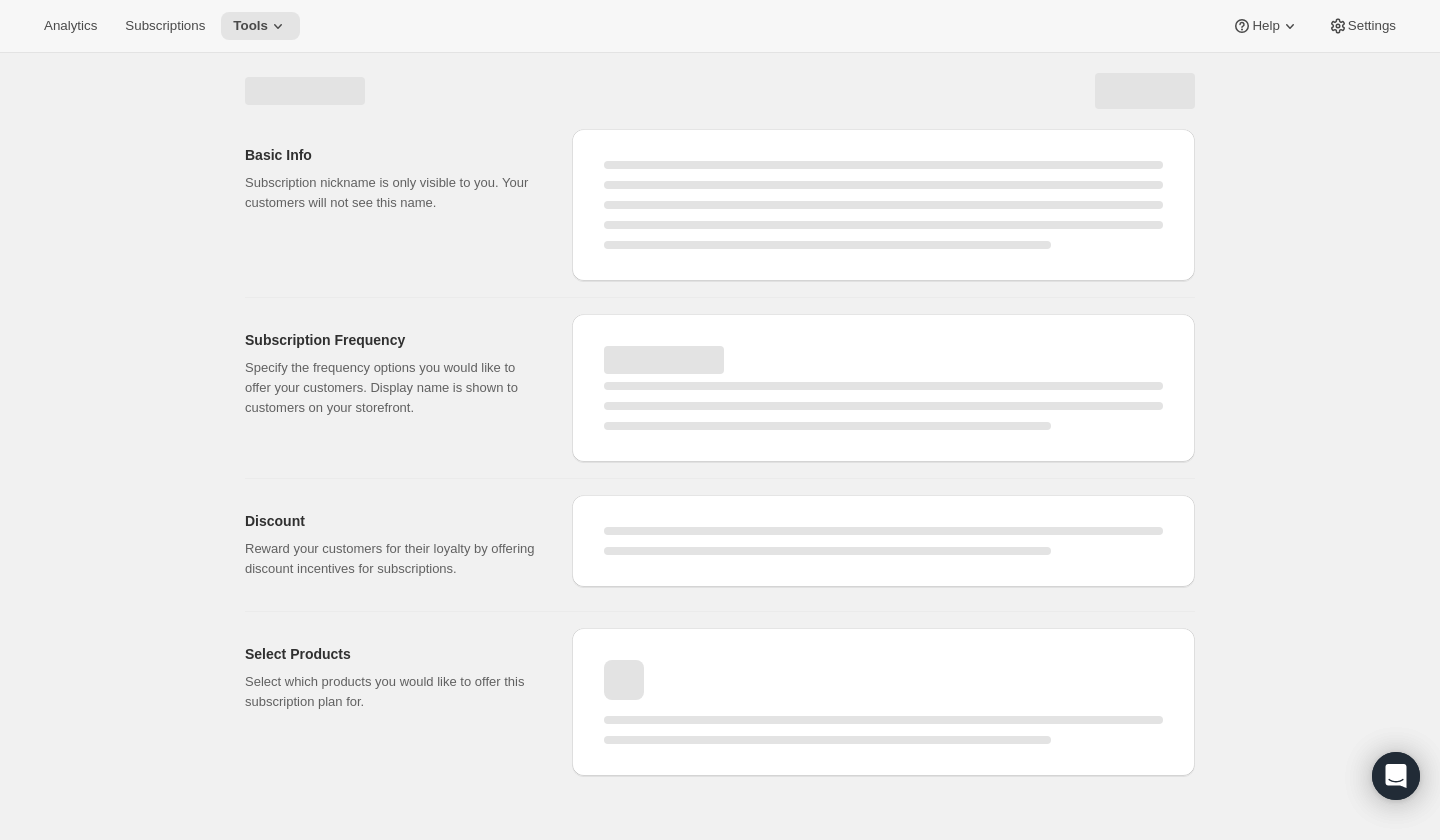 select on "YEAR" 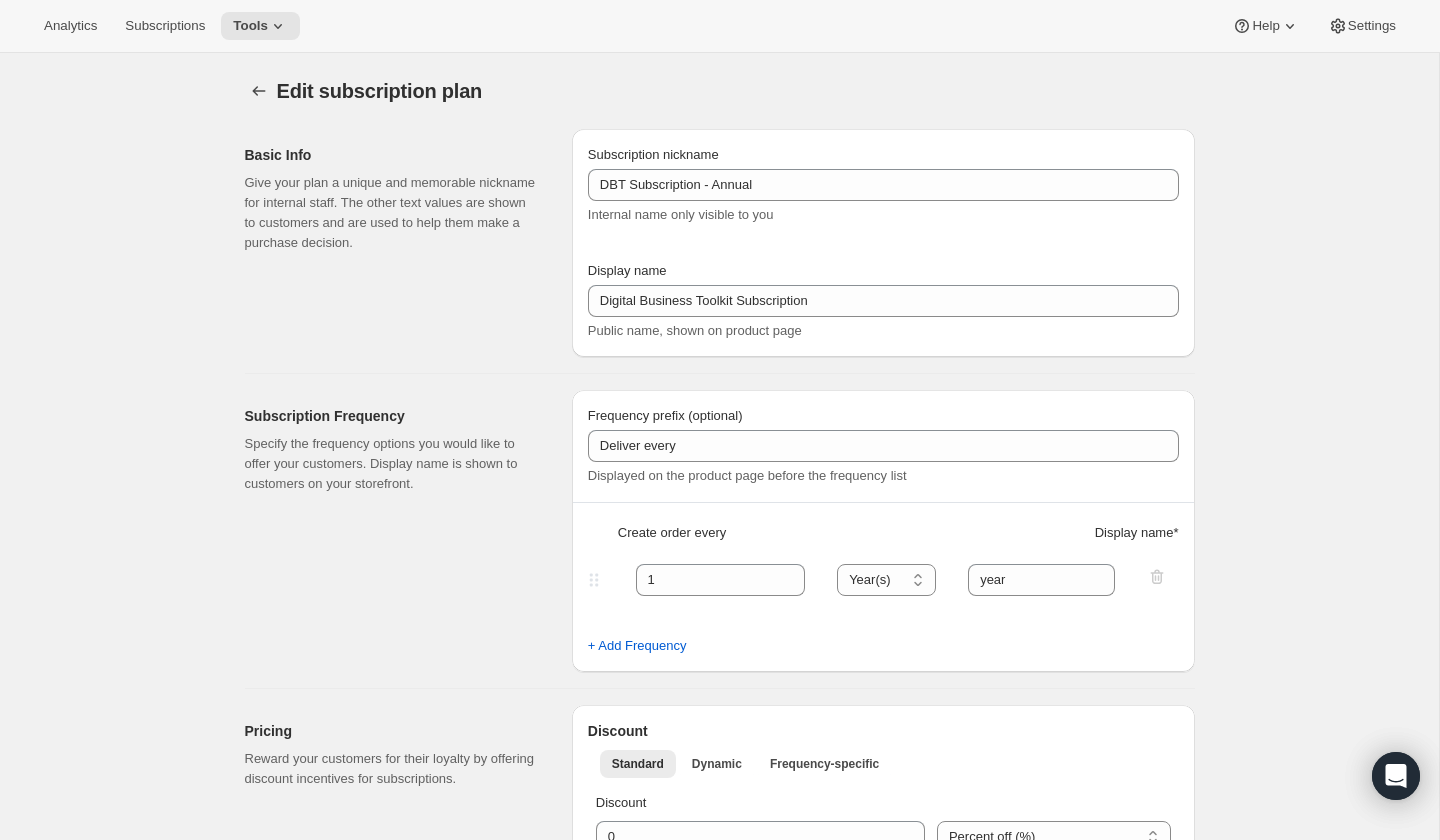 type on "DBT Subscription -Partner Annual" 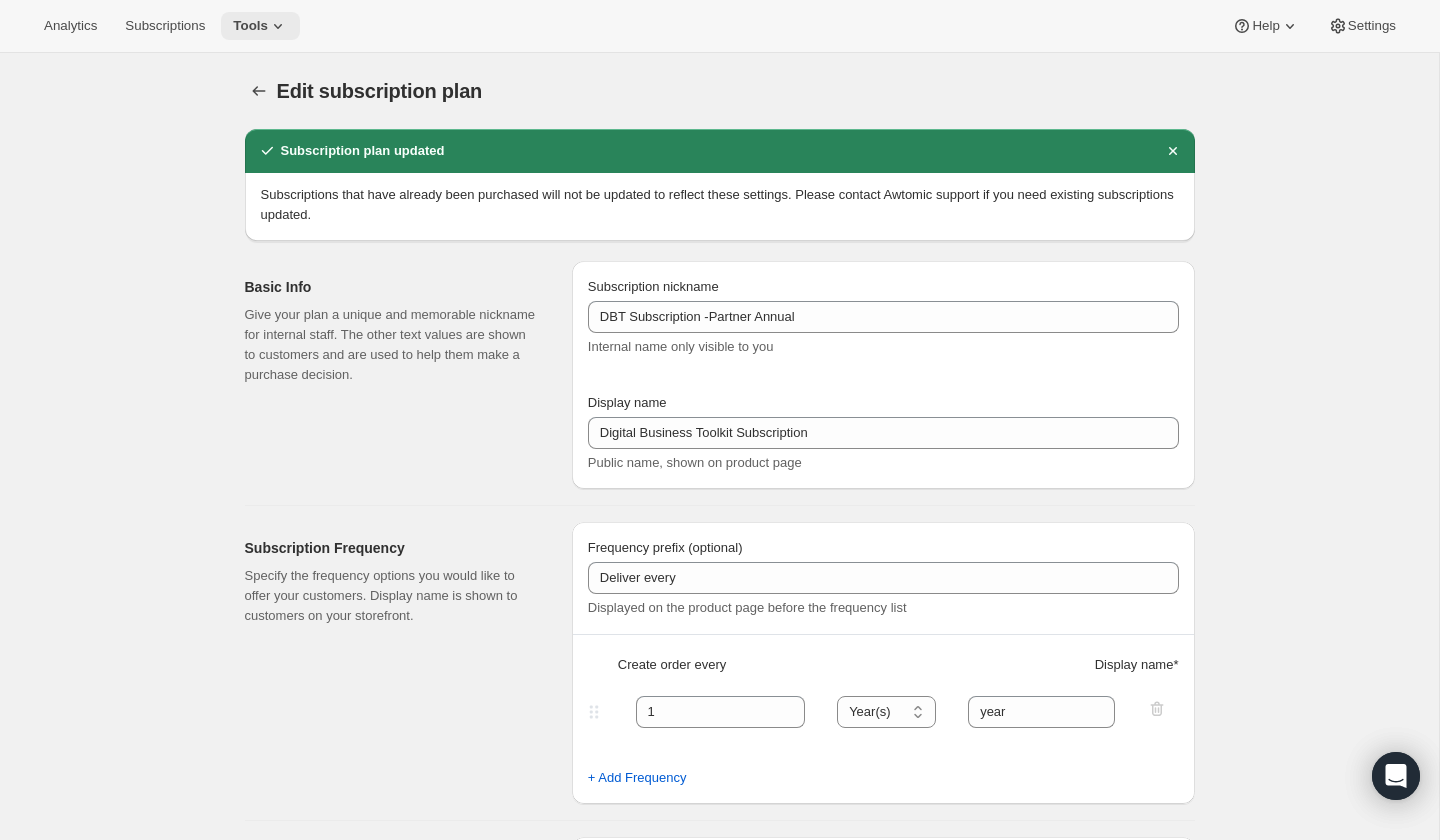 click on "Tools" at bounding box center (250, 26) 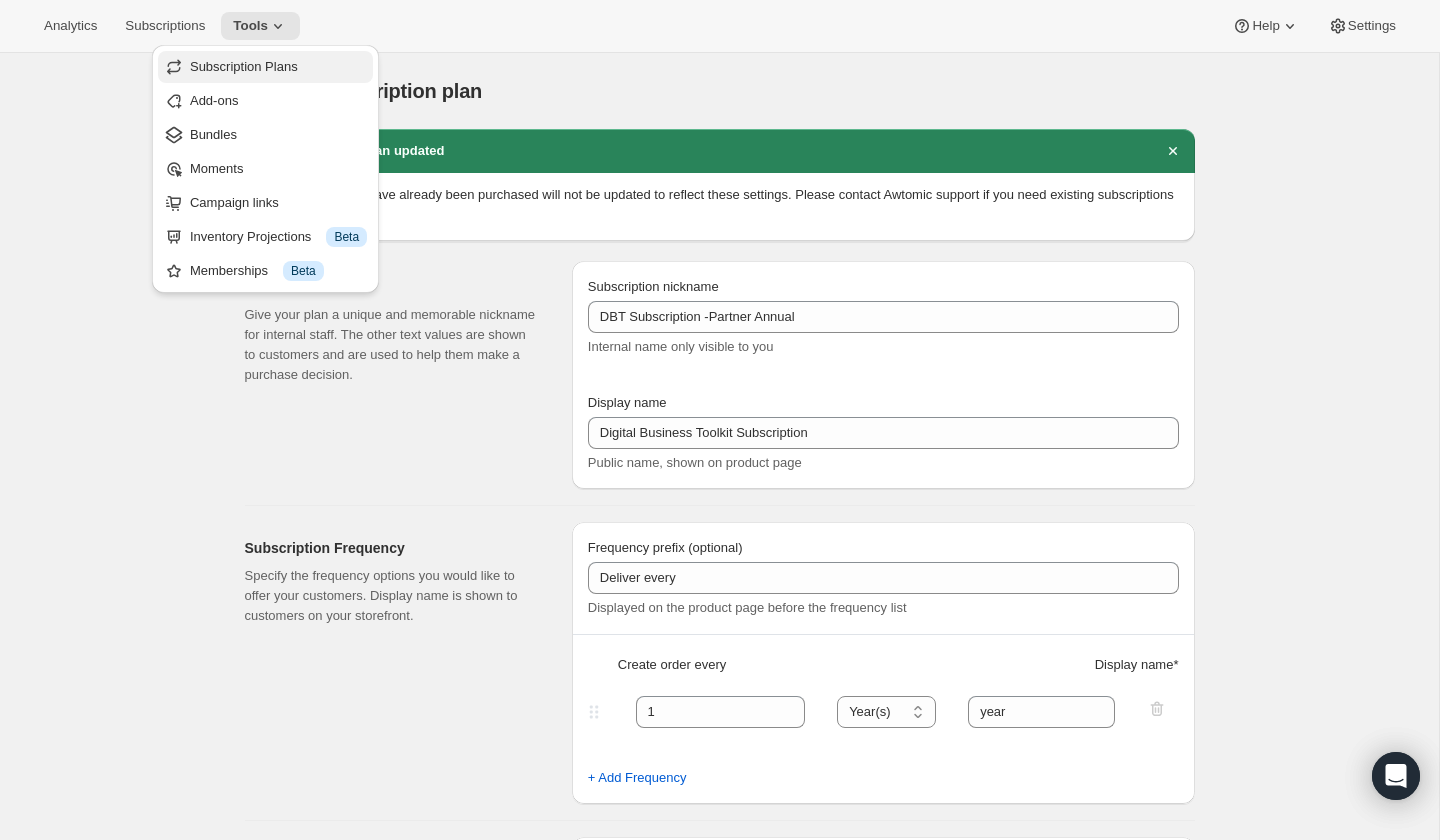 click on "Subscription Plans" at bounding box center [244, 66] 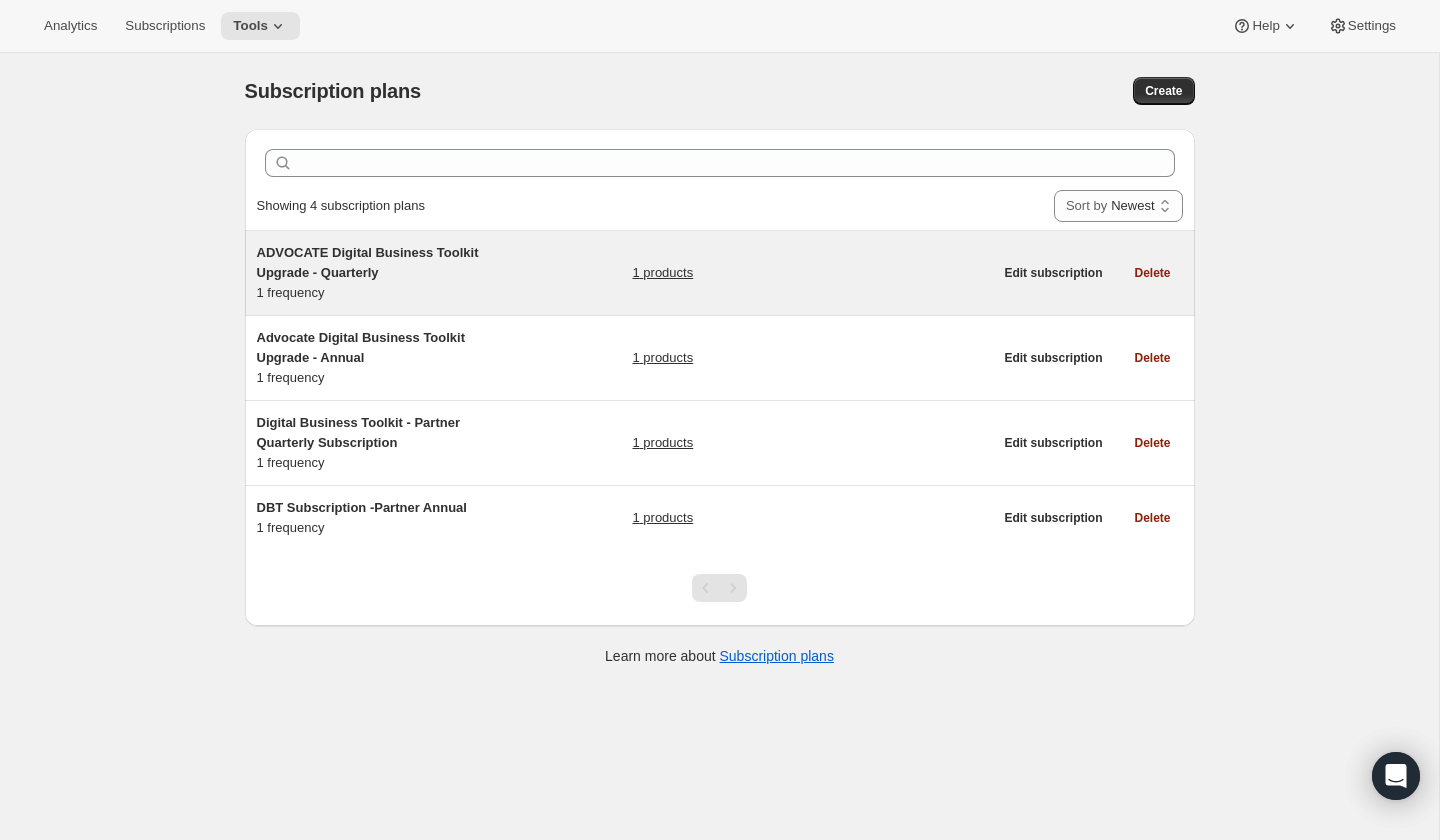 click on "1   products" at bounding box center [662, 273] 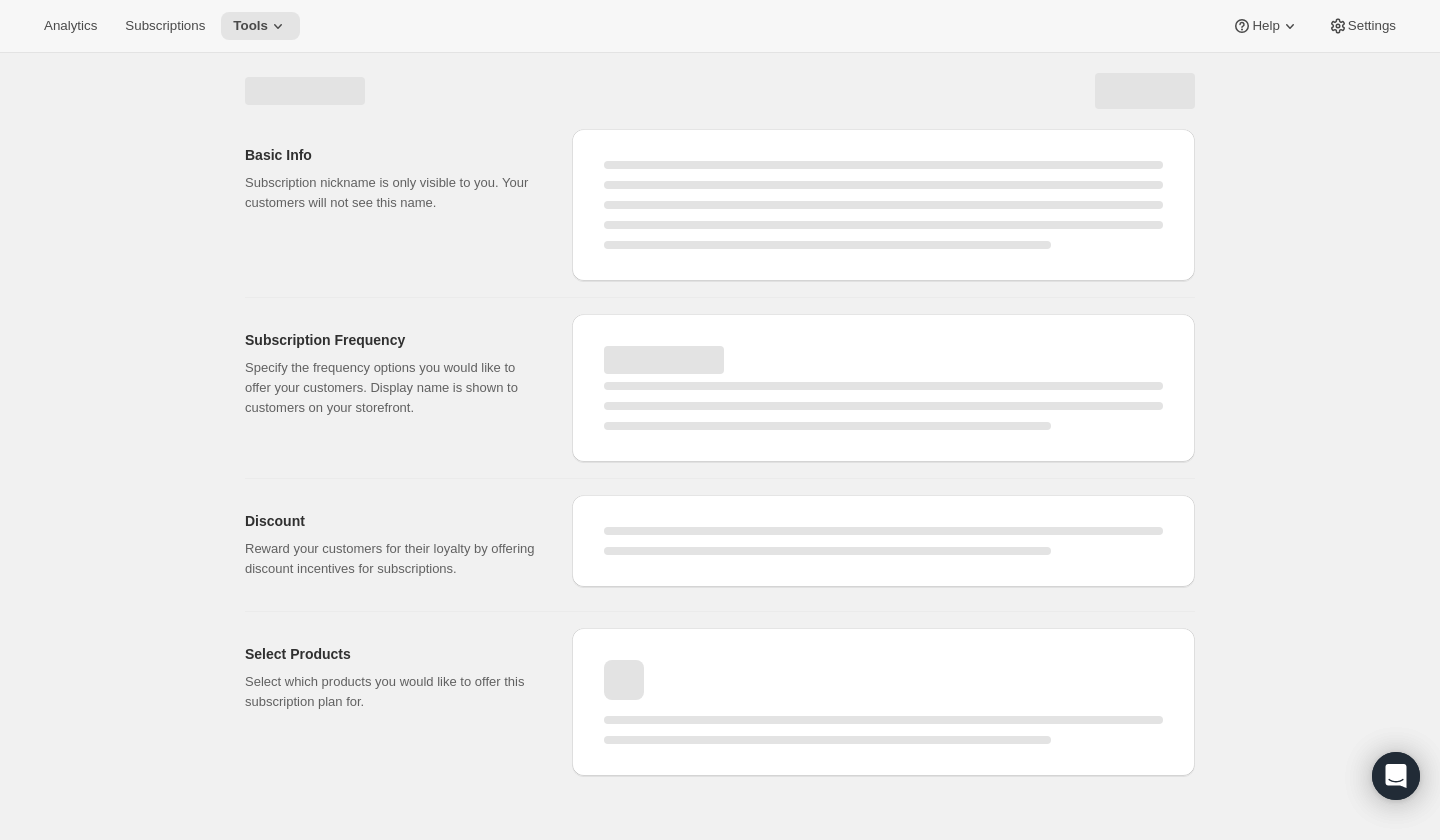 select on "WEEK" 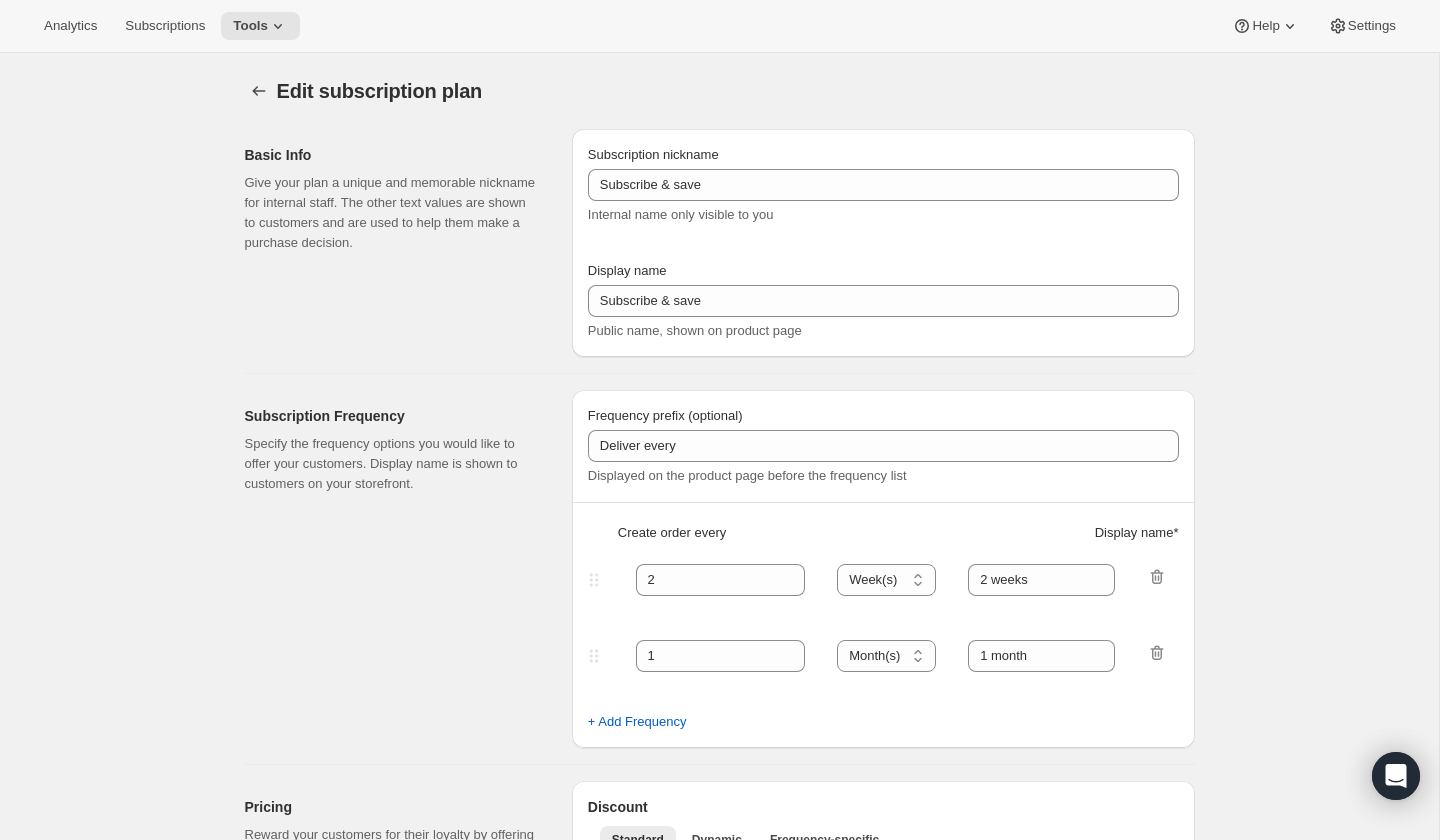 type on "ADVOCATE Digital Business Toolkit Upgrade - Quarterly" 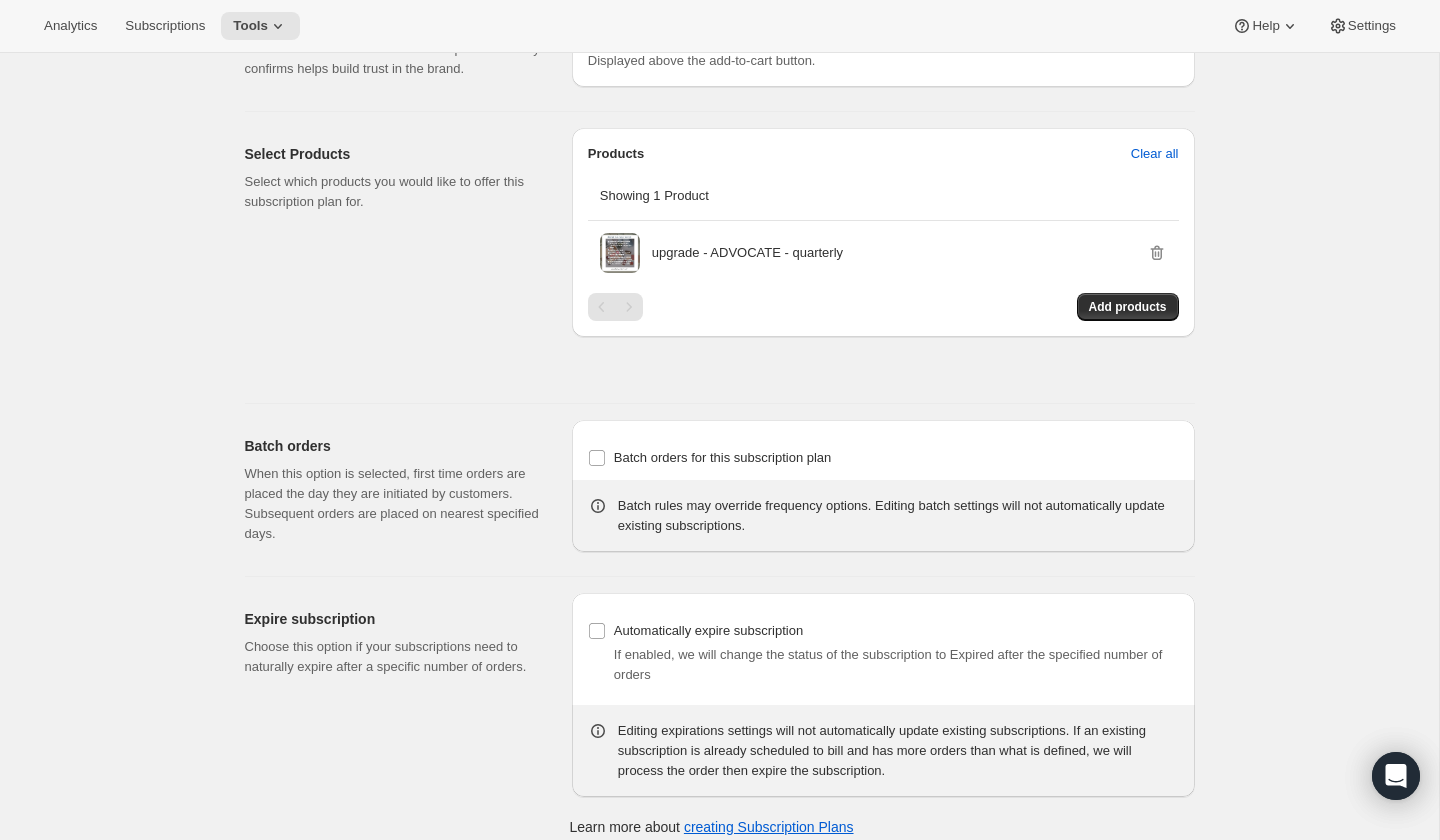 scroll, scrollTop: 1128, scrollLeft: 0, axis: vertical 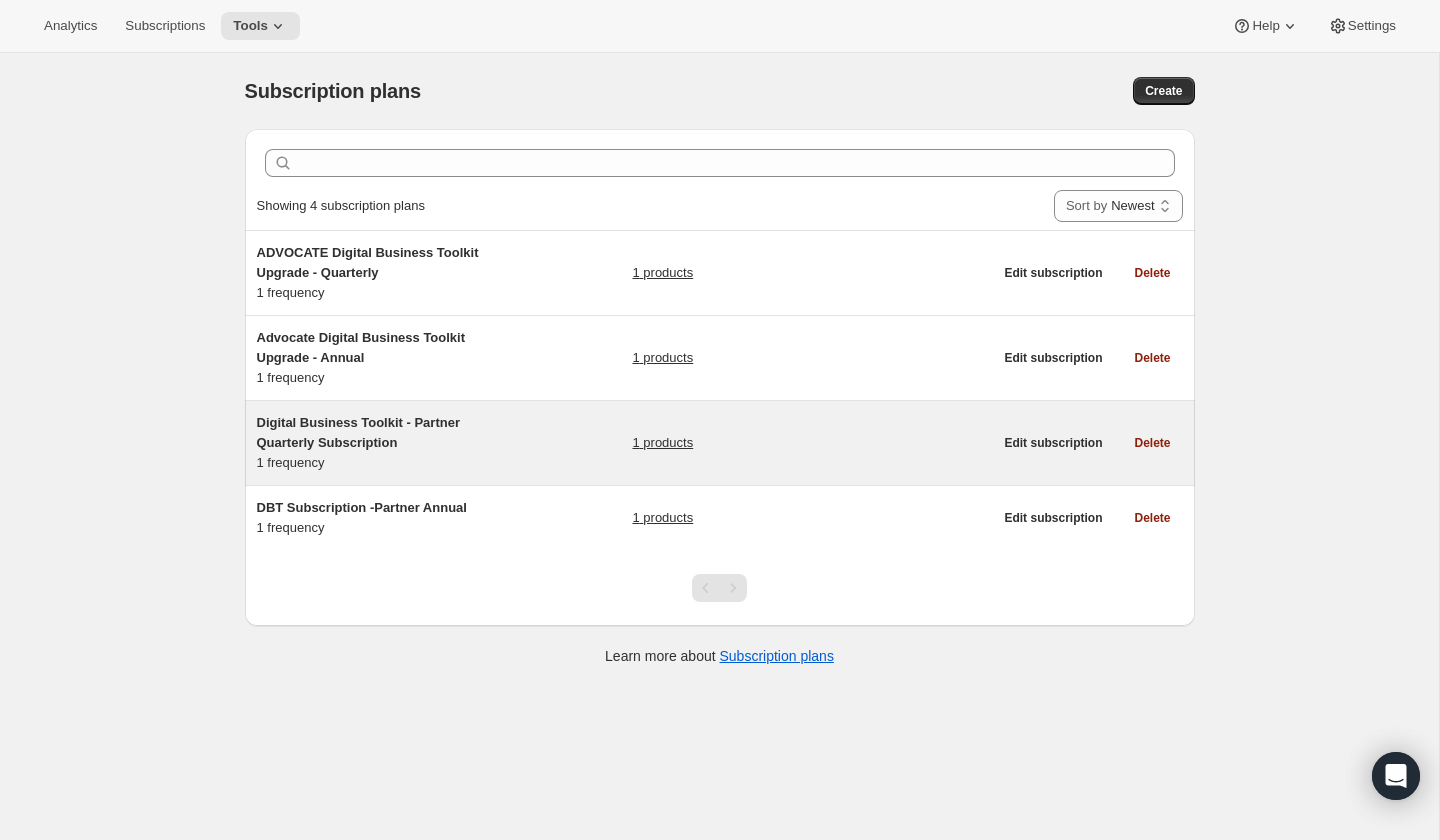 click on "Digital Business Toolkit - Partner Quarterly Subscription" at bounding box center [358, 432] 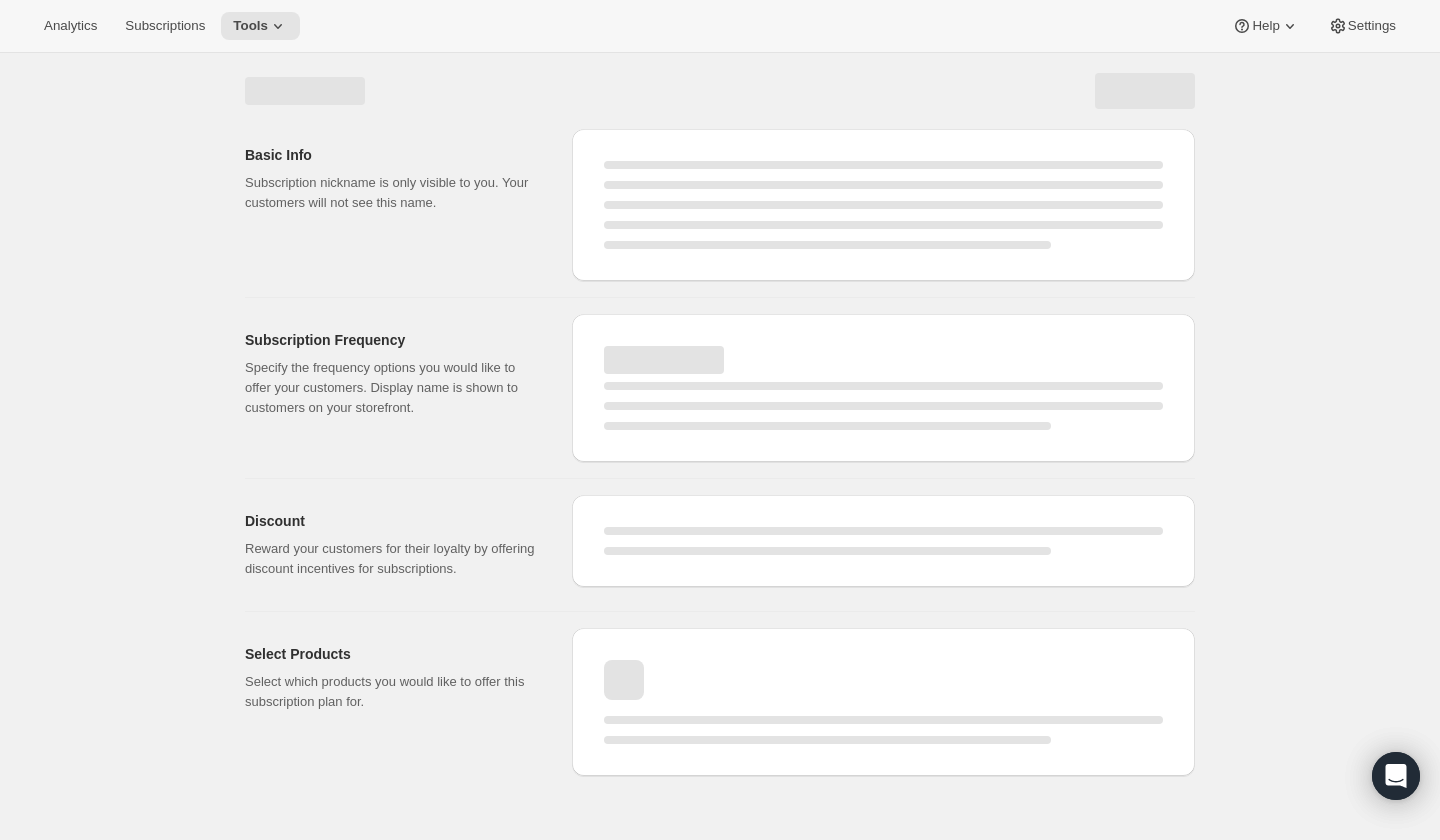 select on "WEEK" 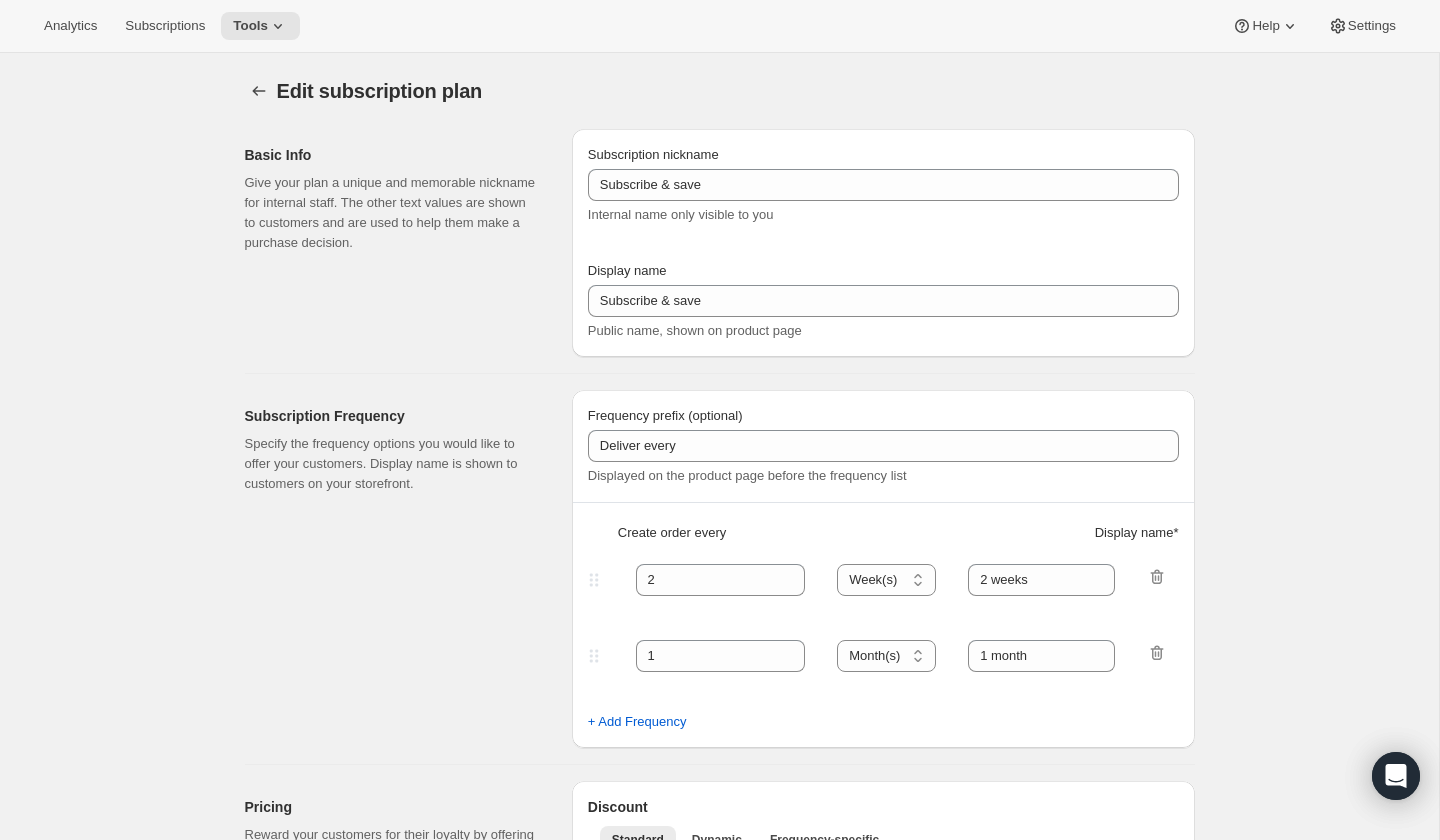 type on "Digital Business Toolkit - Partner Quarterly Subscription" 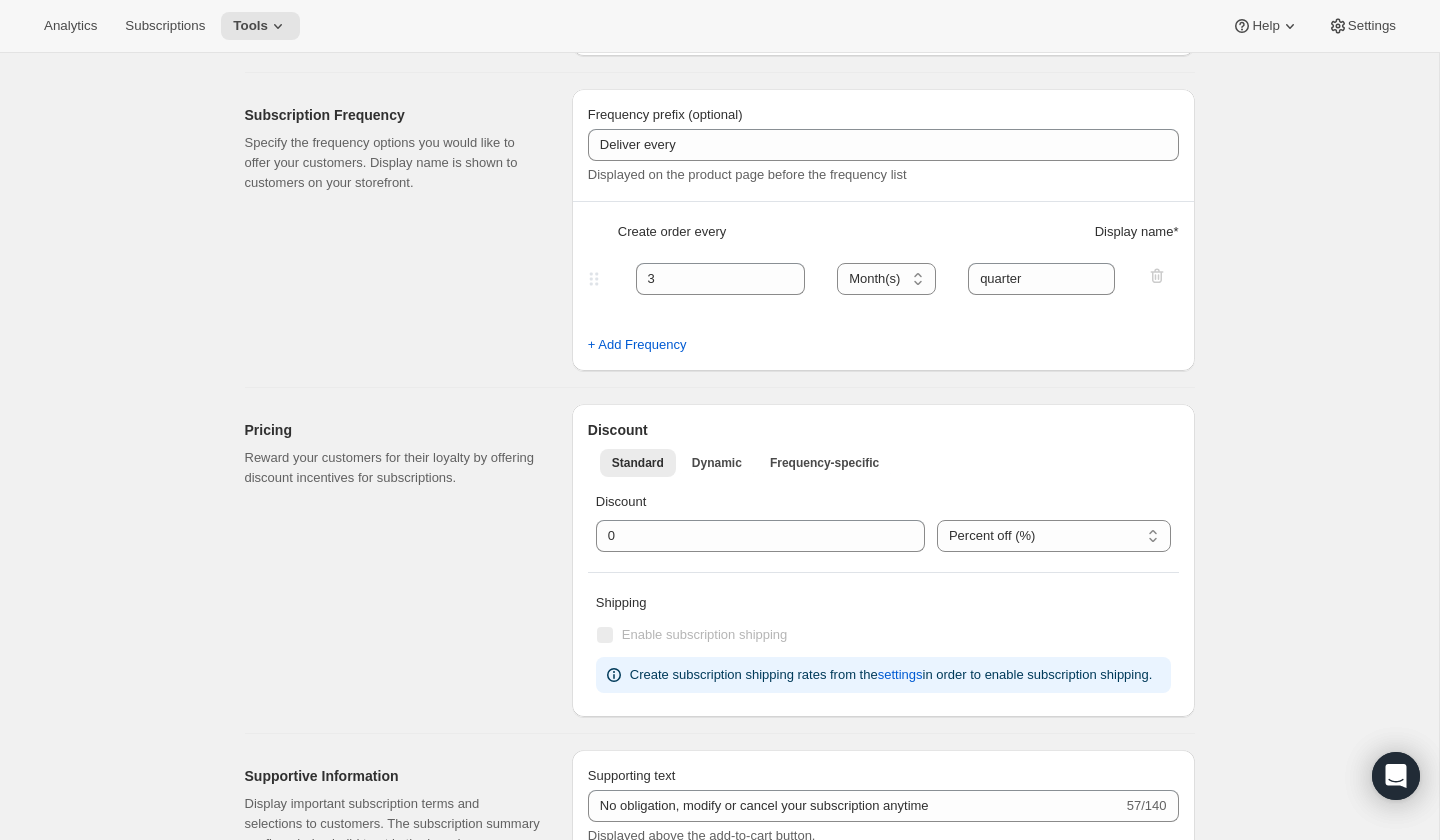 scroll, scrollTop: 265, scrollLeft: 0, axis: vertical 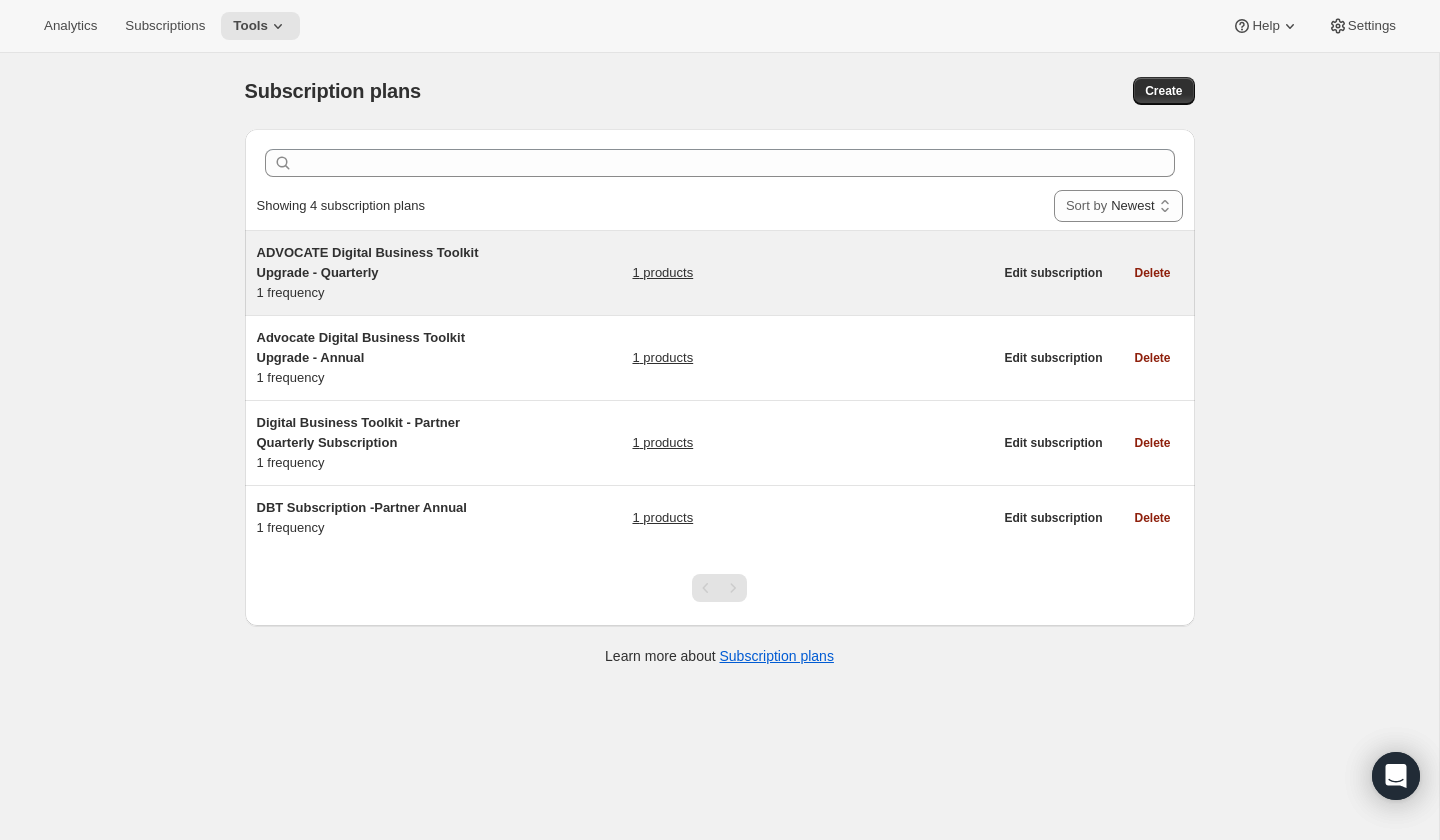 click on "1   products" at bounding box center [662, 273] 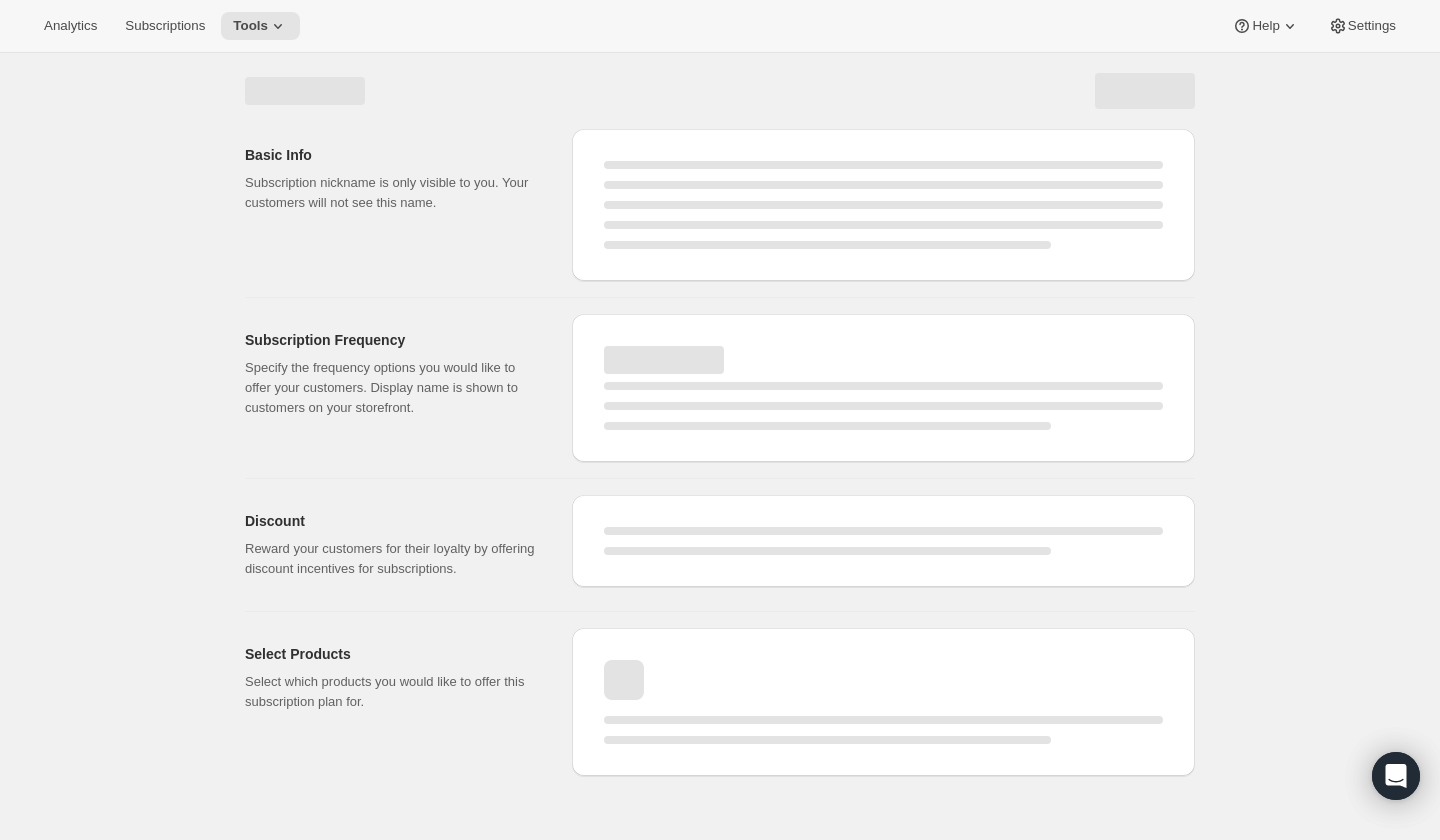 select on "WEEK" 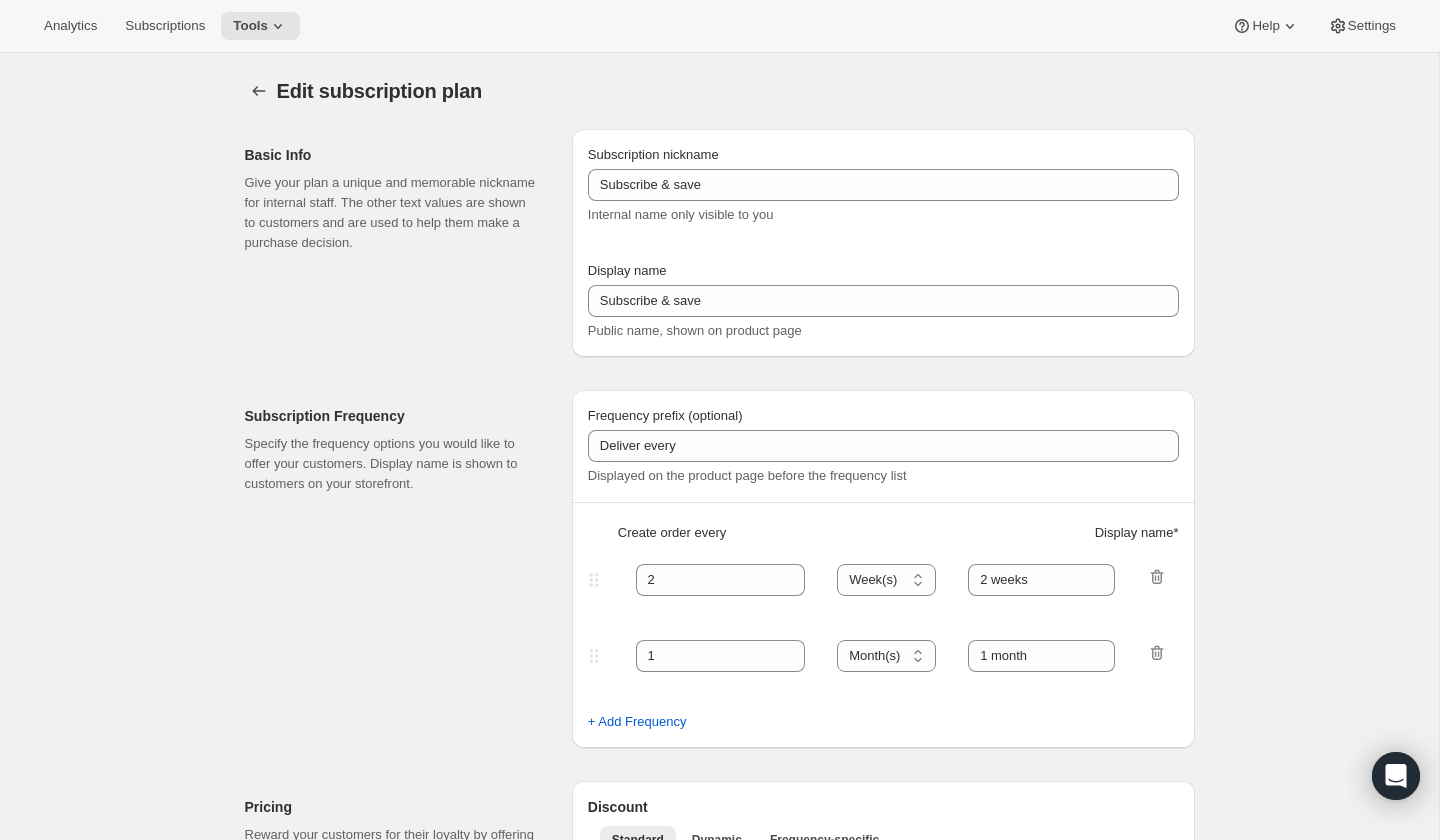 type on "ADVOCATE Digital Business Toolkit Upgrade - Quarterly" 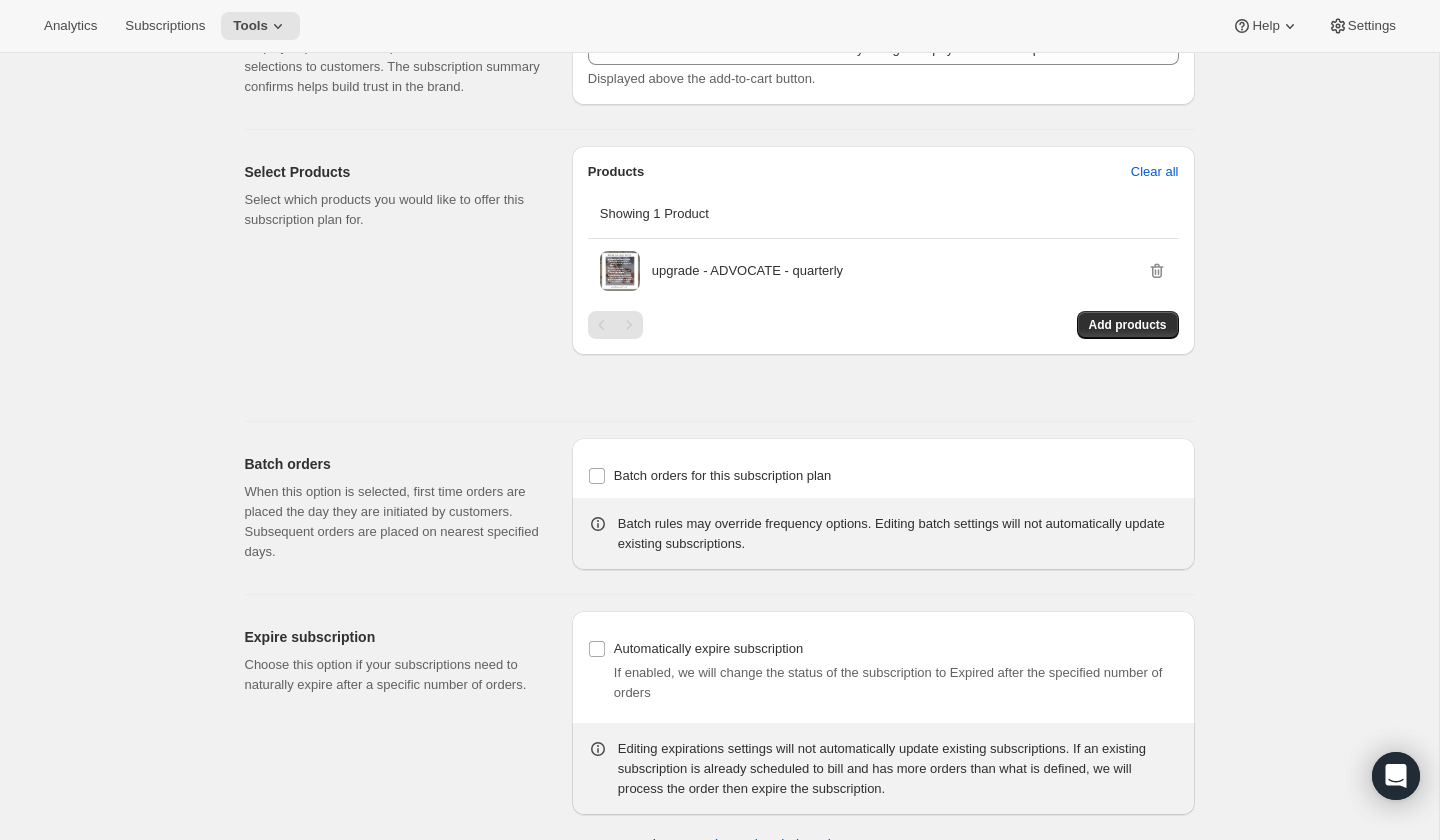 scroll, scrollTop: 1128, scrollLeft: 0, axis: vertical 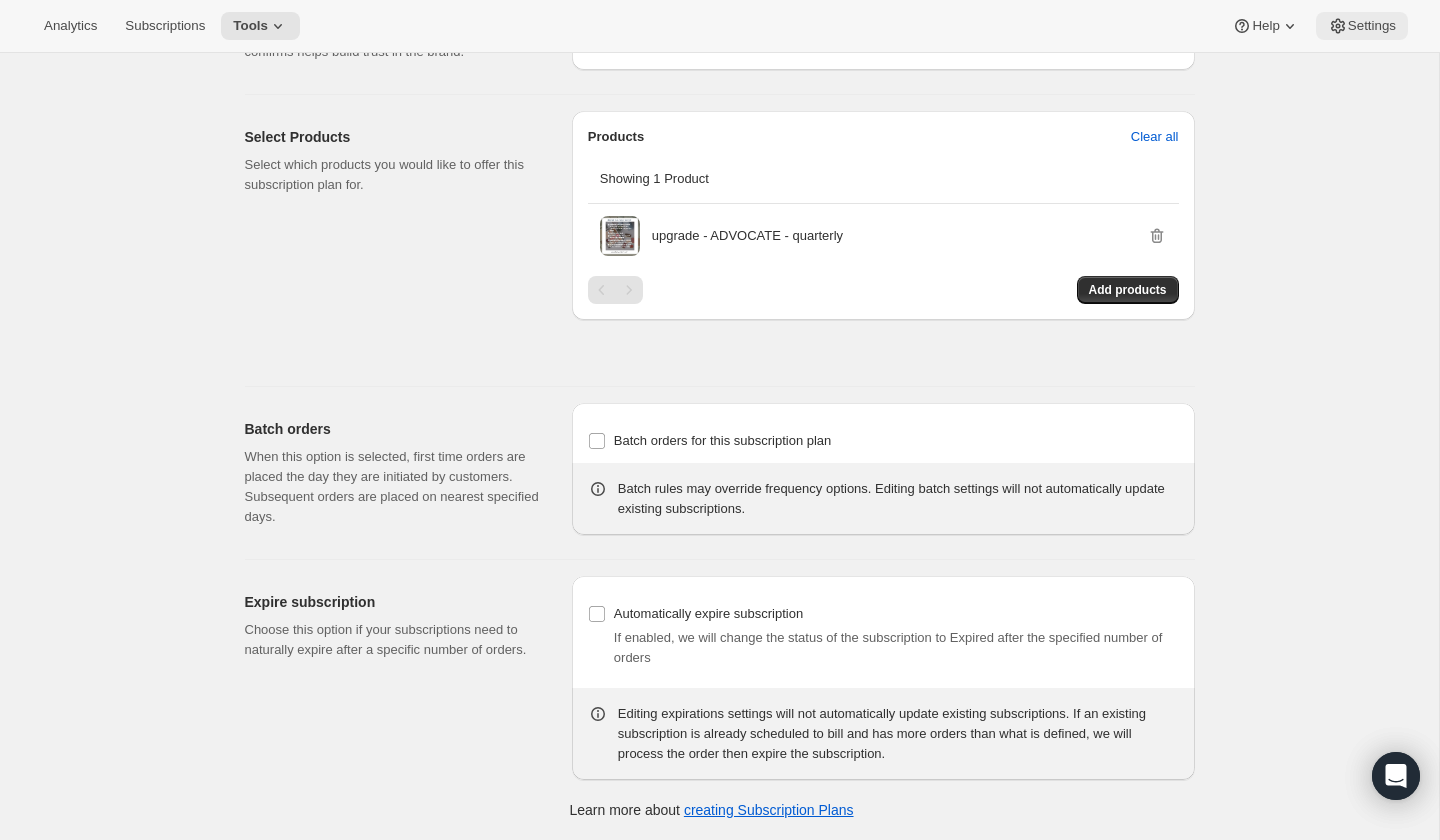 click on "Settings" at bounding box center [1372, 26] 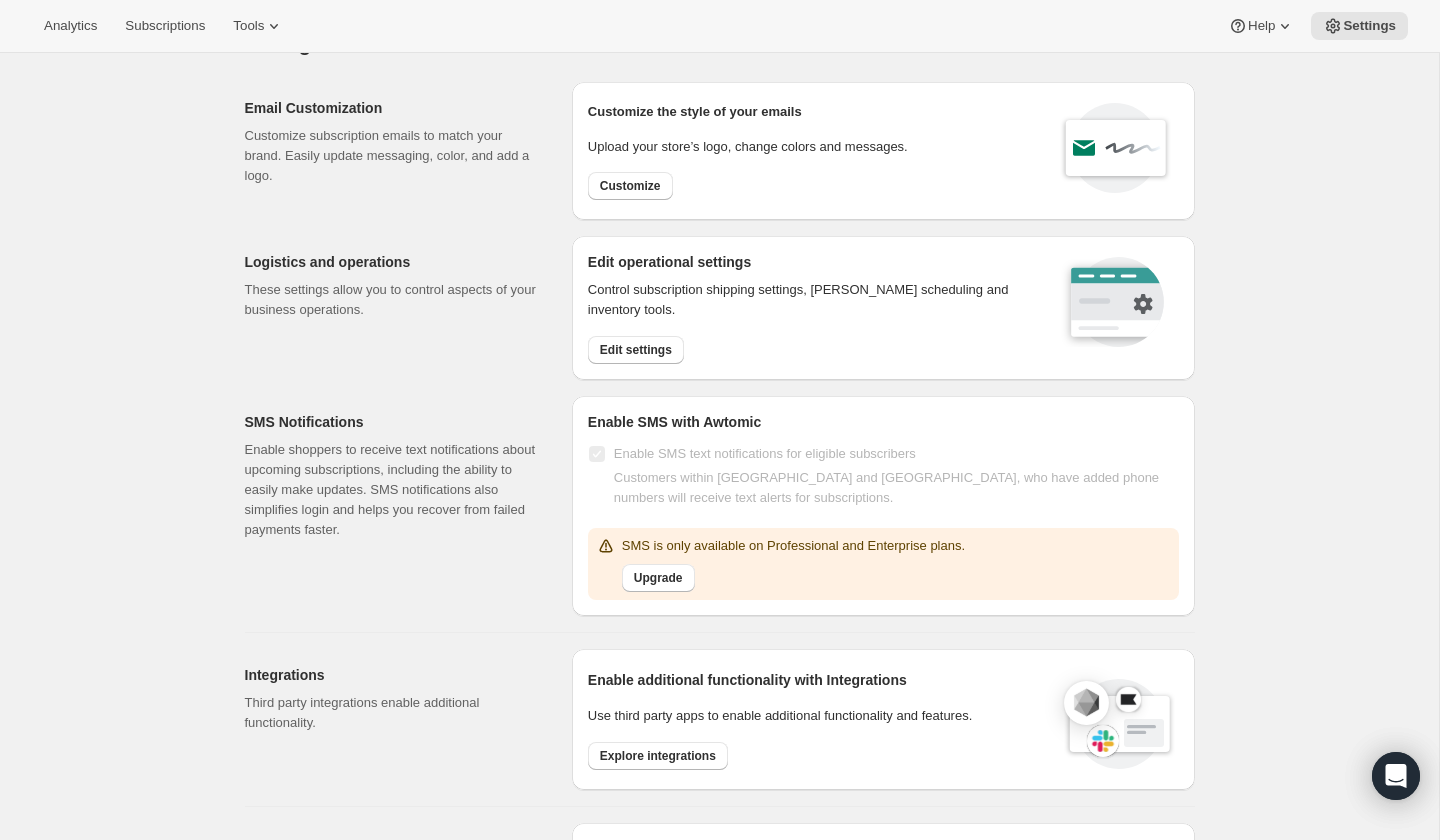 scroll, scrollTop: 0, scrollLeft: 0, axis: both 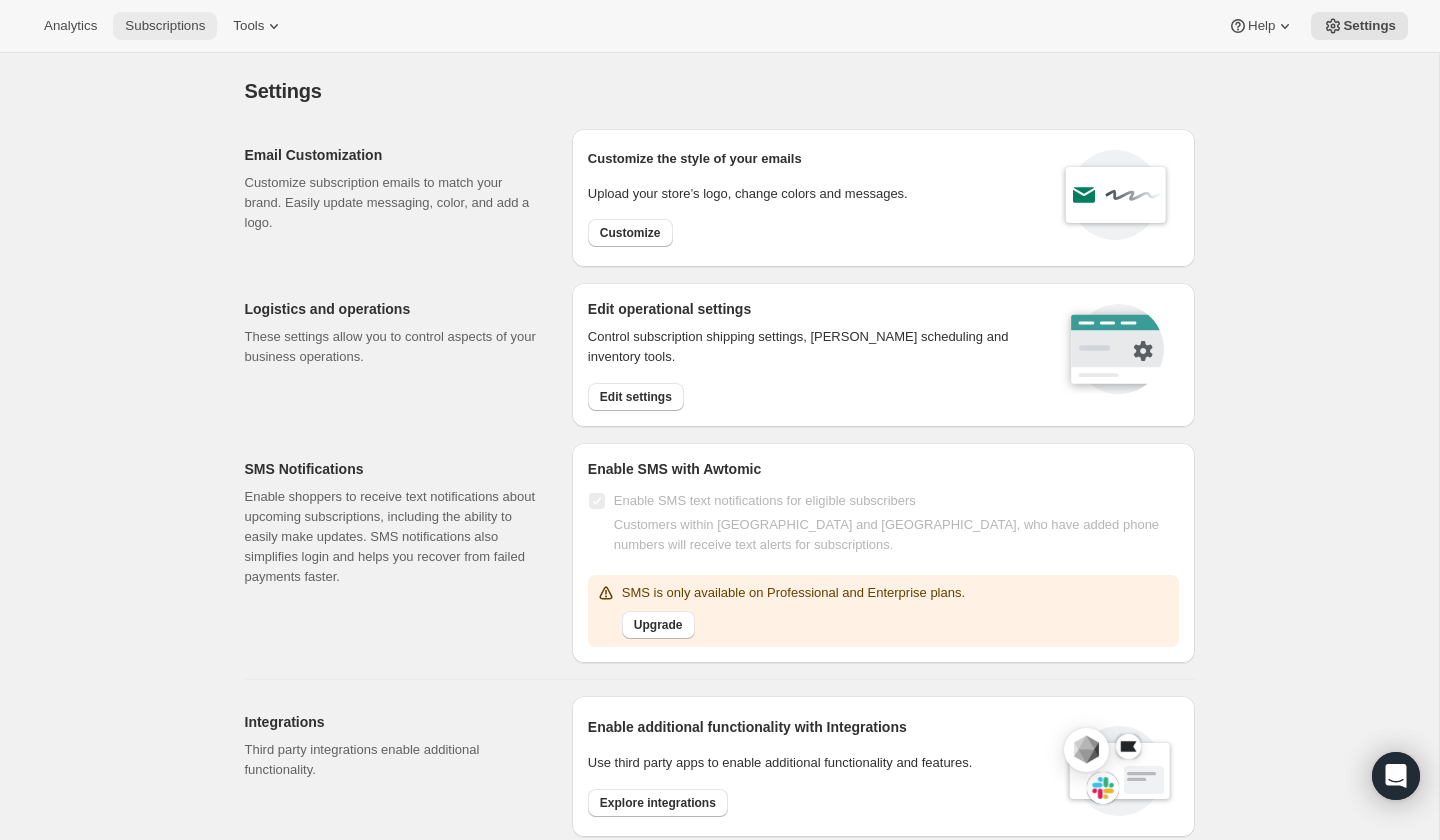 click on "Subscriptions" at bounding box center [165, 26] 